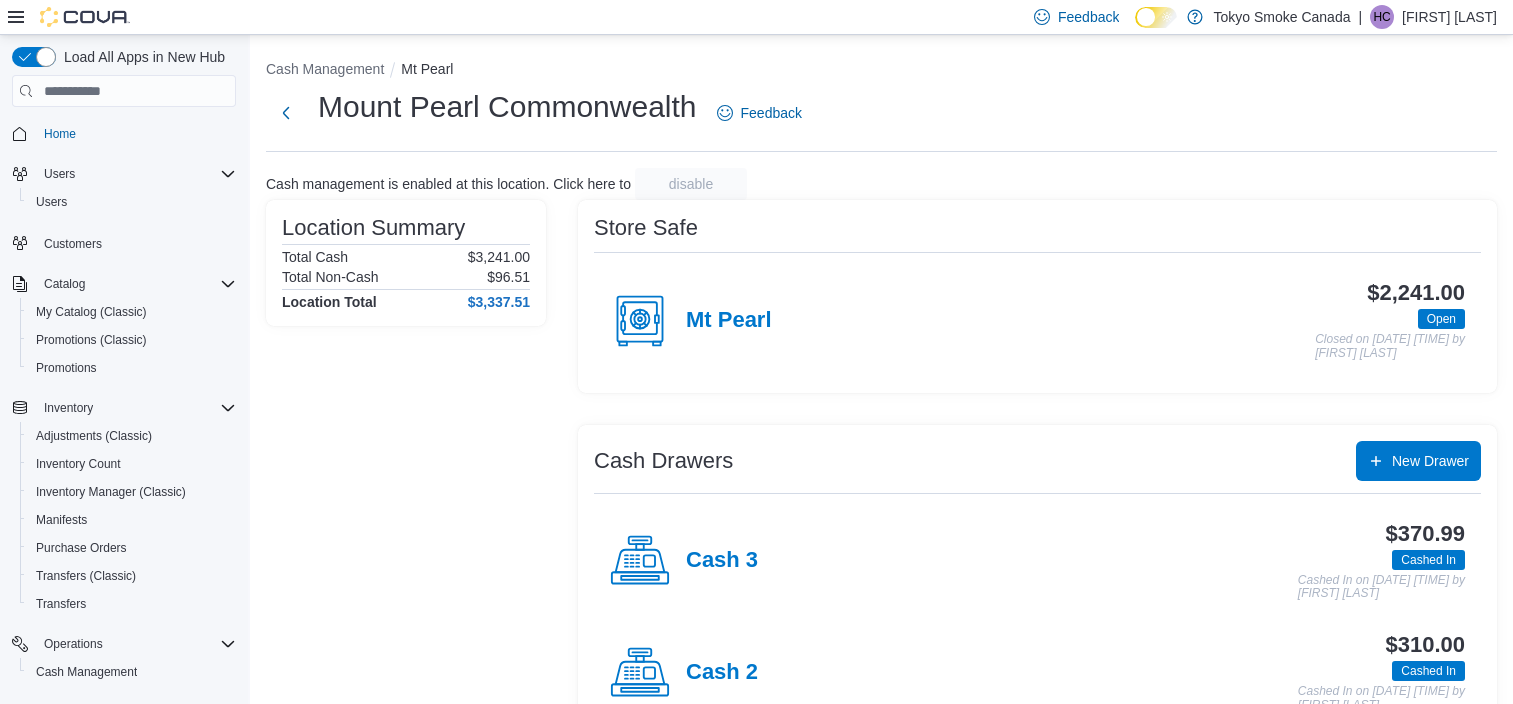 scroll, scrollTop: 0, scrollLeft: 0, axis: both 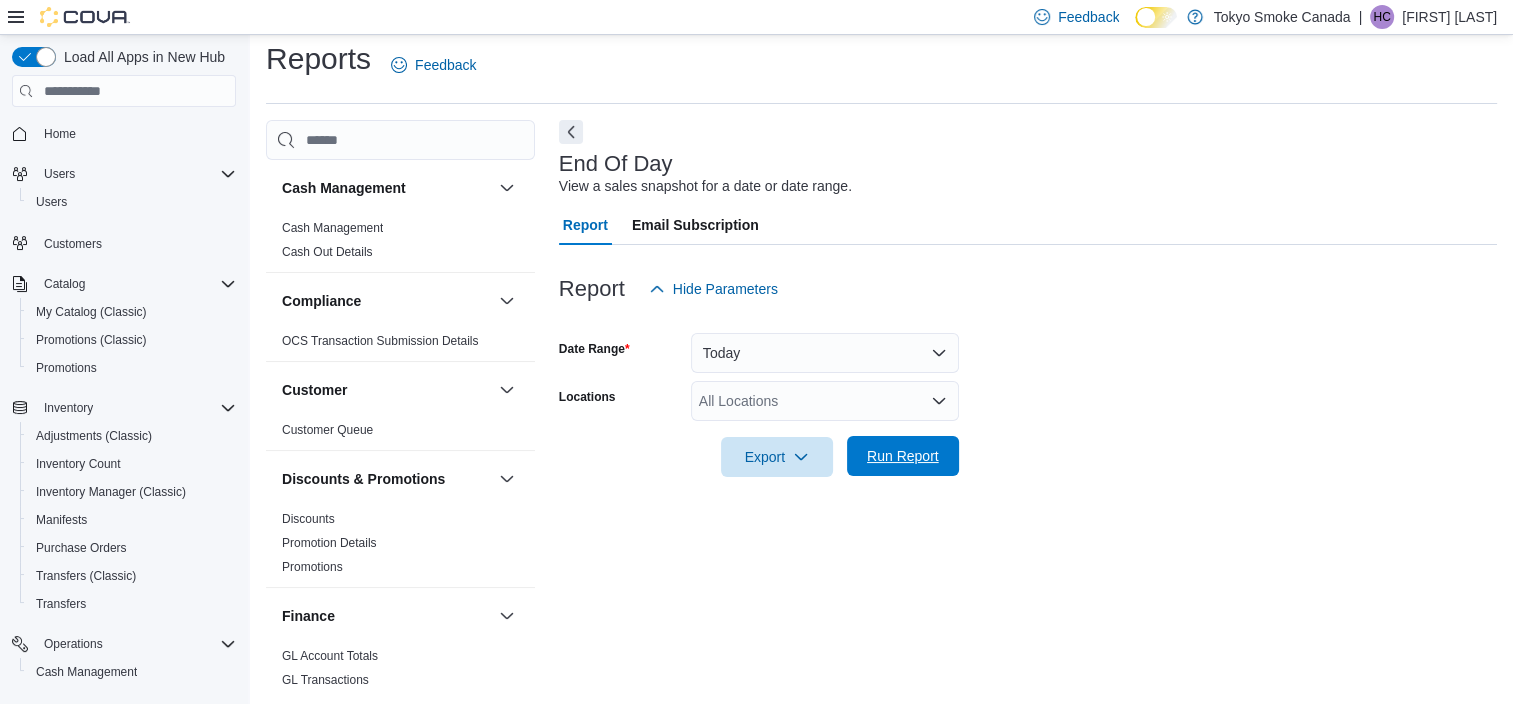 click on "Run Report" at bounding box center [903, 456] 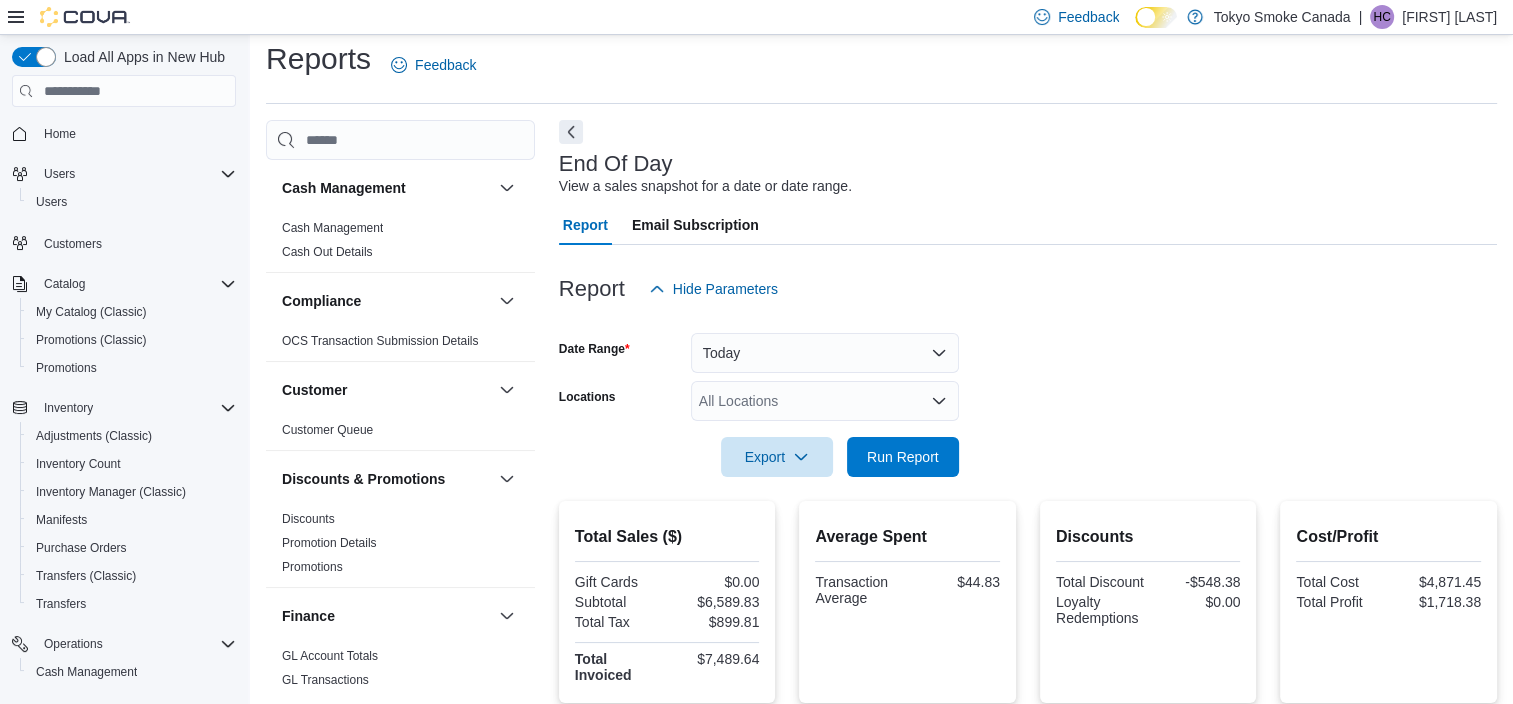 click on "All Locations" at bounding box center [825, 401] 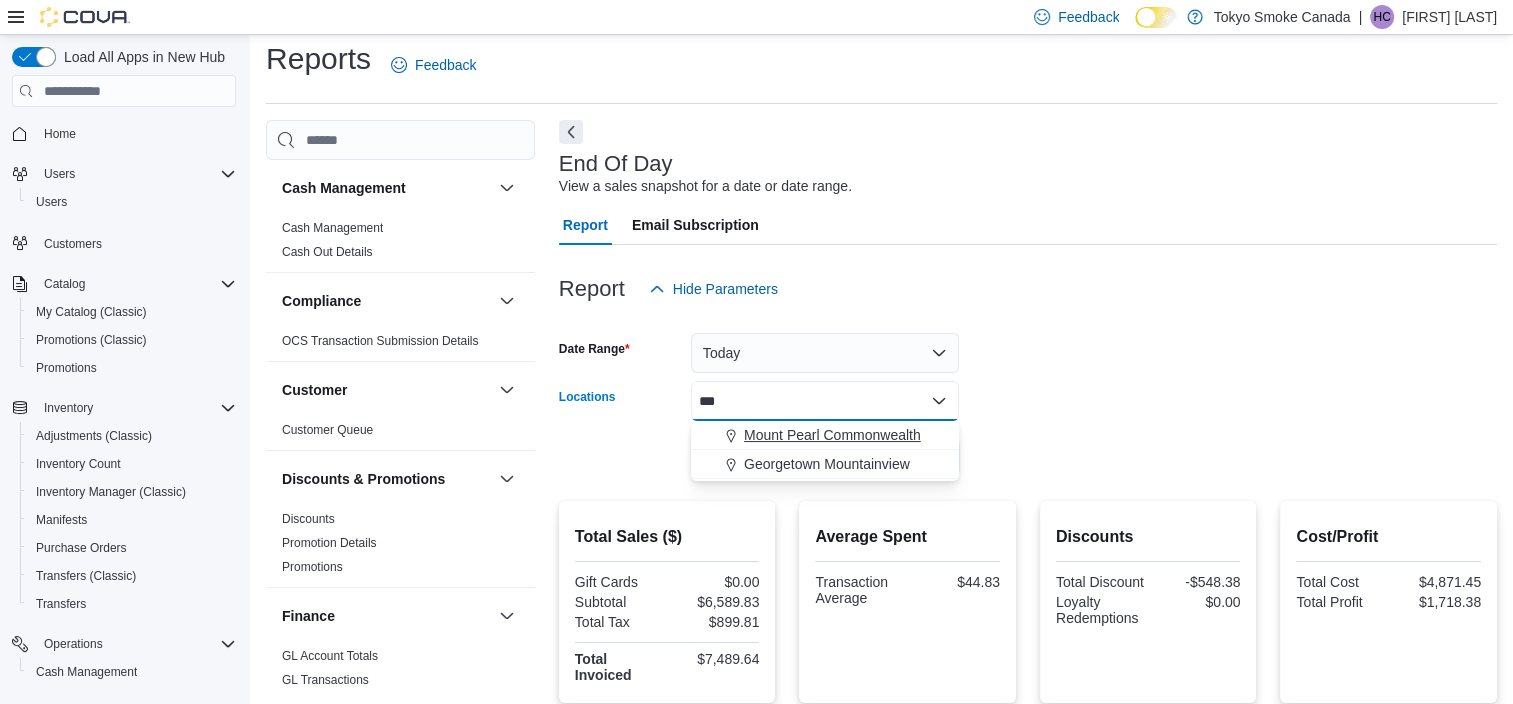 type on "***" 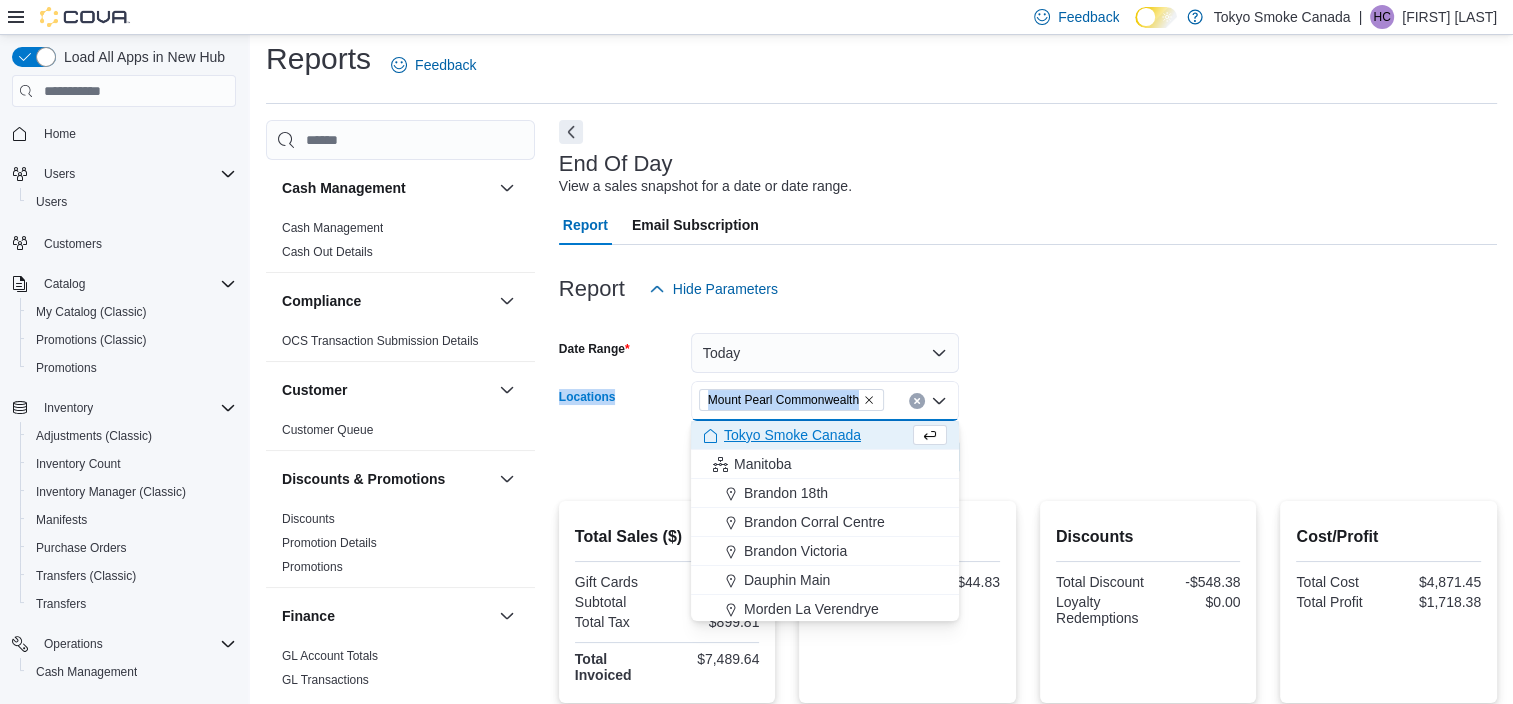 click on "Date Range Today Locations Mount Pearl Commonwealth Combo box. Selected. Mount Pearl Commonwealth. Press Backspace to delete Mount Pearl Commonwealth. Combo box input. All Locations. Type some text or, to display a list of choices, press Down Arrow. To exit the list of choices, press Escape. Export  Run Report" at bounding box center (1028, 393) 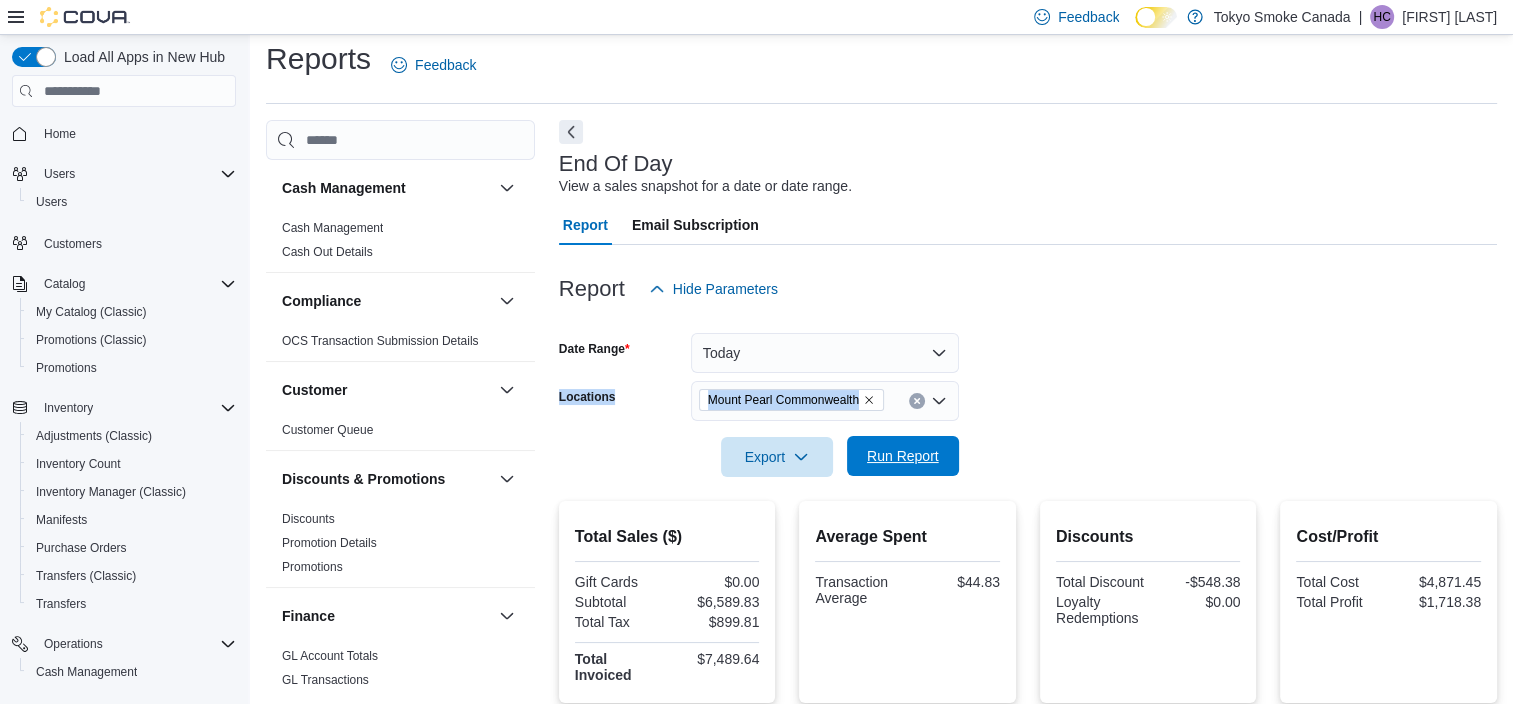 drag, startPoint x: 1068, startPoint y: 372, endPoint x: 935, endPoint y: 457, distance: 157.84169 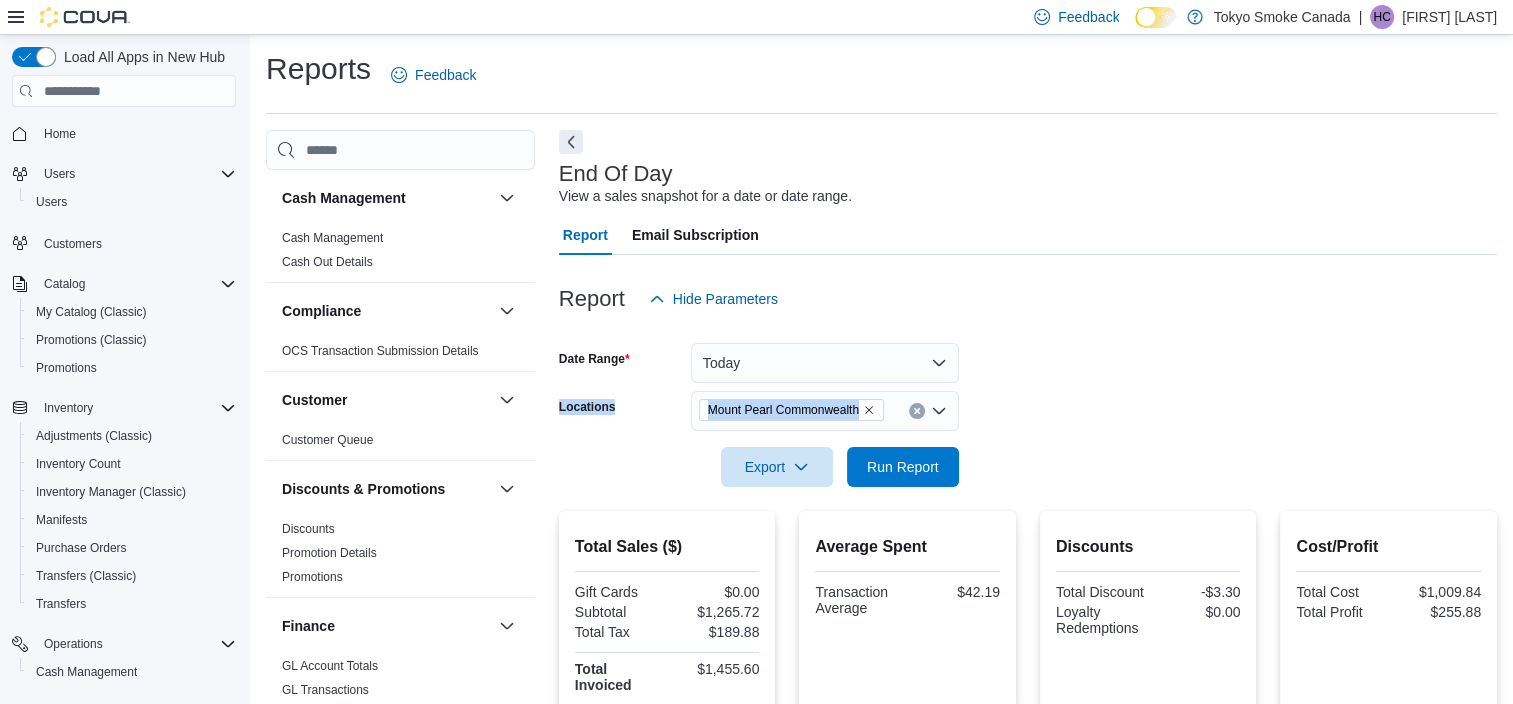 scroll, scrollTop: 0, scrollLeft: 0, axis: both 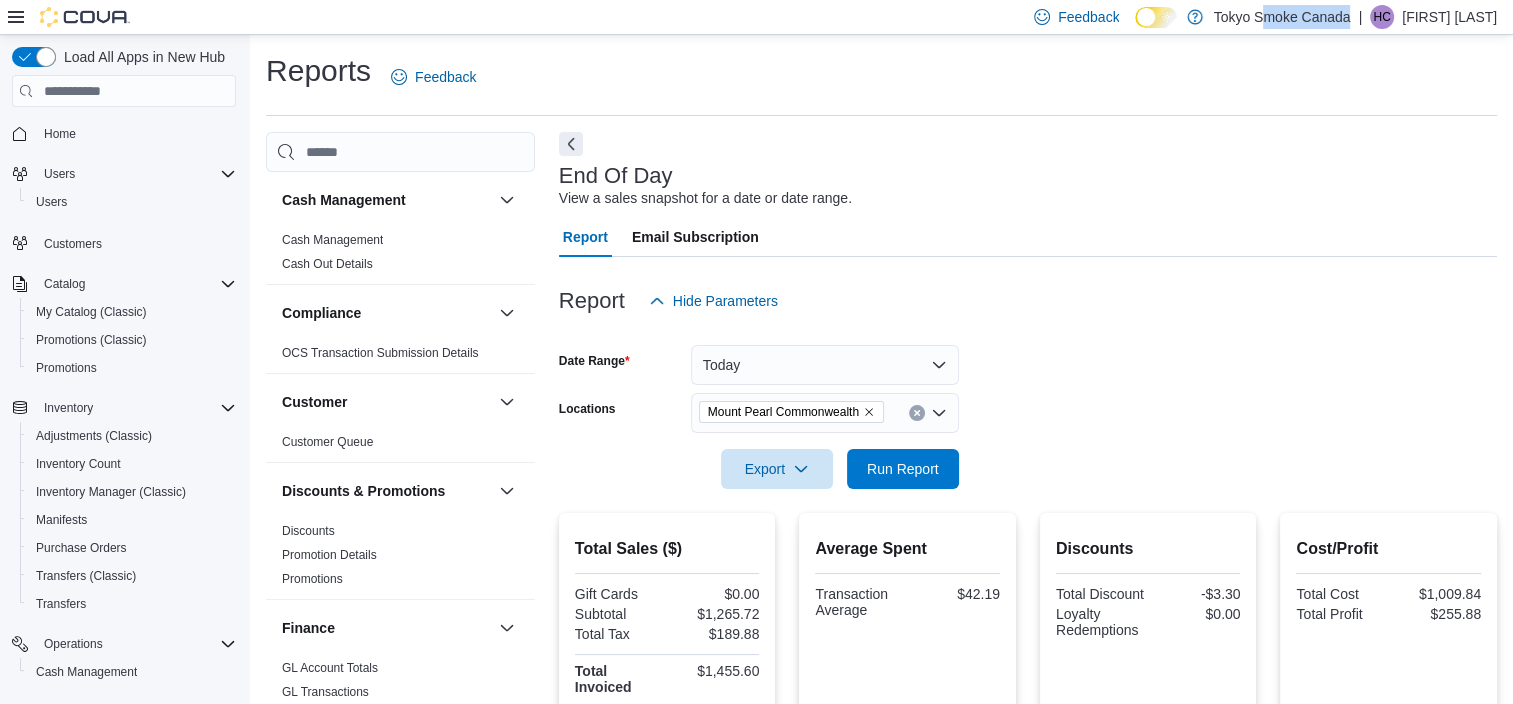 click on "Feedback Dark Mode Tokyo Smoke Canada | HC Heather Chafe" at bounding box center [1261, 17] 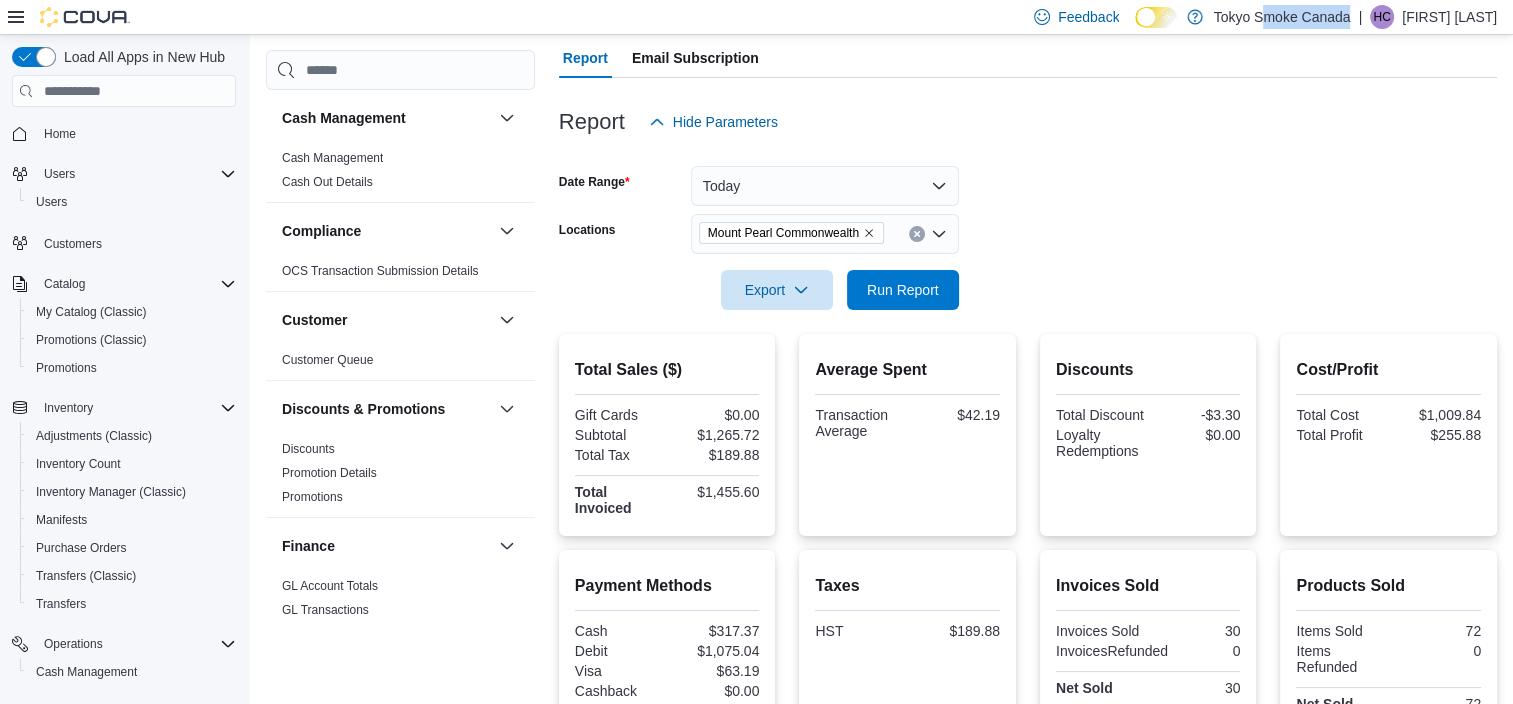 scroll, scrollTop: 300, scrollLeft: 0, axis: vertical 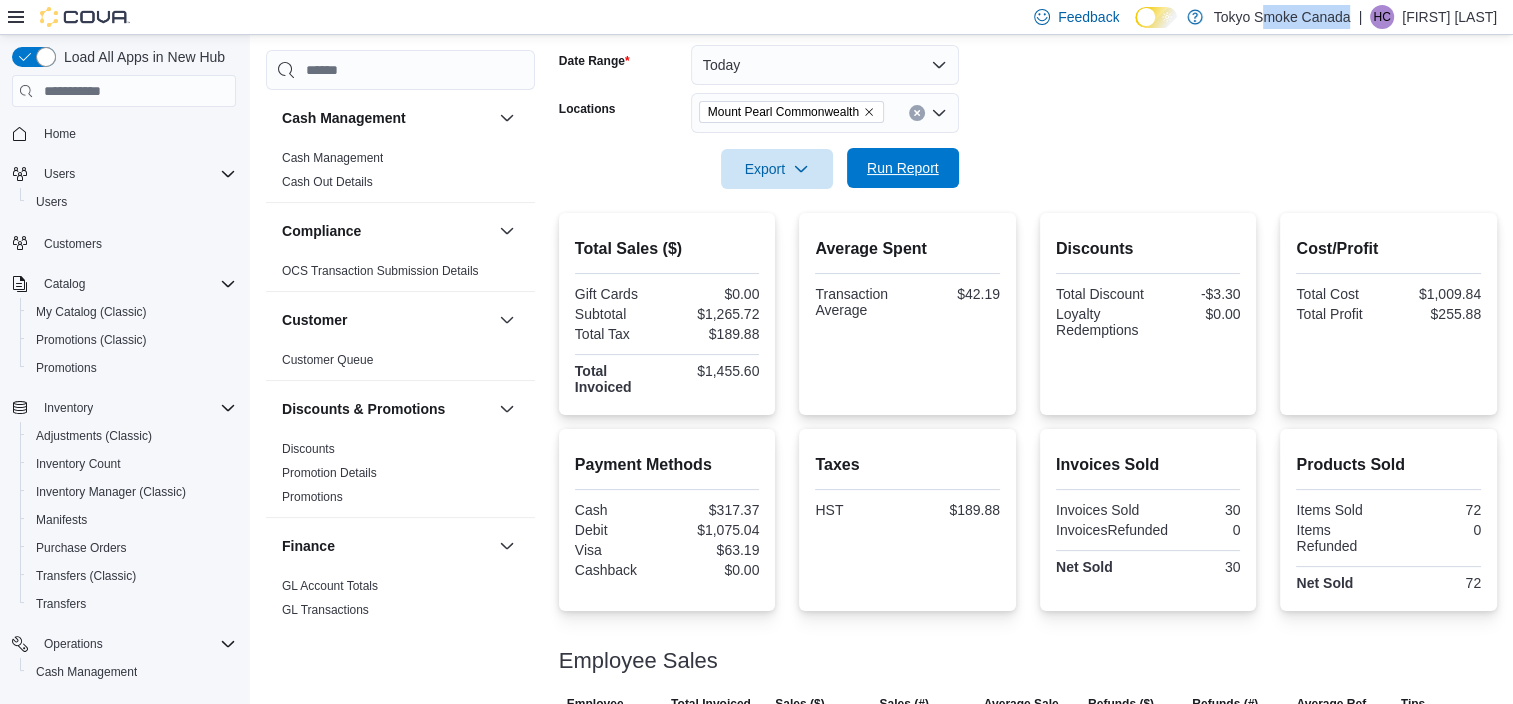 click on "Run Report" at bounding box center (903, 168) 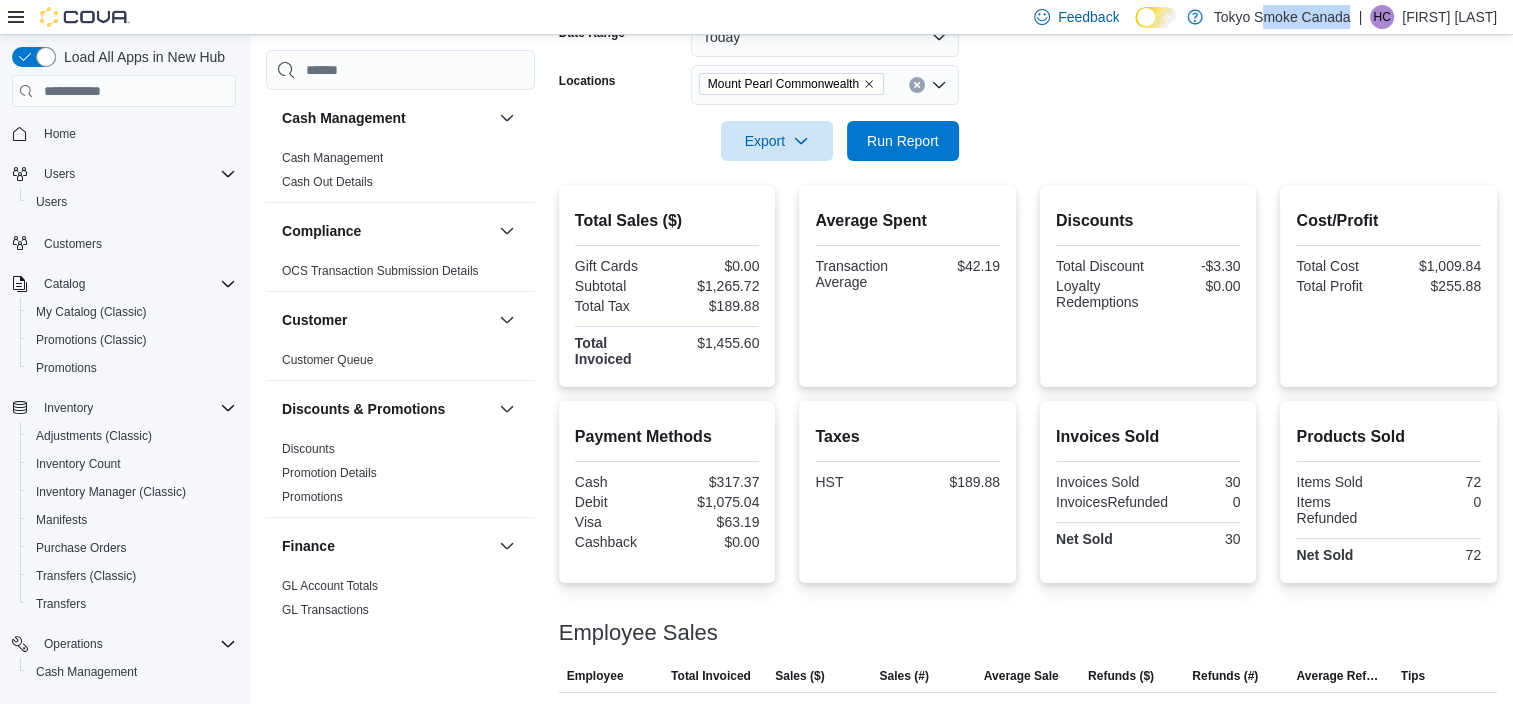 scroll, scrollTop: 279, scrollLeft: 0, axis: vertical 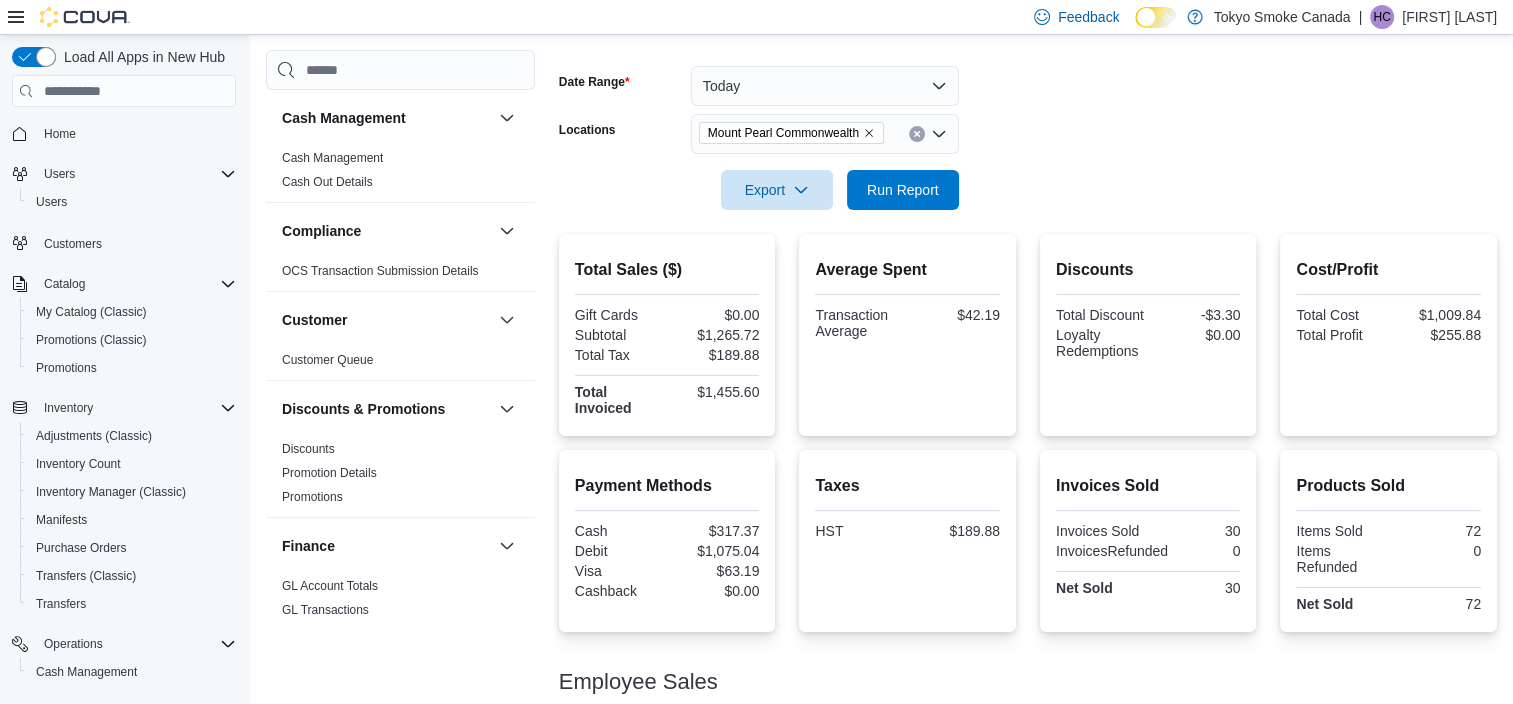 click on "Date Range Today Locations Mount Pearl Commonwealth Export  Run Report" at bounding box center (1028, 126) 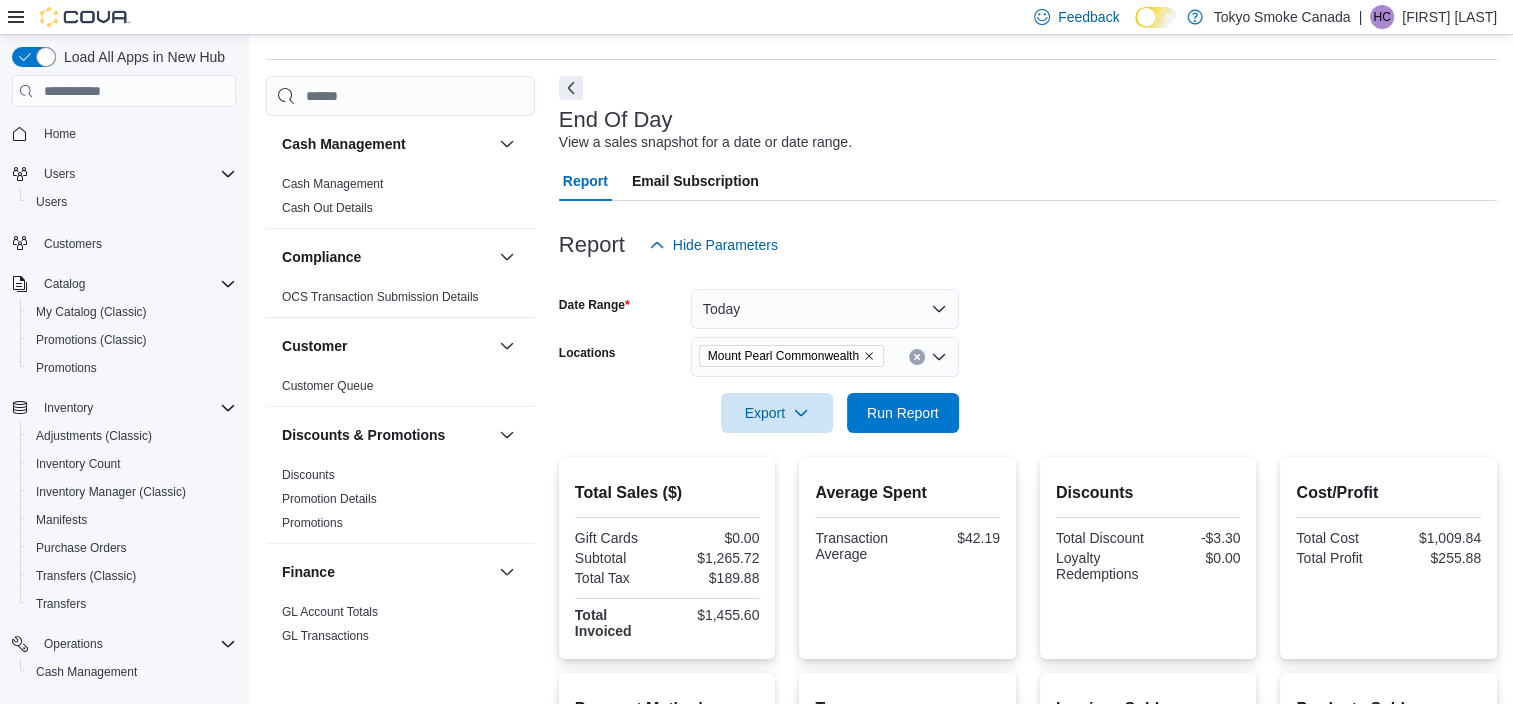 scroll, scrollTop: 0, scrollLeft: 0, axis: both 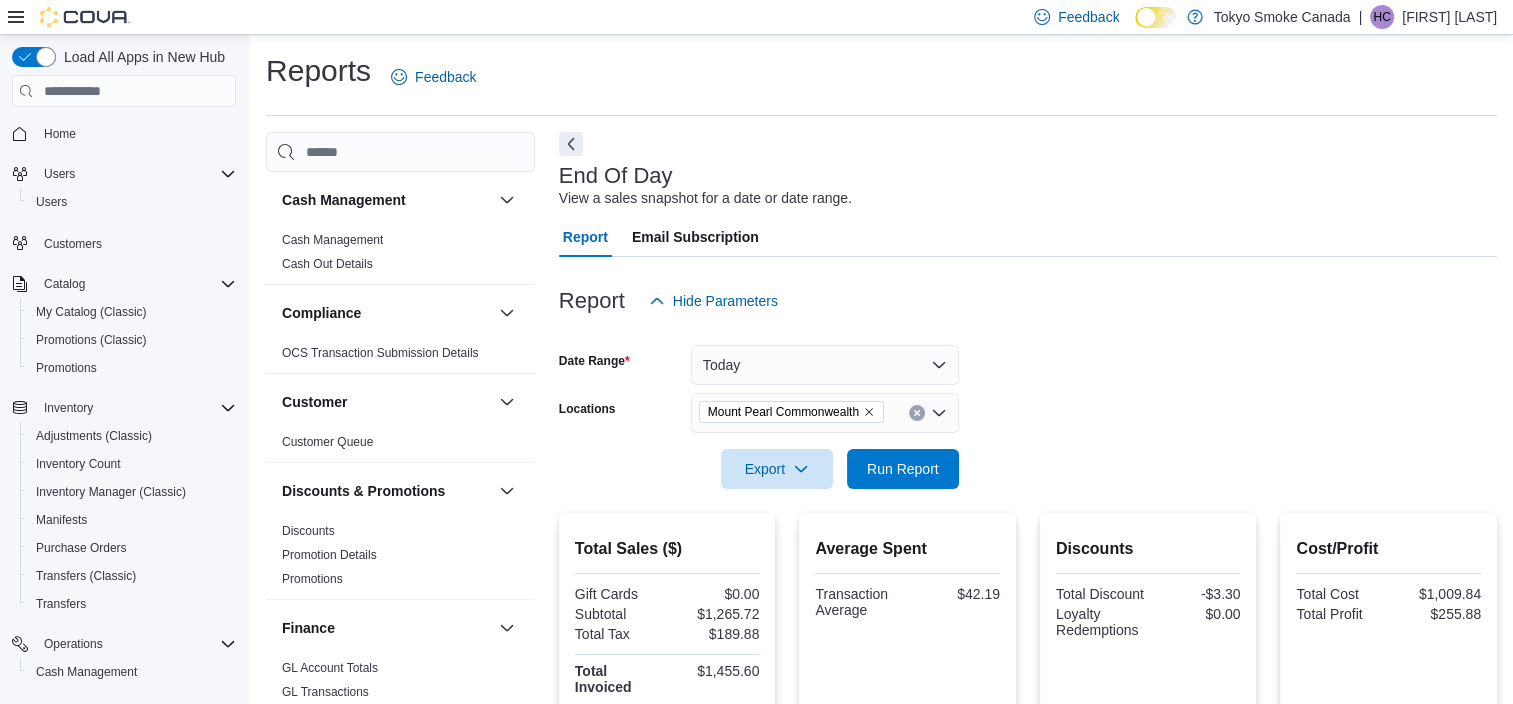 click on "Report Email Subscription" at bounding box center (1028, 237) 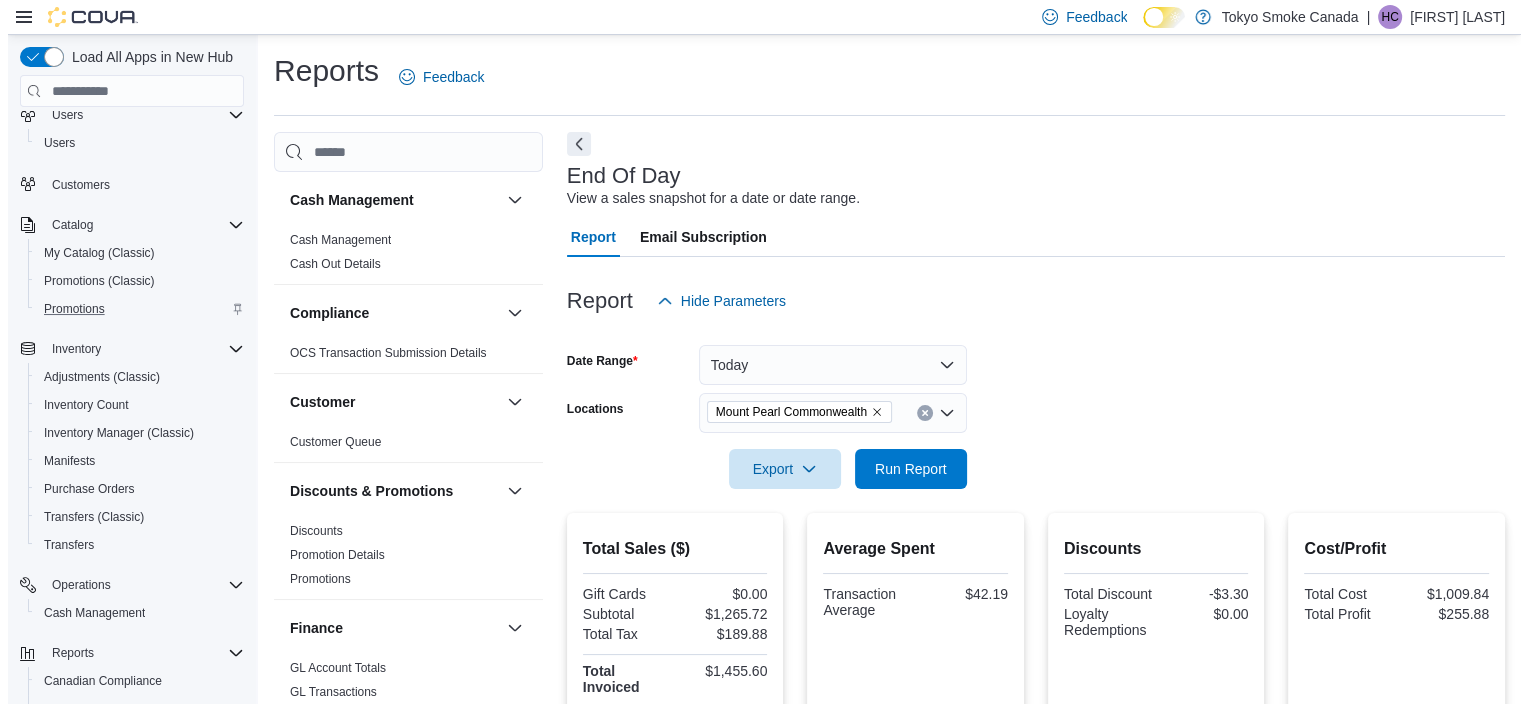 scroll, scrollTop: 0, scrollLeft: 0, axis: both 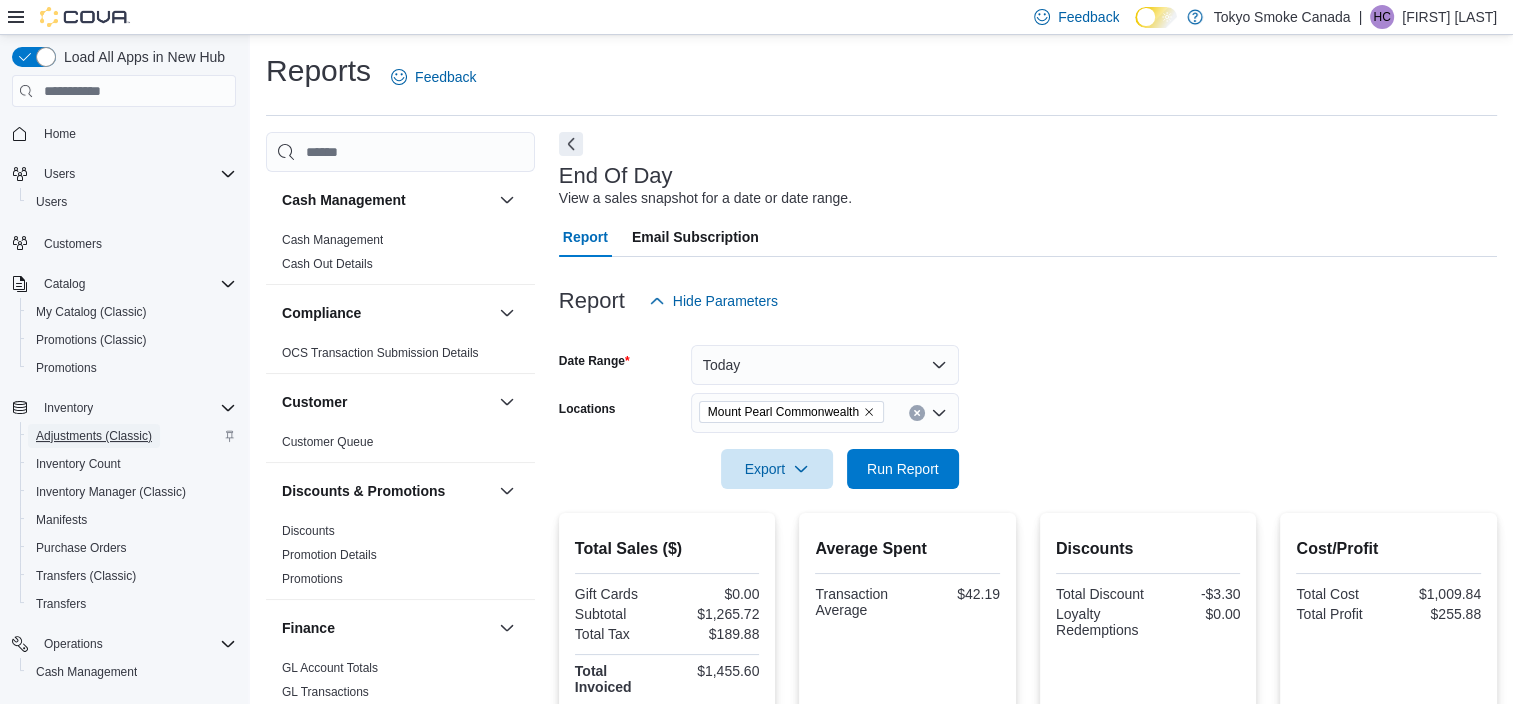 click on "Adjustments (Classic)" at bounding box center (94, 436) 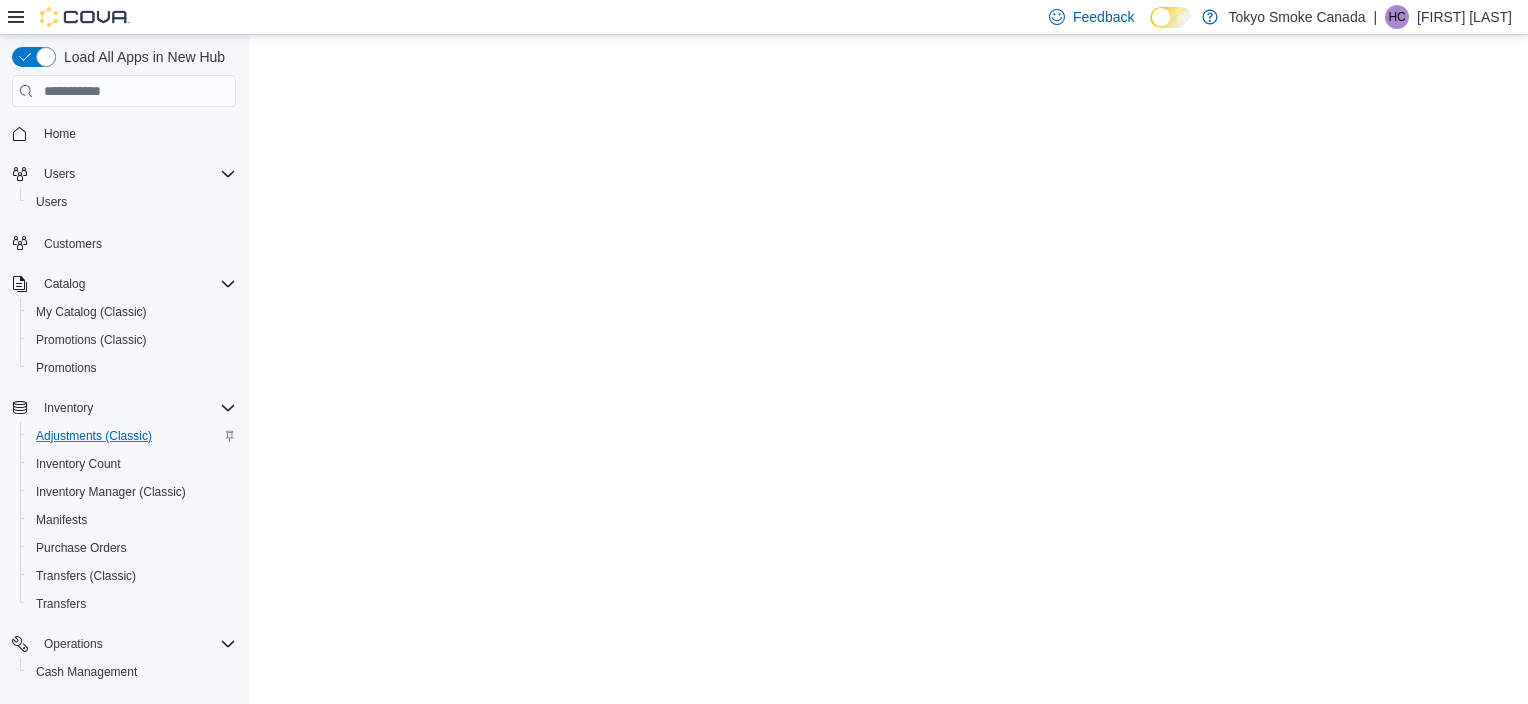 scroll, scrollTop: 0, scrollLeft: 0, axis: both 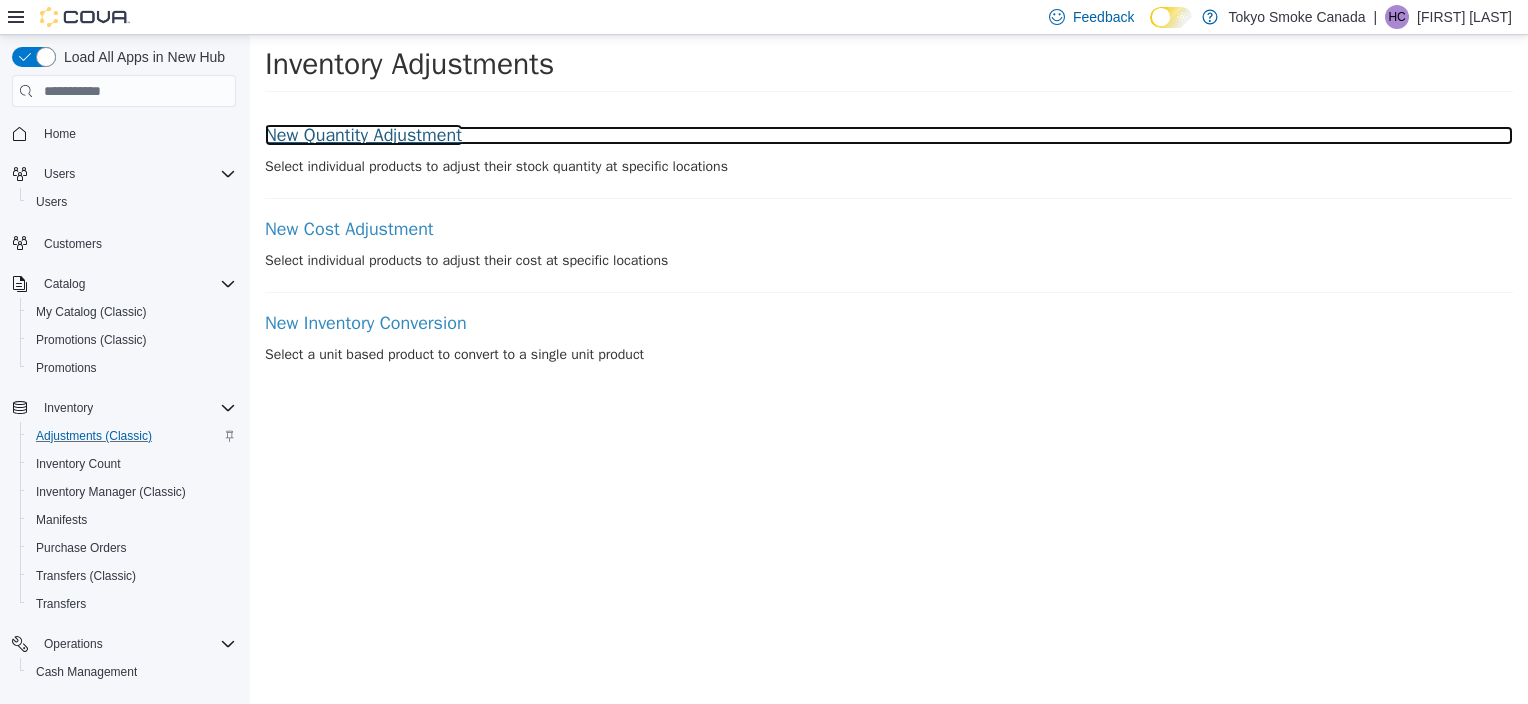 click on "New Quantity Adjustment" at bounding box center (889, 136) 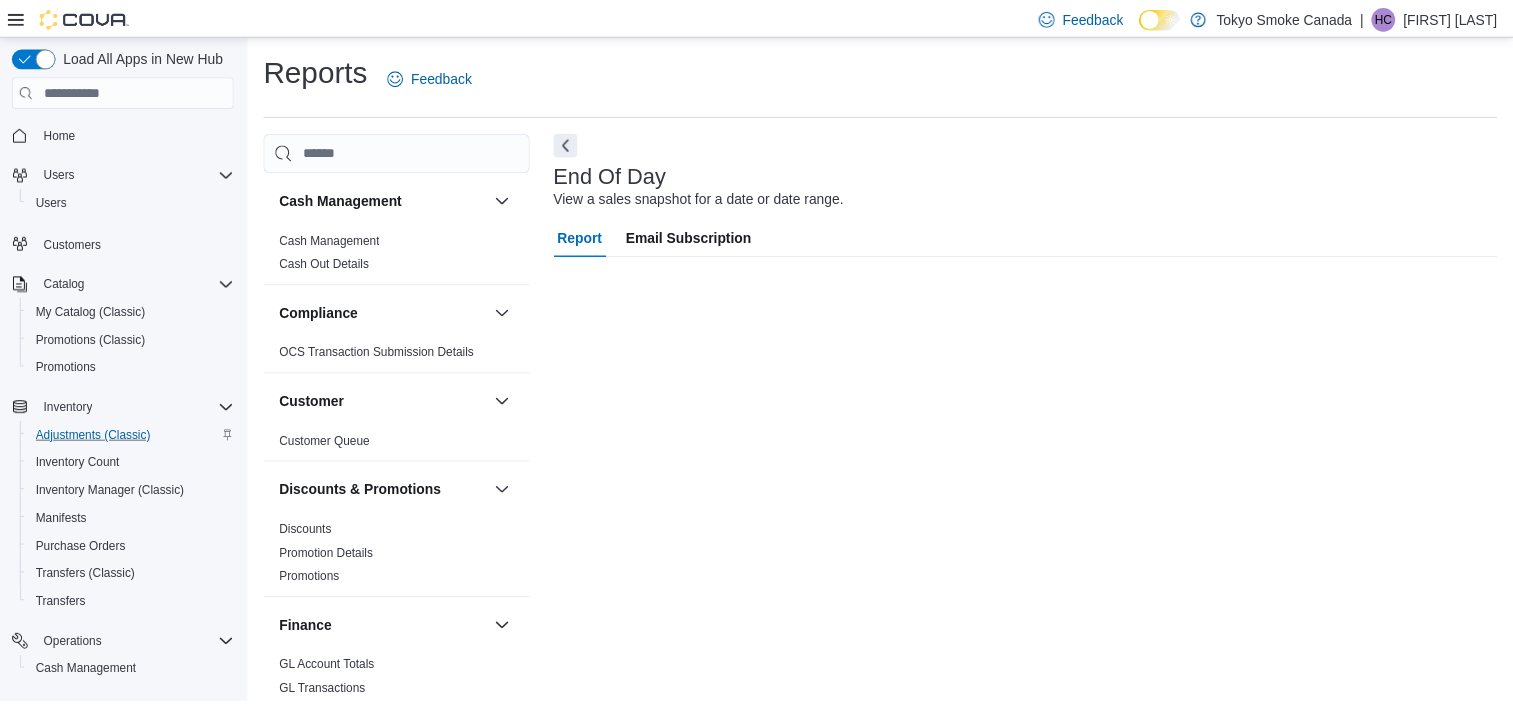 scroll, scrollTop: 12, scrollLeft: 0, axis: vertical 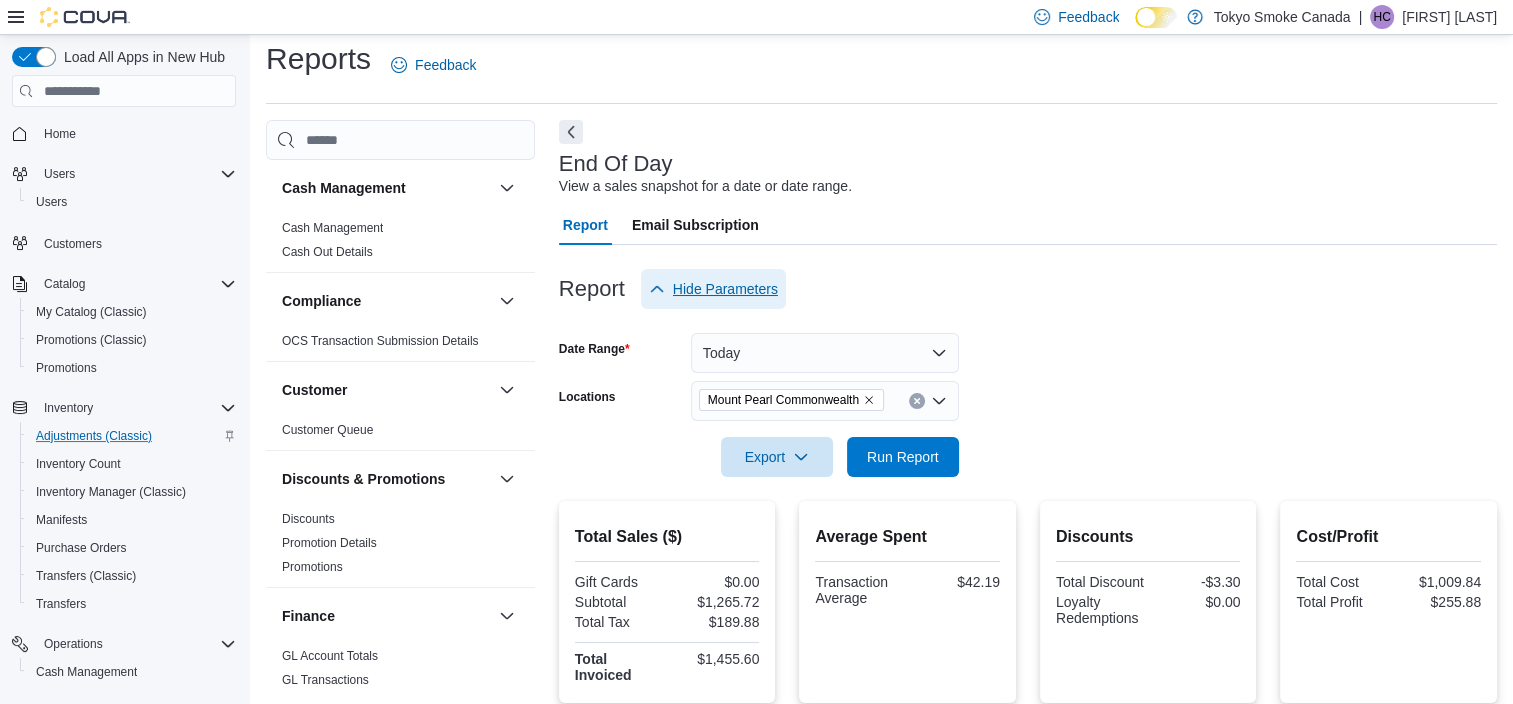click on "Hide Parameters" at bounding box center [725, 289] 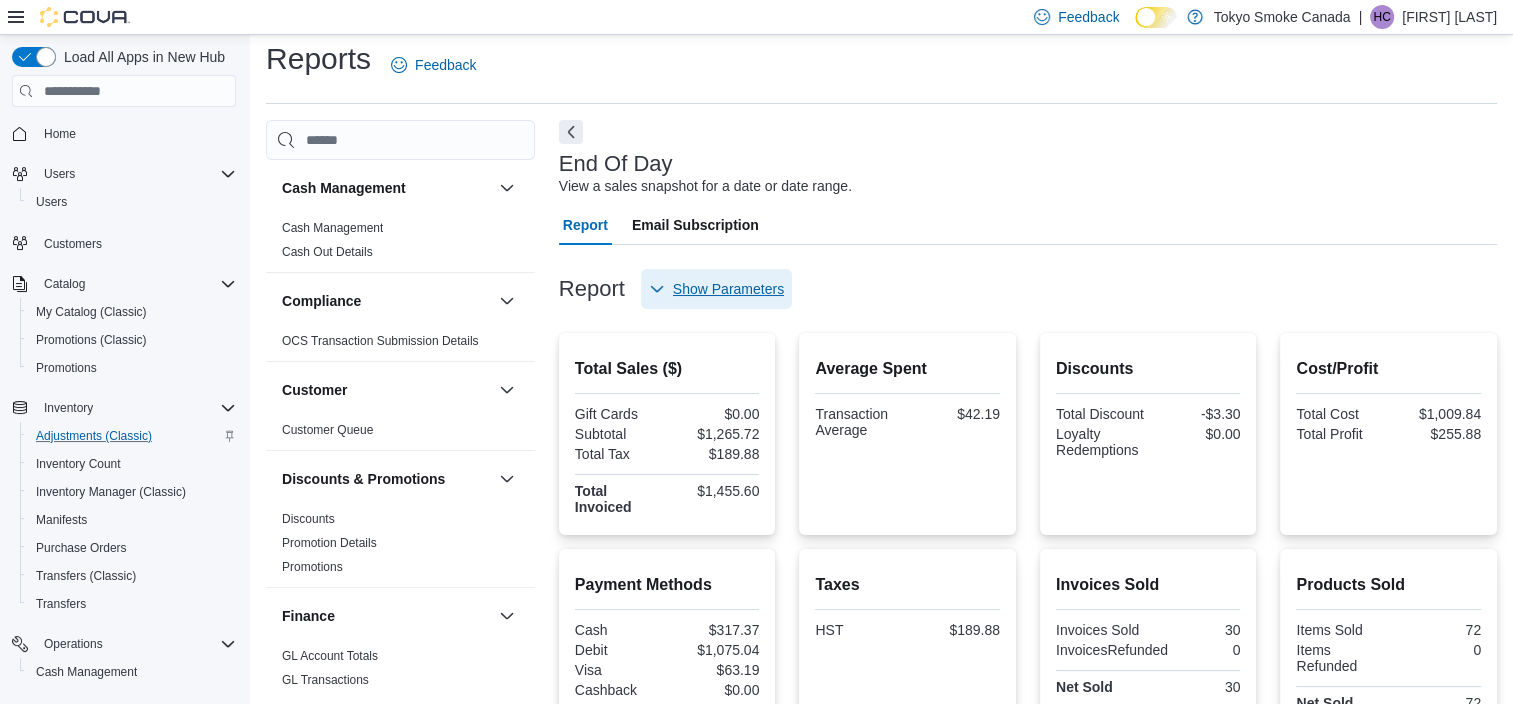 click on "Show Parameters" at bounding box center (728, 289) 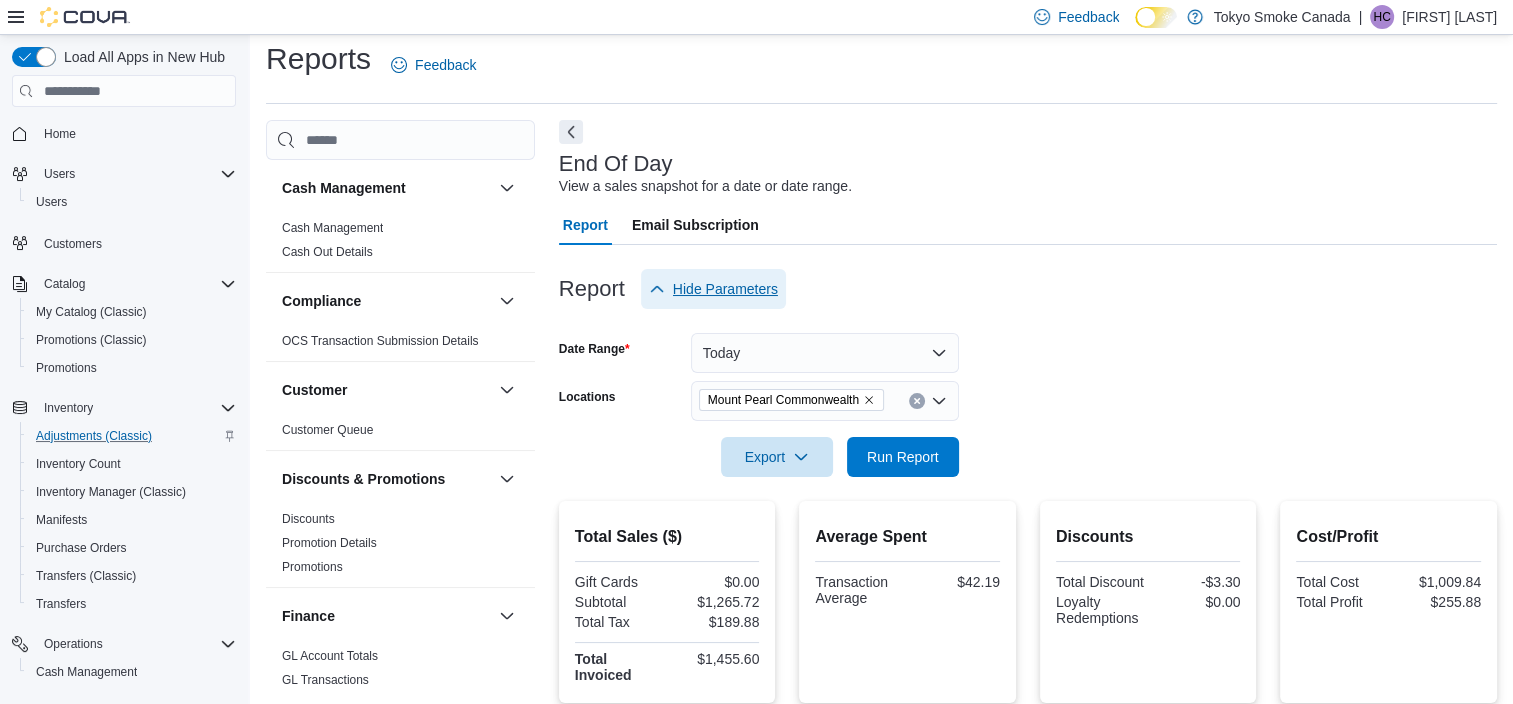 click on "Hide Parameters" at bounding box center [725, 289] 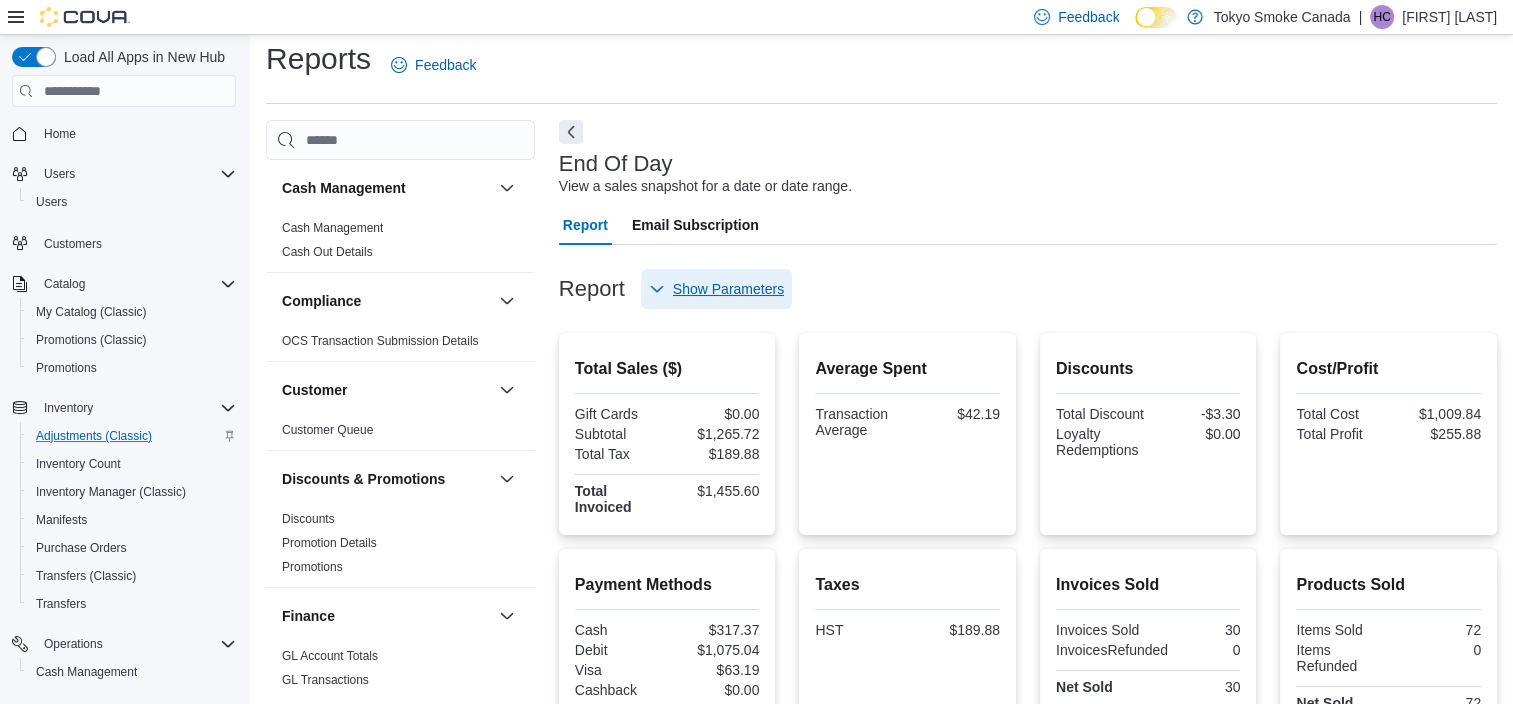 click on "Show Parameters" at bounding box center [728, 289] 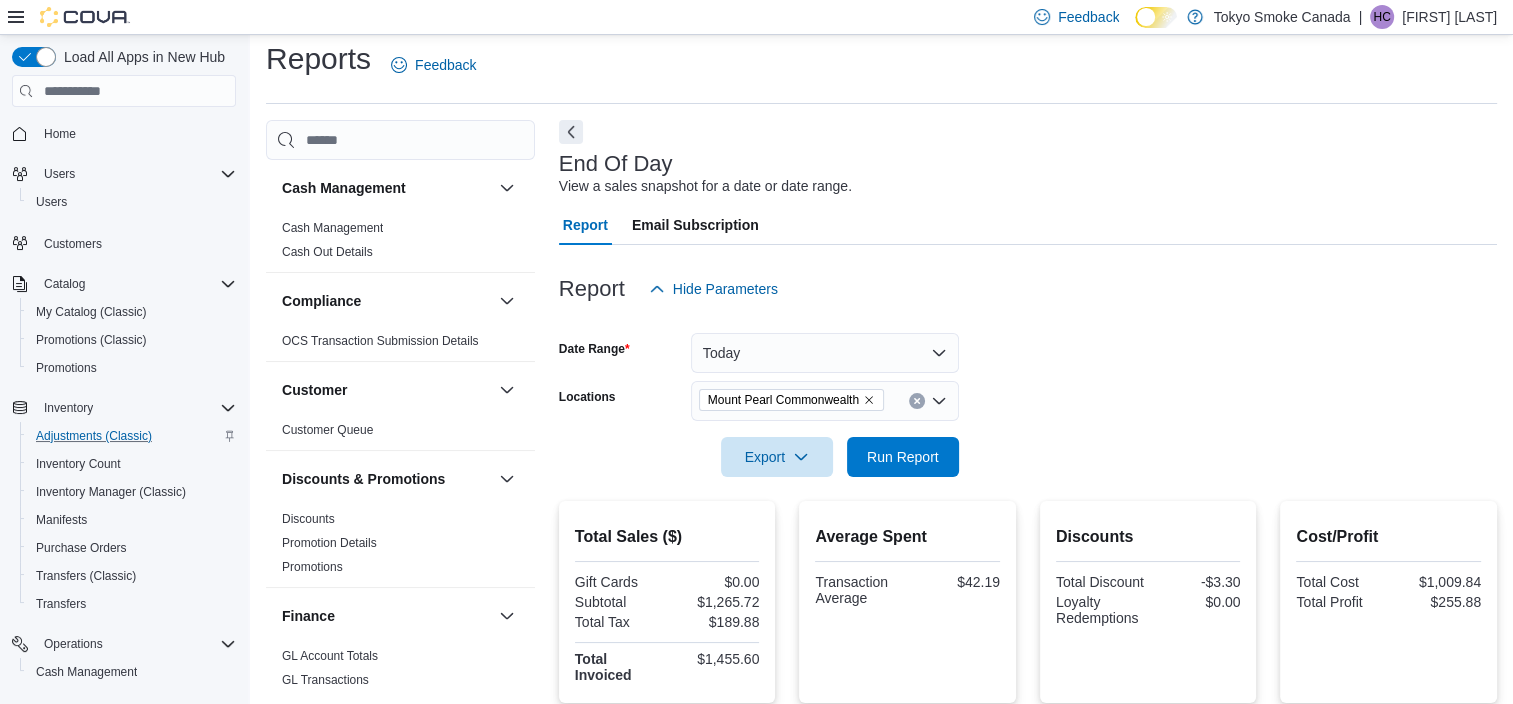 click on "End Of Day    View a sales snapshot for a date or date range. Report Email Subscription Report Hide Parameters   Date Range Today Locations Mount Pearl Commonwealth Export  Run Report Total Sales ($) Gift Cards $0.00 Subtotal $1,265.72 Total Tax $189.88 Total Invoiced $1,455.60 Average Spent Transaction Average $42.19 Discounts Total Discount -$3.30 Loyalty Redemptions $0.00 Cost/Profit Total Cost $1,009.84 Total Profit $255.88 Payment Methods Cash $317.37 Debit $1,075.04 Visa $63.19 Cashback $0.00 Taxes HST $189.88 Invoices Sold Invoices Sold 30 InvoicesRefunded 0 Net Sold 30 Products Sold Items Sold 72 Items Refunded 0 Net Sold 72 Employee Sales   This table contains 3 rows. Employee Total Invoiced Sales ($) Sales (#) Average Sale Refunds ($) Refunds (#) Average Refund Tips Employee Justin Furlong Total Invoiced $740.82 Sales ($) $644.18 Sales (#) 12 Average Sale $53.68 Refunds ($) $0.00 Refunds (#) 0 Average Refund $0.00 Tips $0.00 Employee Heather Chafe Total Invoiced $676.84 Sales ($) $588.55 Sales (#) 0" at bounding box center [1028, 662] 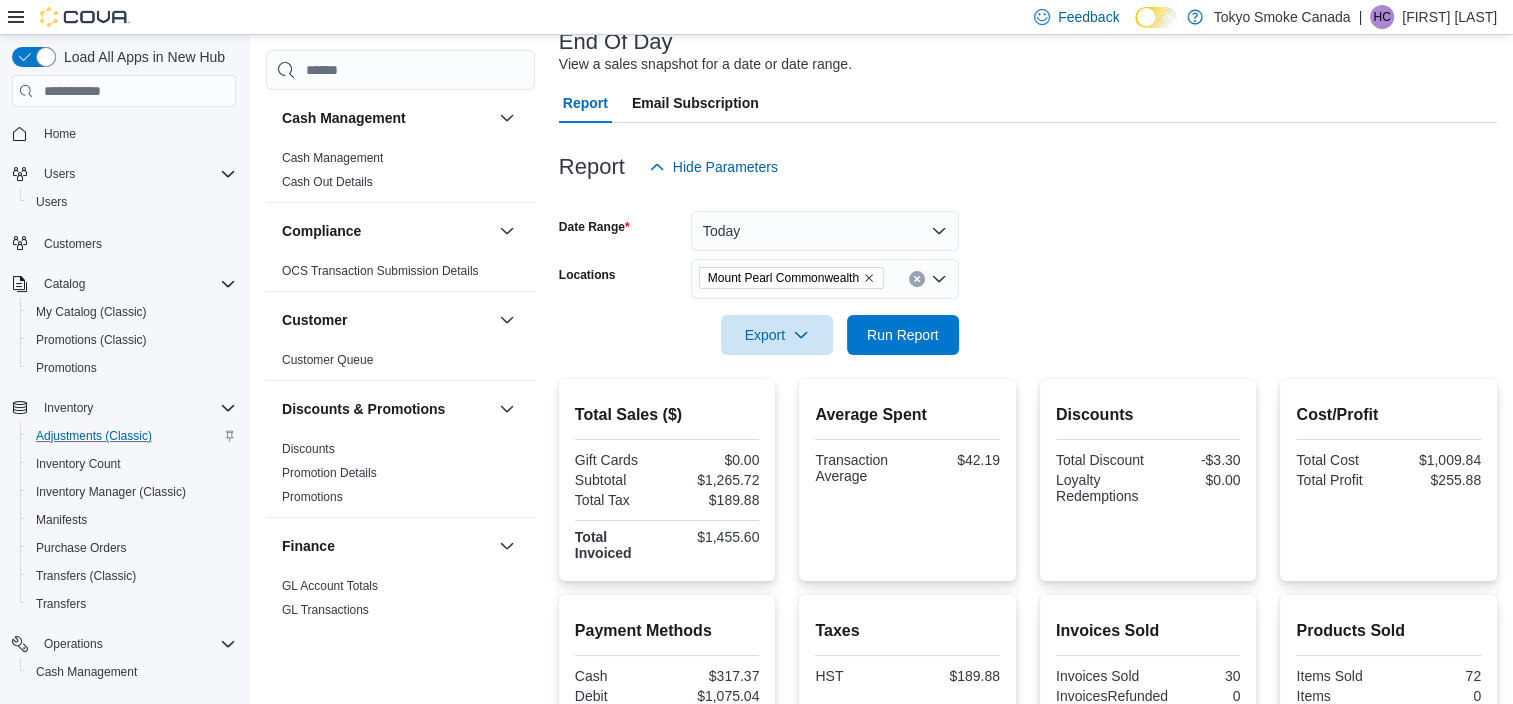scroll, scrollTop: 0, scrollLeft: 0, axis: both 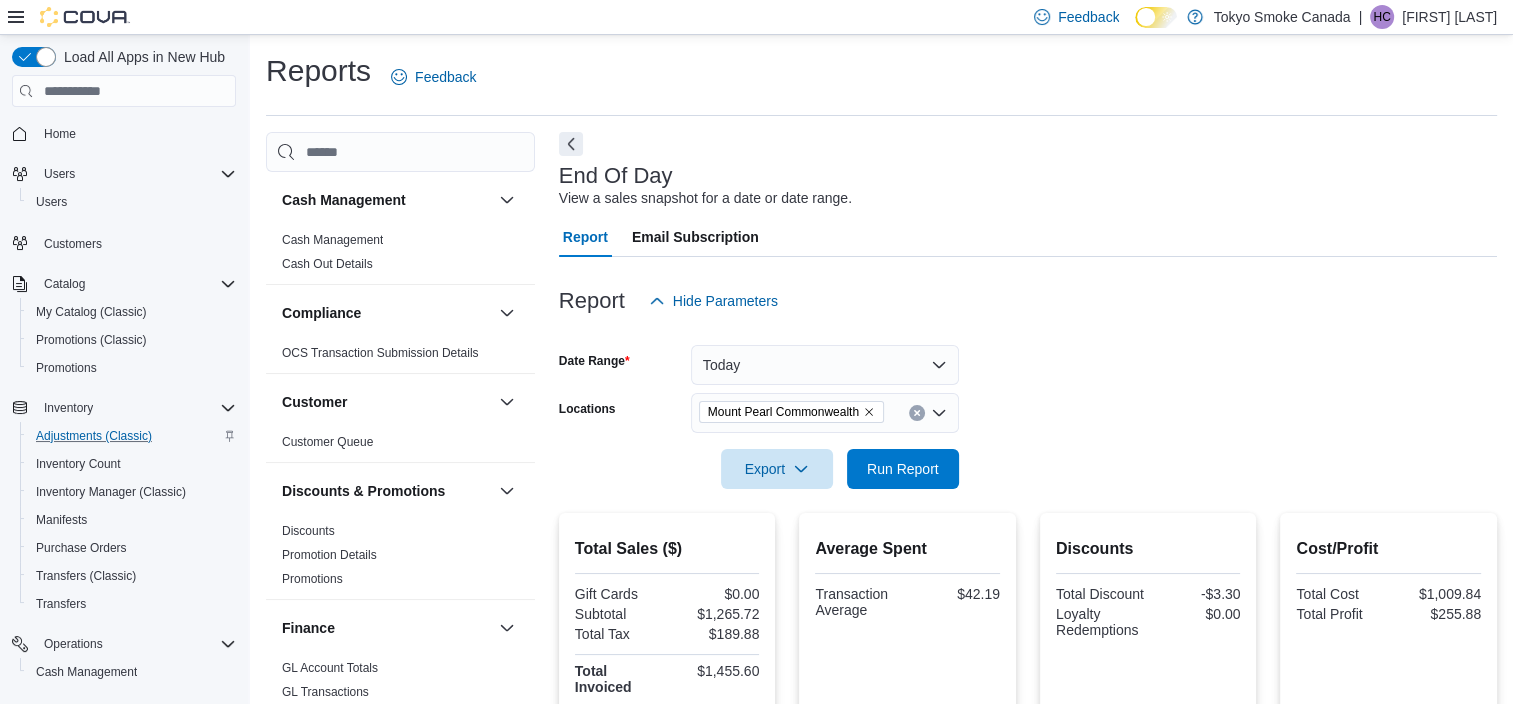 click at bounding box center (1028, 160) 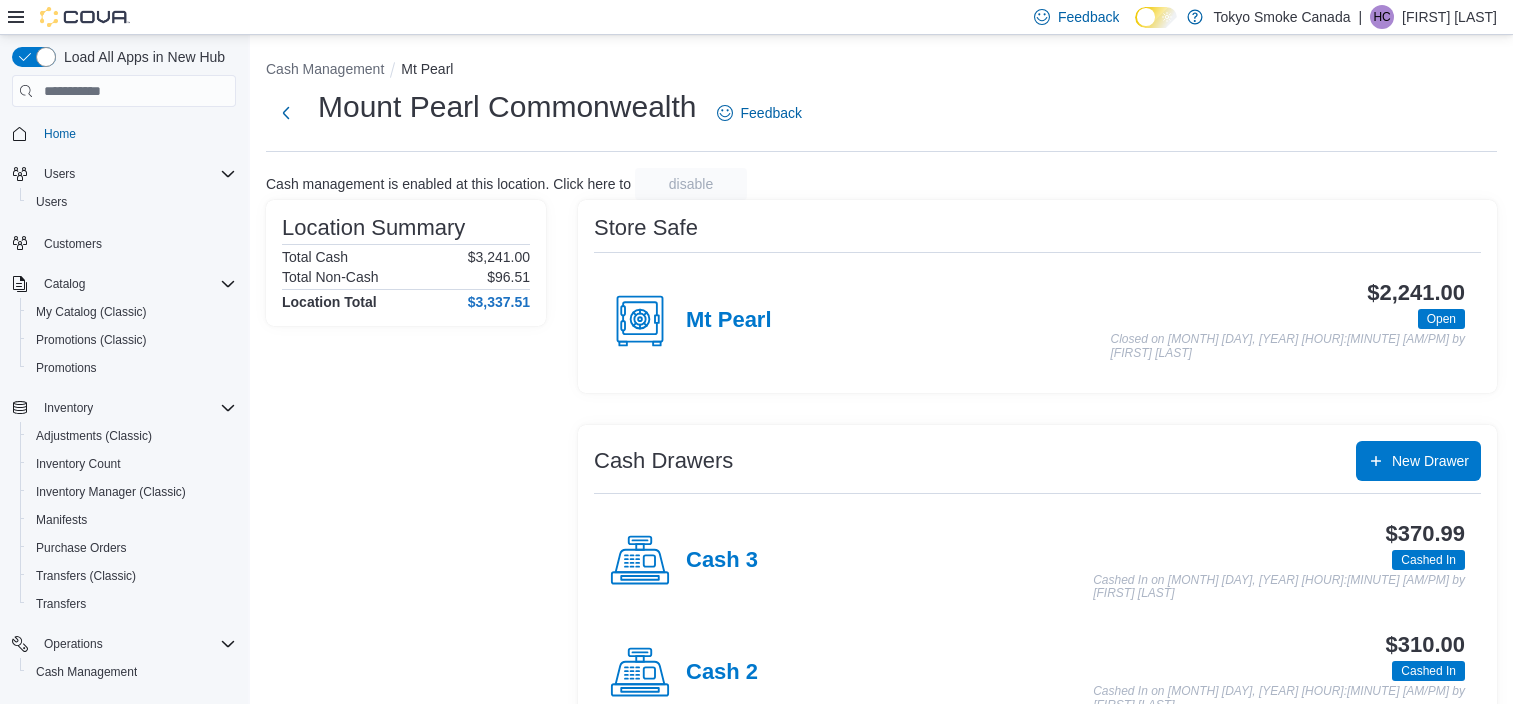 scroll, scrollTop: 166, scrollLeft: 0, axis: vertical 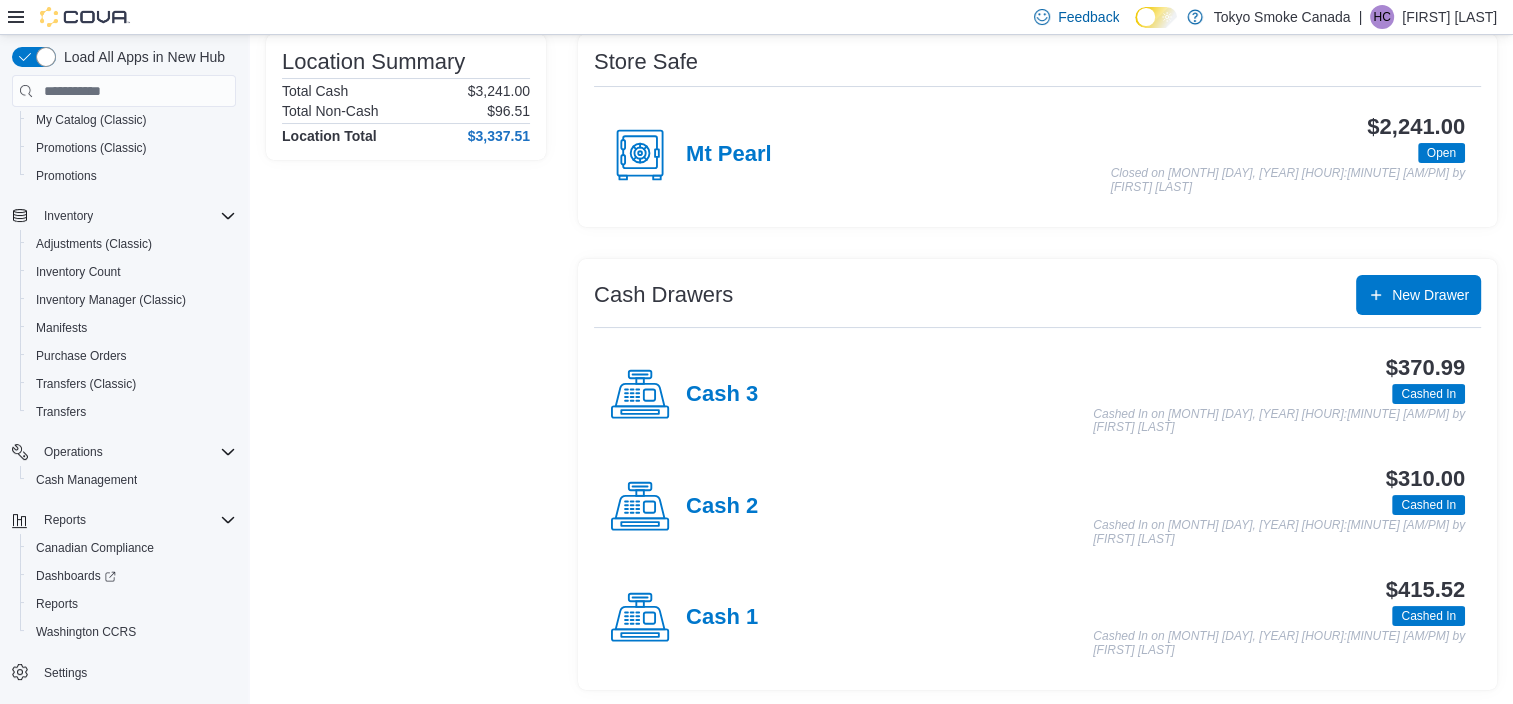 click on "Cash 3" at bounding box center [722, 395] 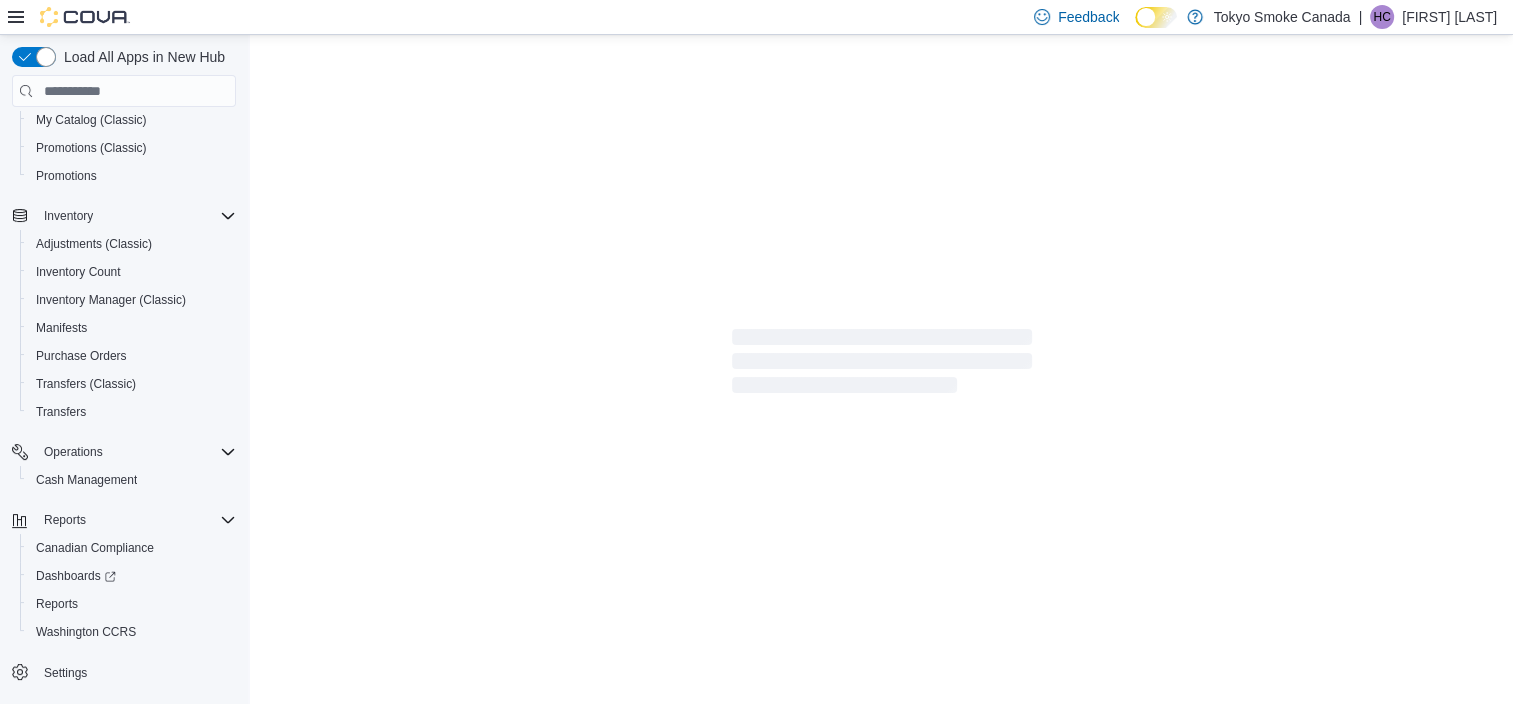 scroll, scrollTop: 0, scrollLeft: 0, axis: both 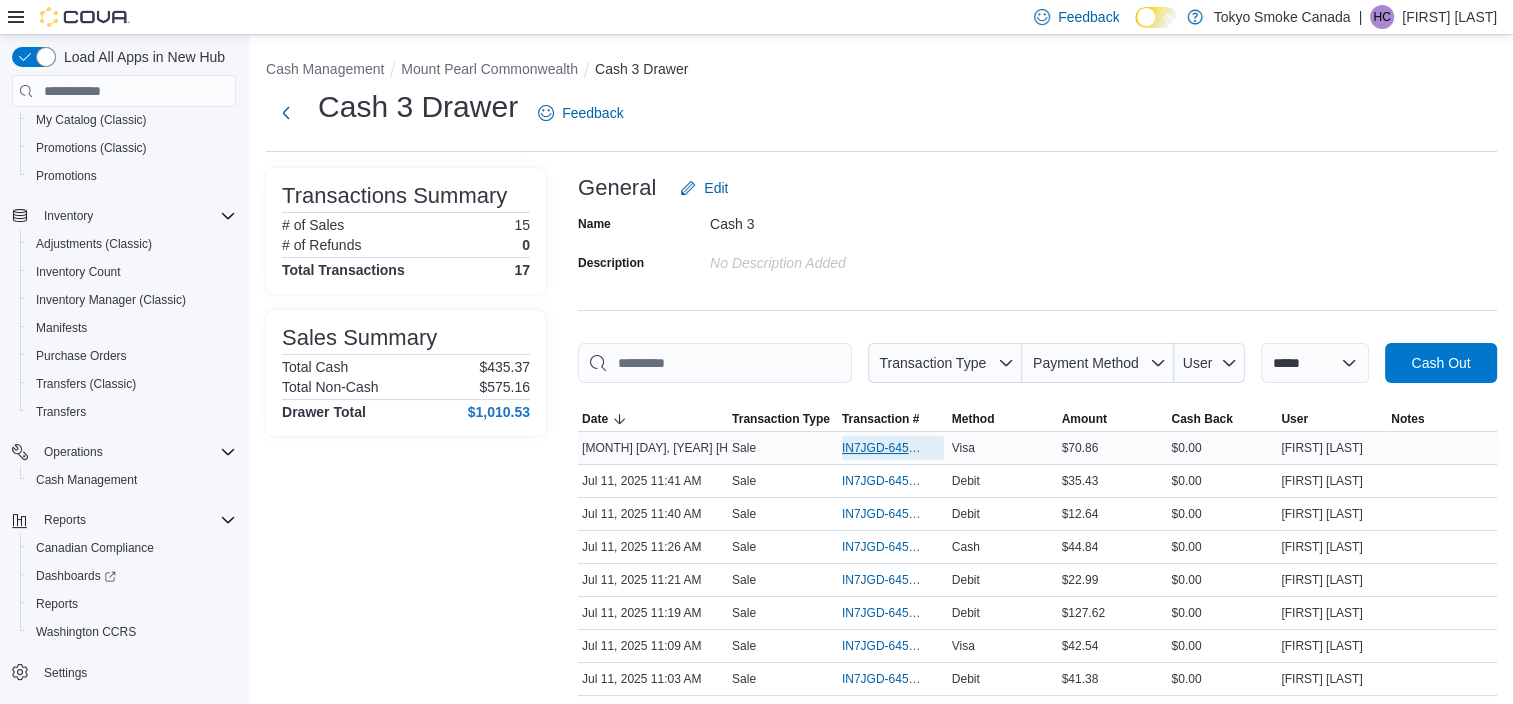 click on "IN7JGD-6457442" at bounding box center (883, 448) 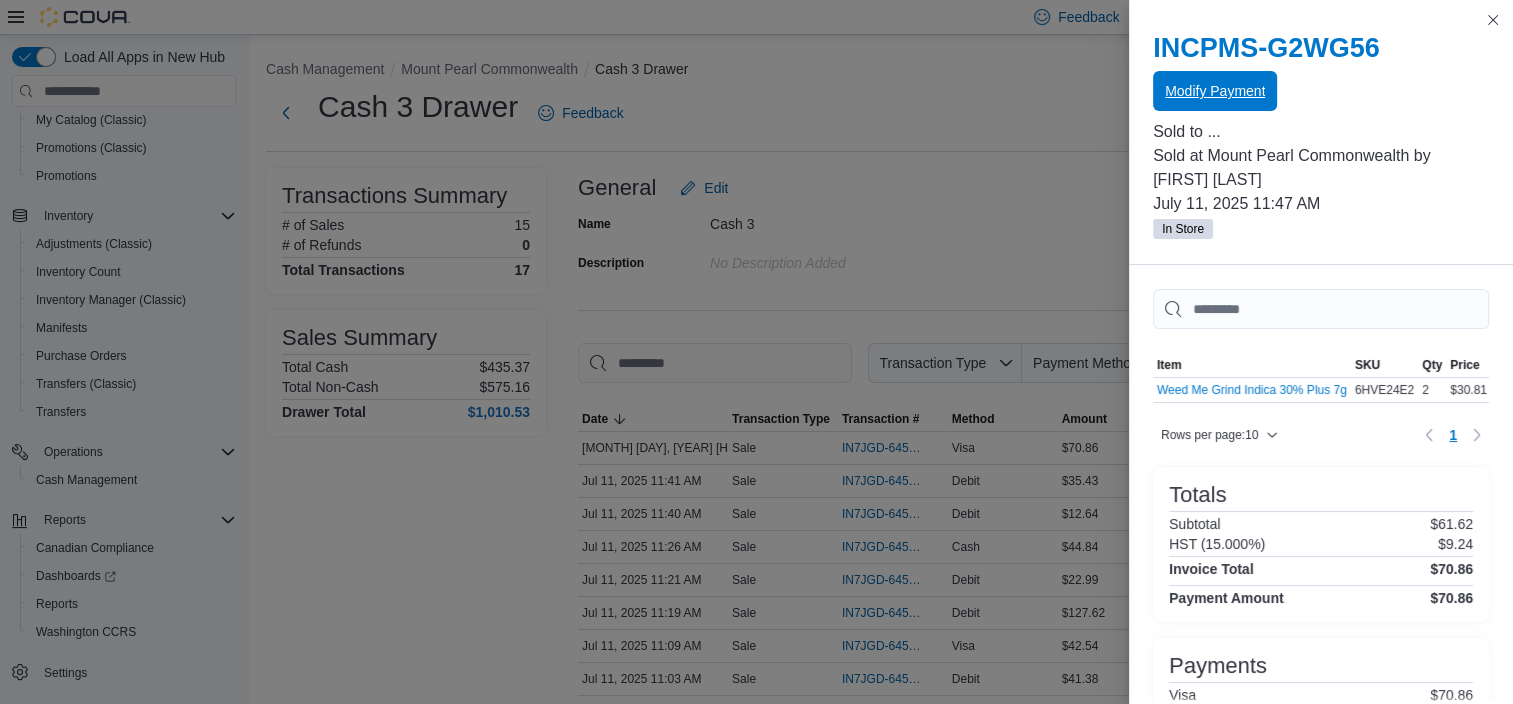 click on "Modify Payment" at bounding box center (1215, 91) 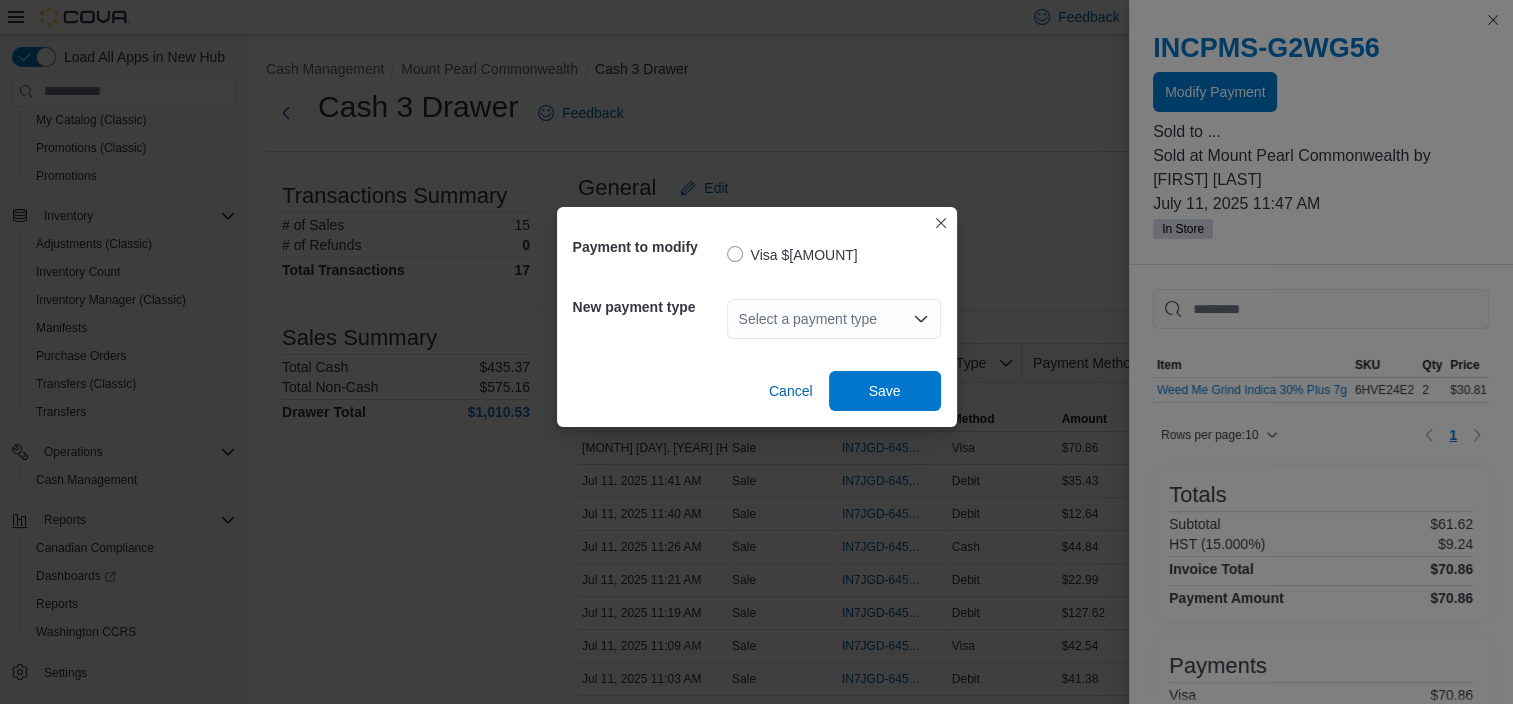 click on "Select a payment type" at bounding box center (834, 319) 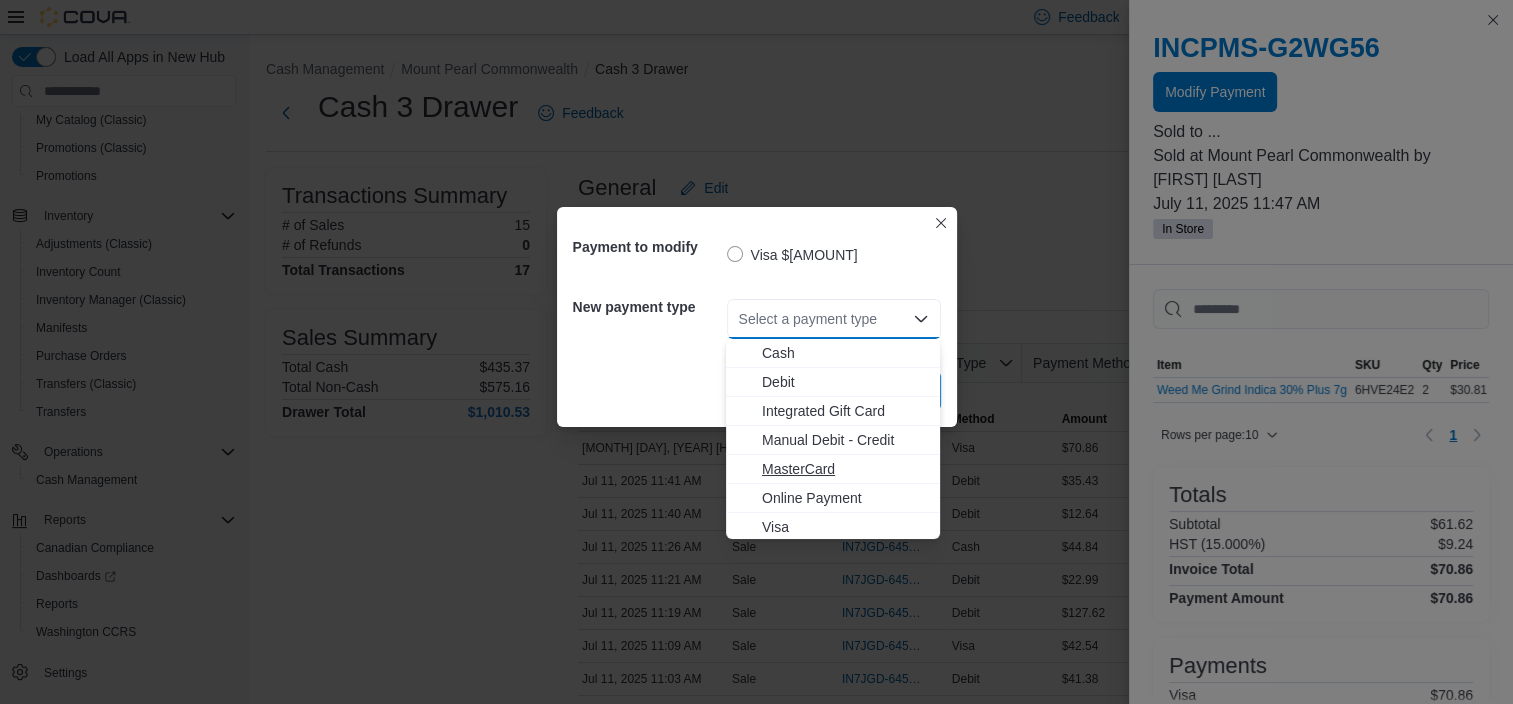 click on "MasterCard" at bounding box center (845, 469) 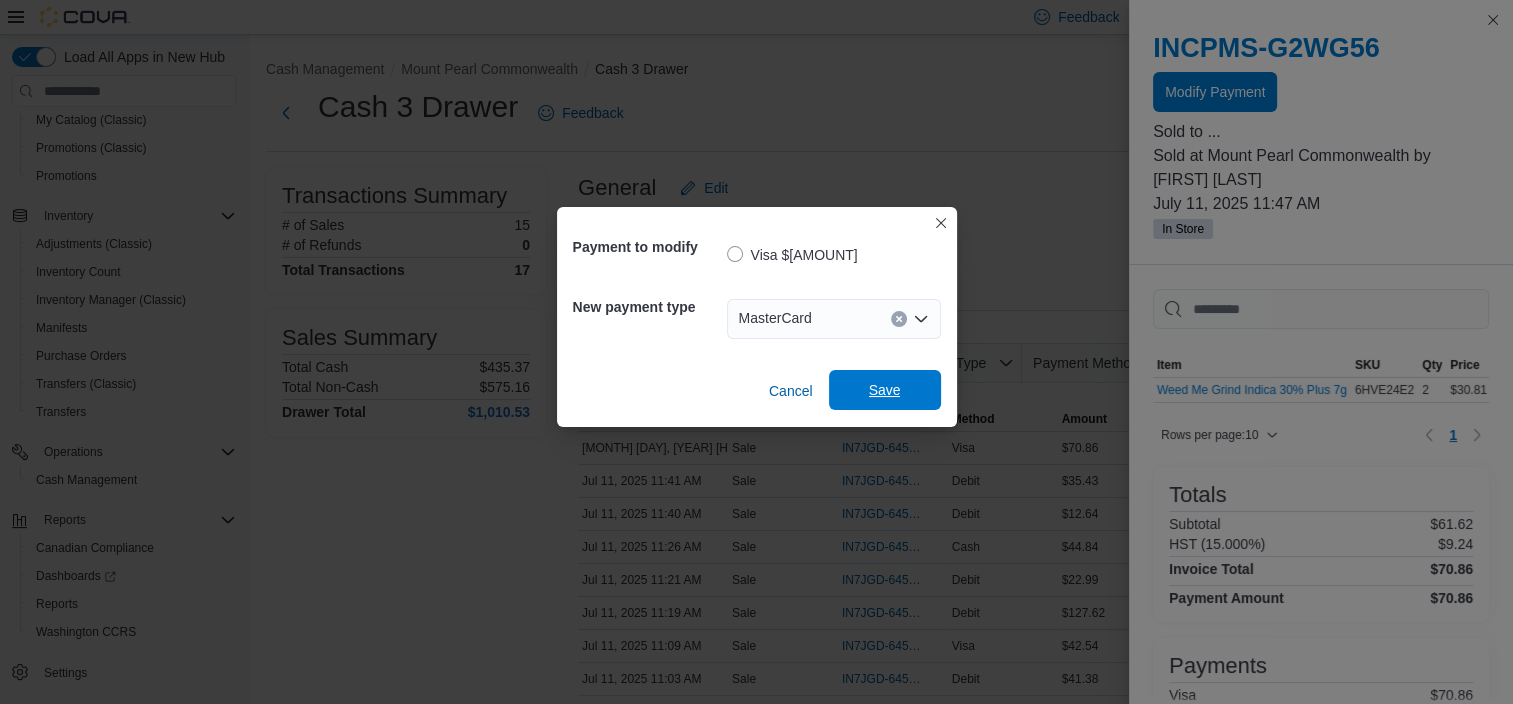 click on "Save" at bounding box center [885, 390] 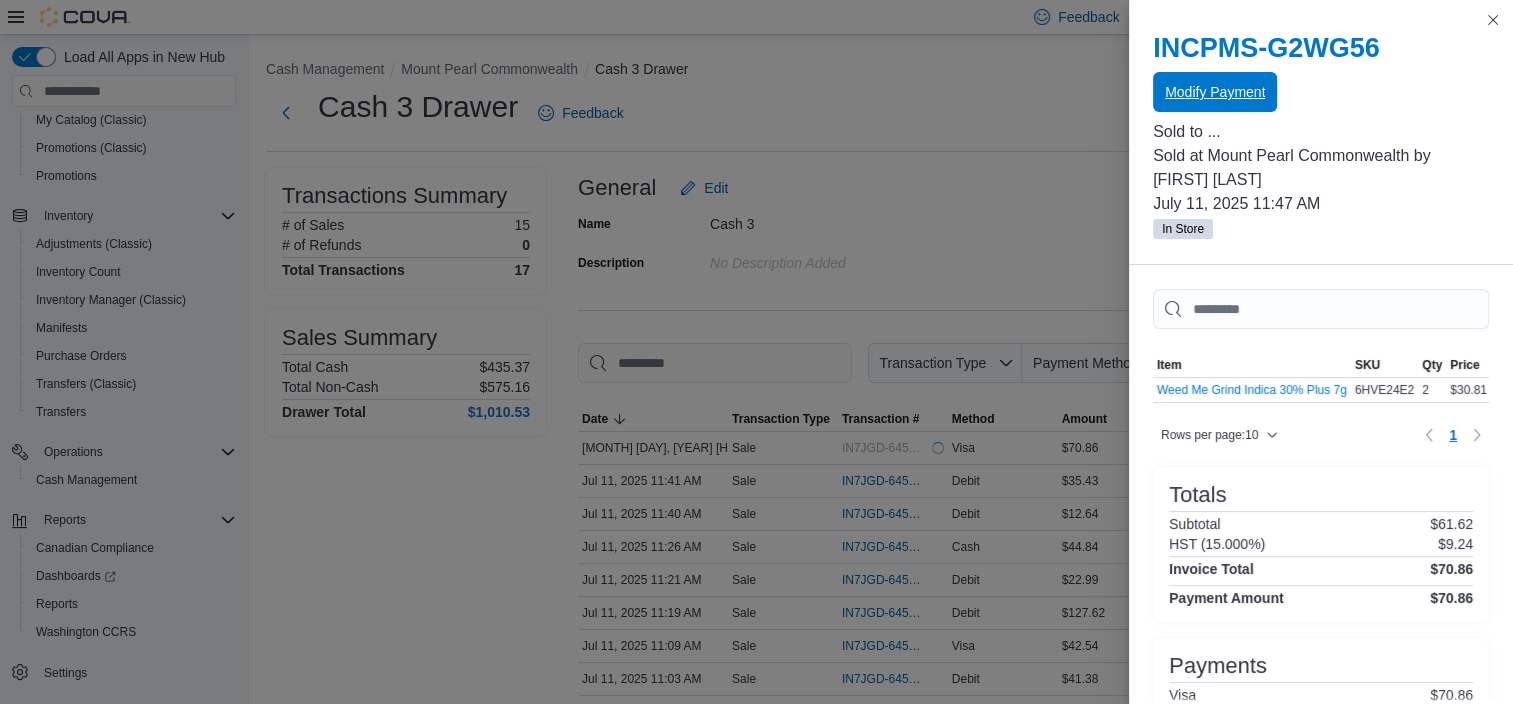 scroll, scrollTop: 0, scrollLeft: 0, axis: both 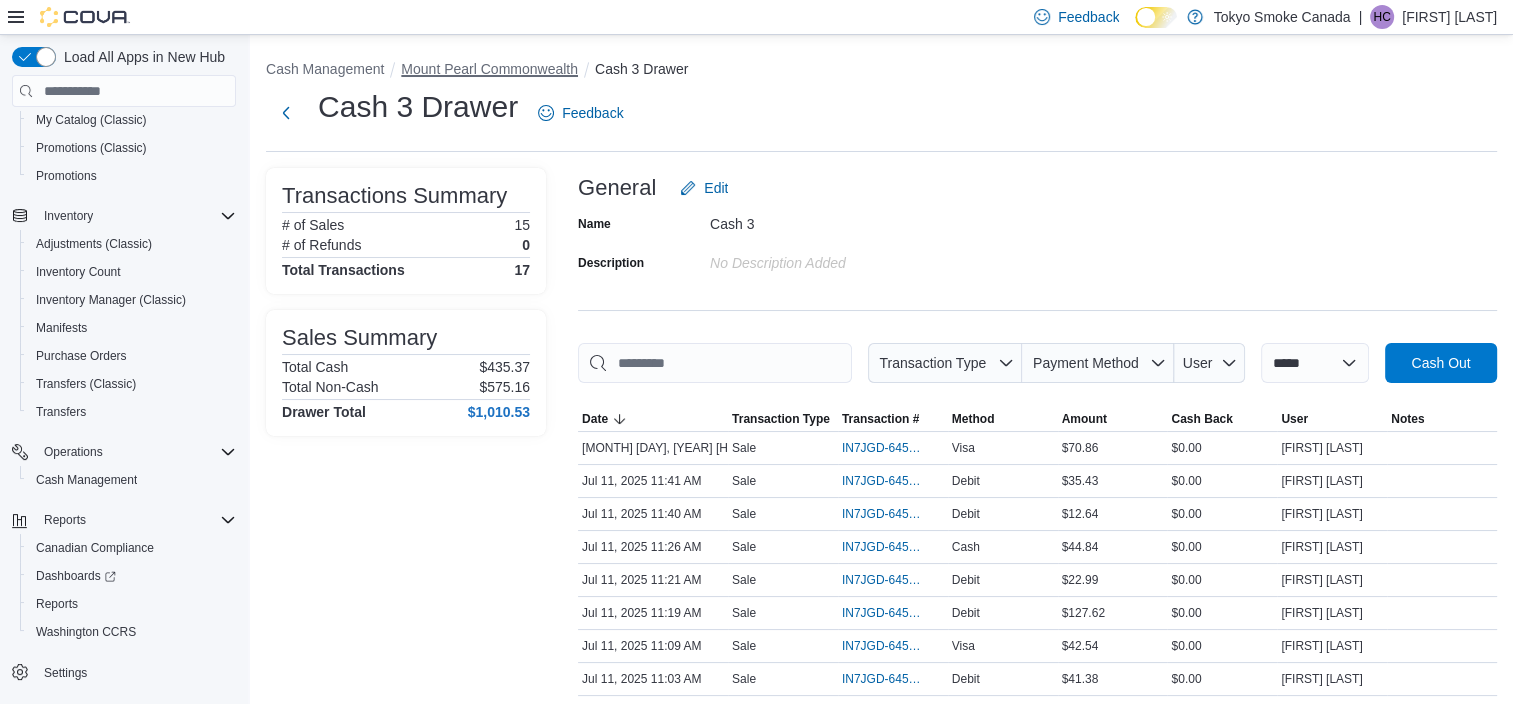 click on "Mount Pearl Commonwealth" at bounding box center (489, 69) 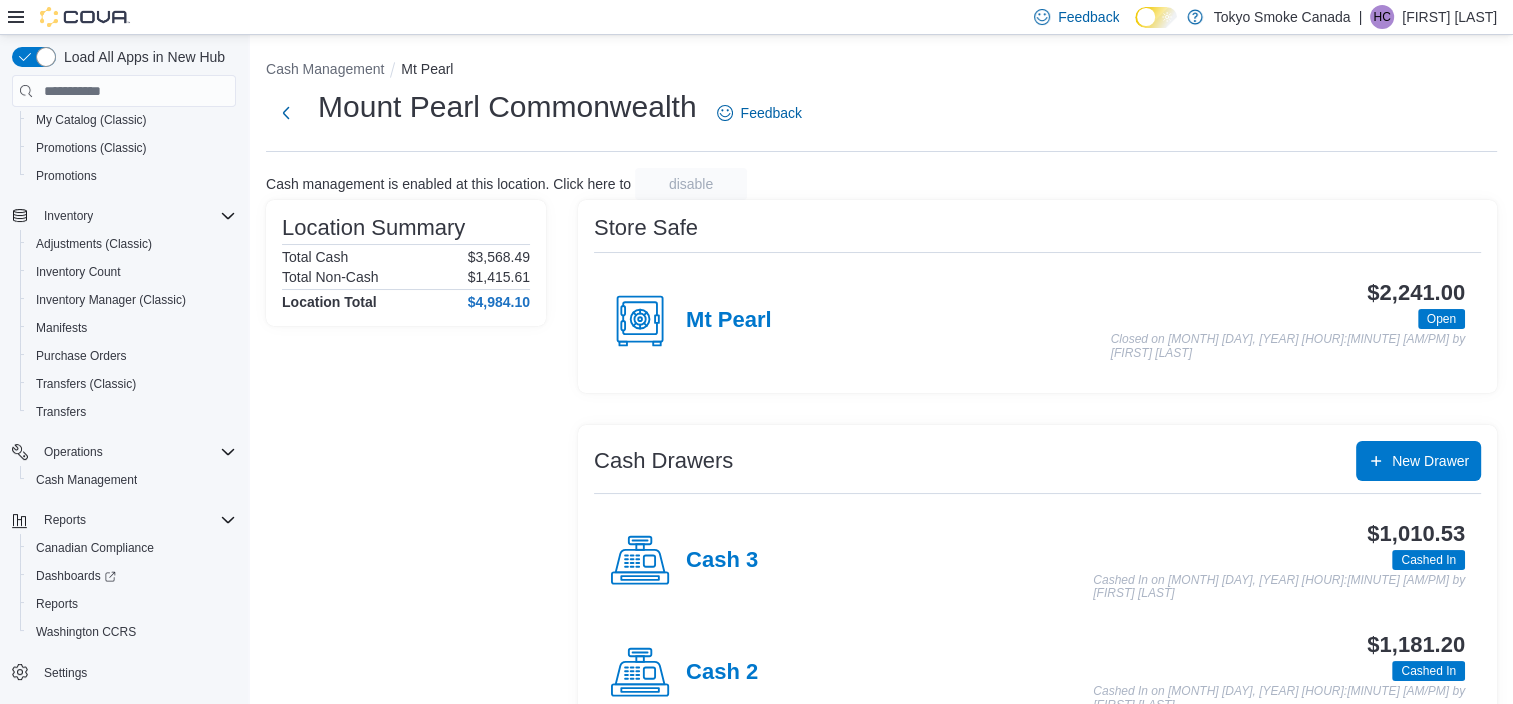 click on "Location Summary   Total Cash $3,568.49 Total Non-Cash $1,415.61 Location Total $4,984.10 Store Safe   Mt Pearl $2,241.00   Open Closed on July 11, 2025 9:23 AM by     Heather Chafe Cash Drawers New Drawer   Cash 3 $1,010.53   Cashed In Cashed In on July 11, 2025 9:25 AM  by     Heather Chafe Cash 2 $1,181.20   Cashed In Cashed In on July 11, 2025 9:24 AM  by     Heather Chafe Cash 1 $551.37   Cashed In Cashed In on July 11, 2025 9:24 AM  by     Heather Chafe" at bounding box center (881, 528) 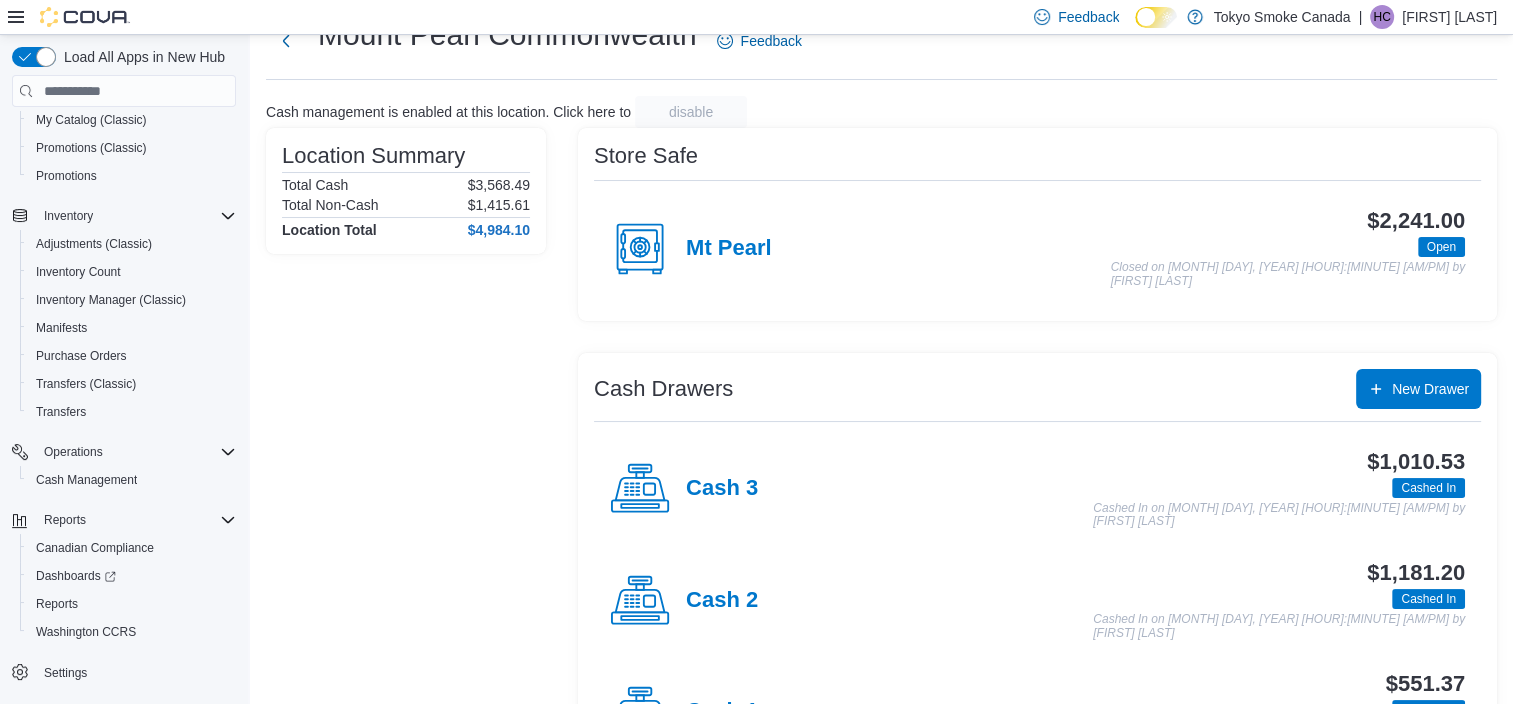 scroll, scrollTop: 166, scrollLeft: 0, axis: vertical 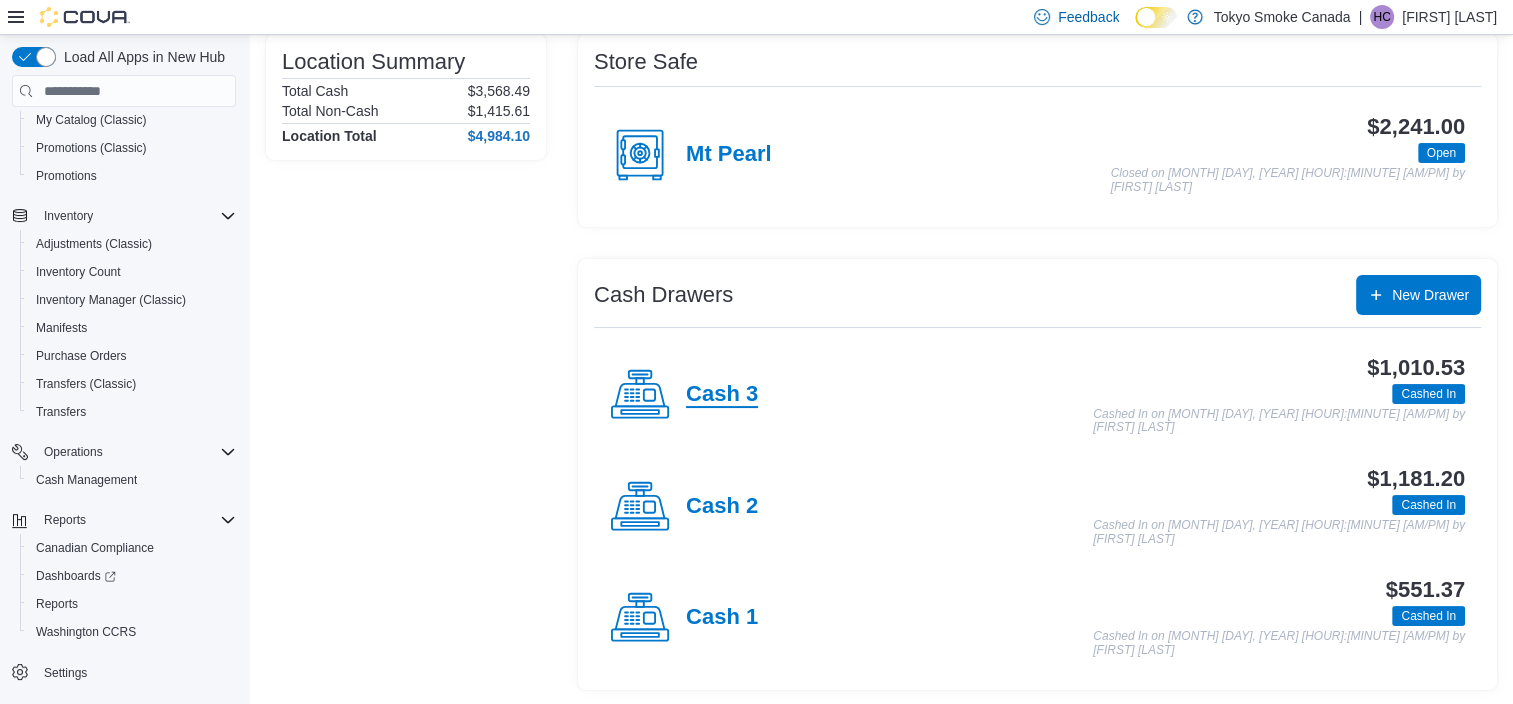 click on "Cash 3" at bounding box center (722, 395) 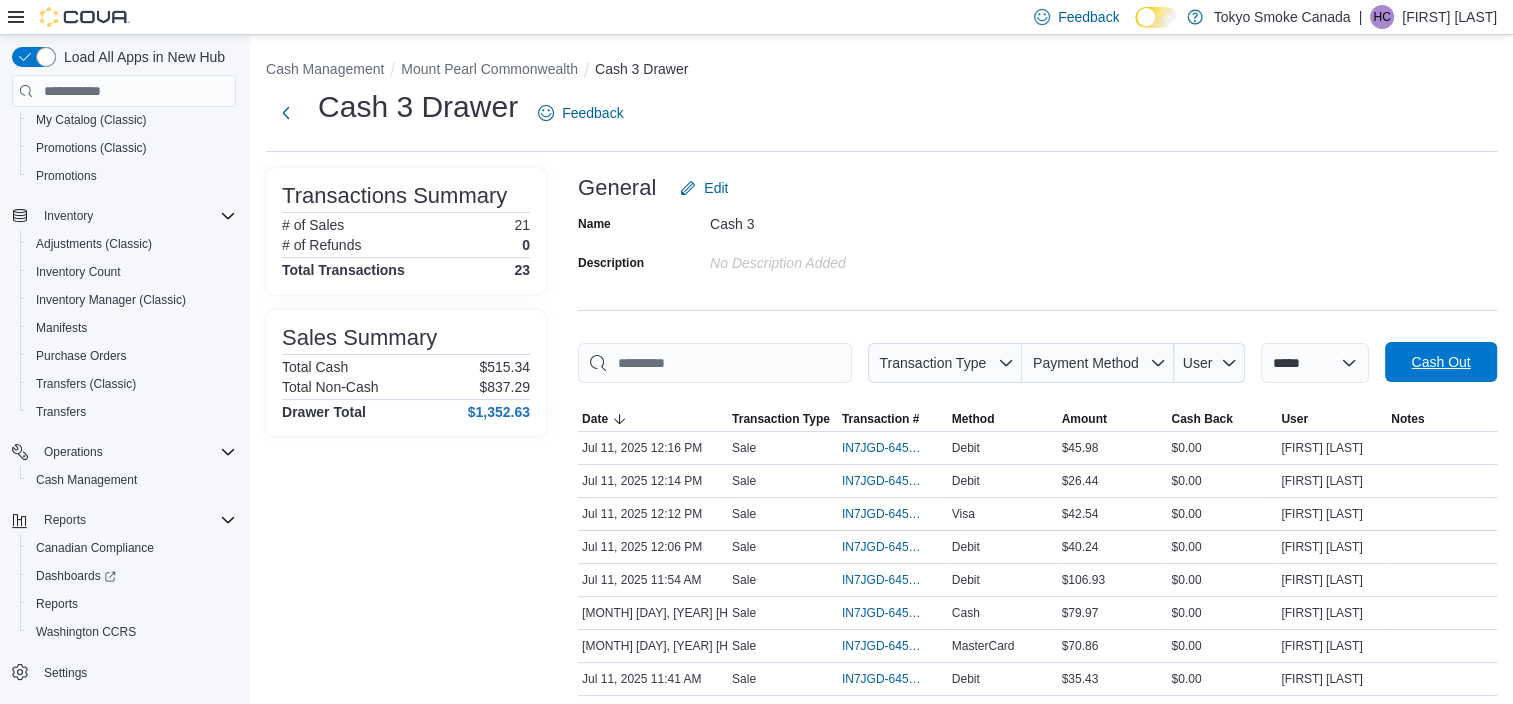 click on "Cash Out" at bounding box center [1440, 362] 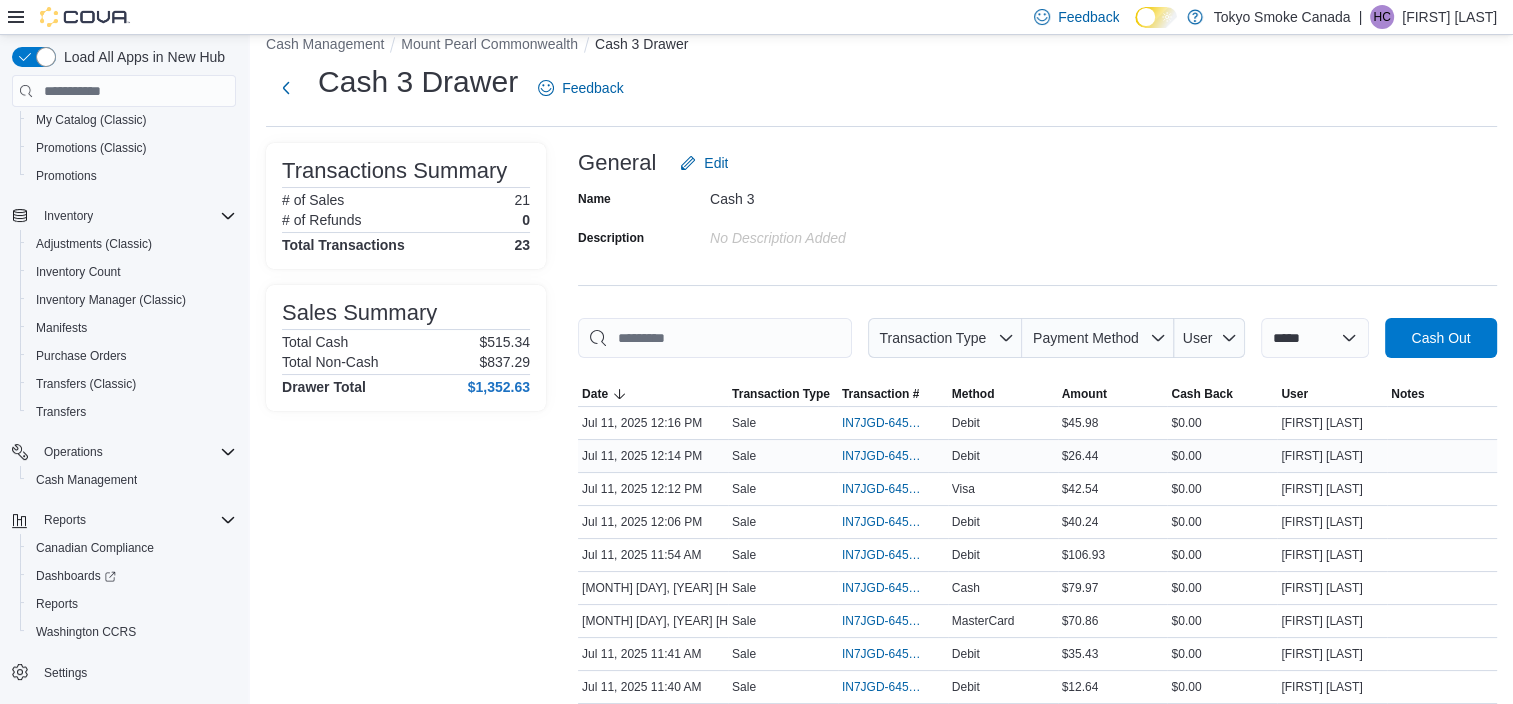 scroll, scrollTop: 100, scrollLeft: 0, axis: vertical 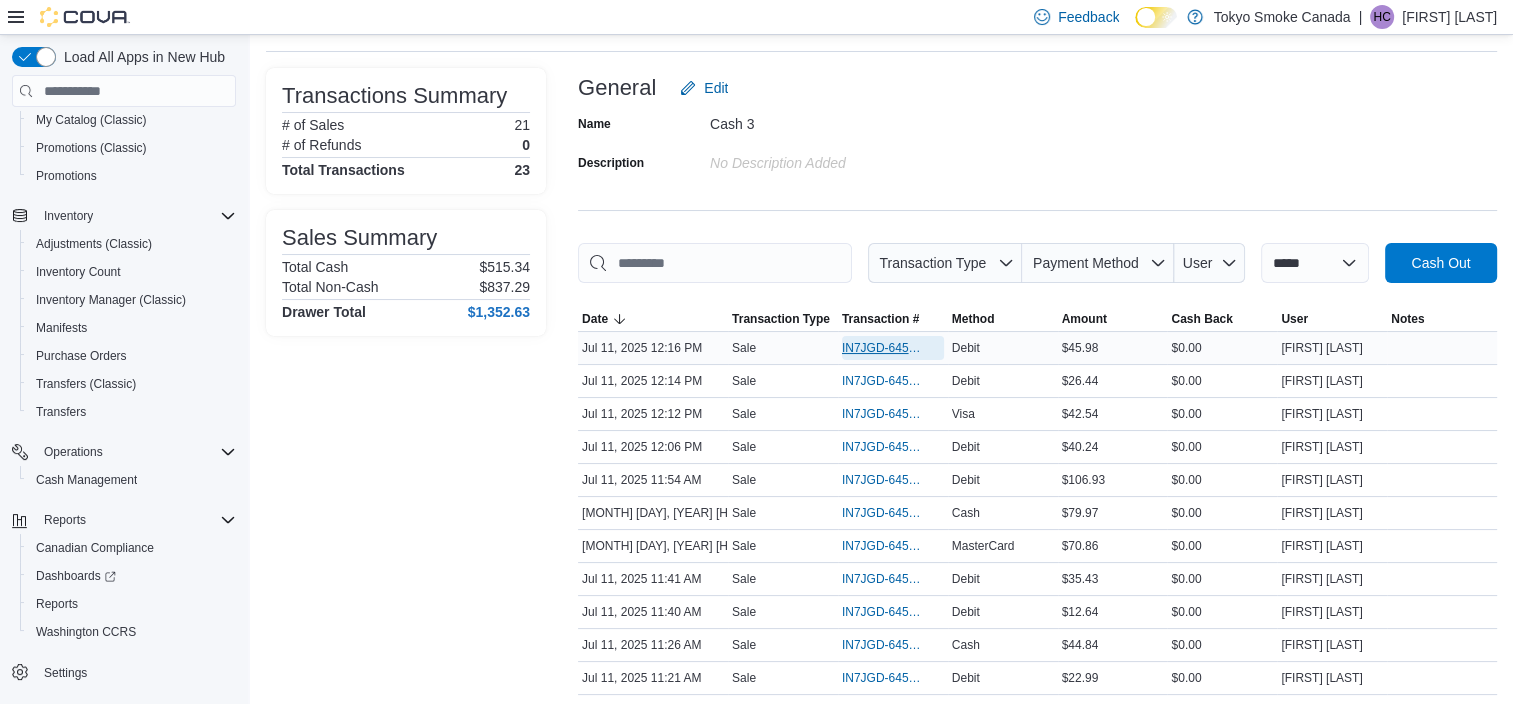 click on "IN7JGD-6457552" at bounding box center [883, 348] 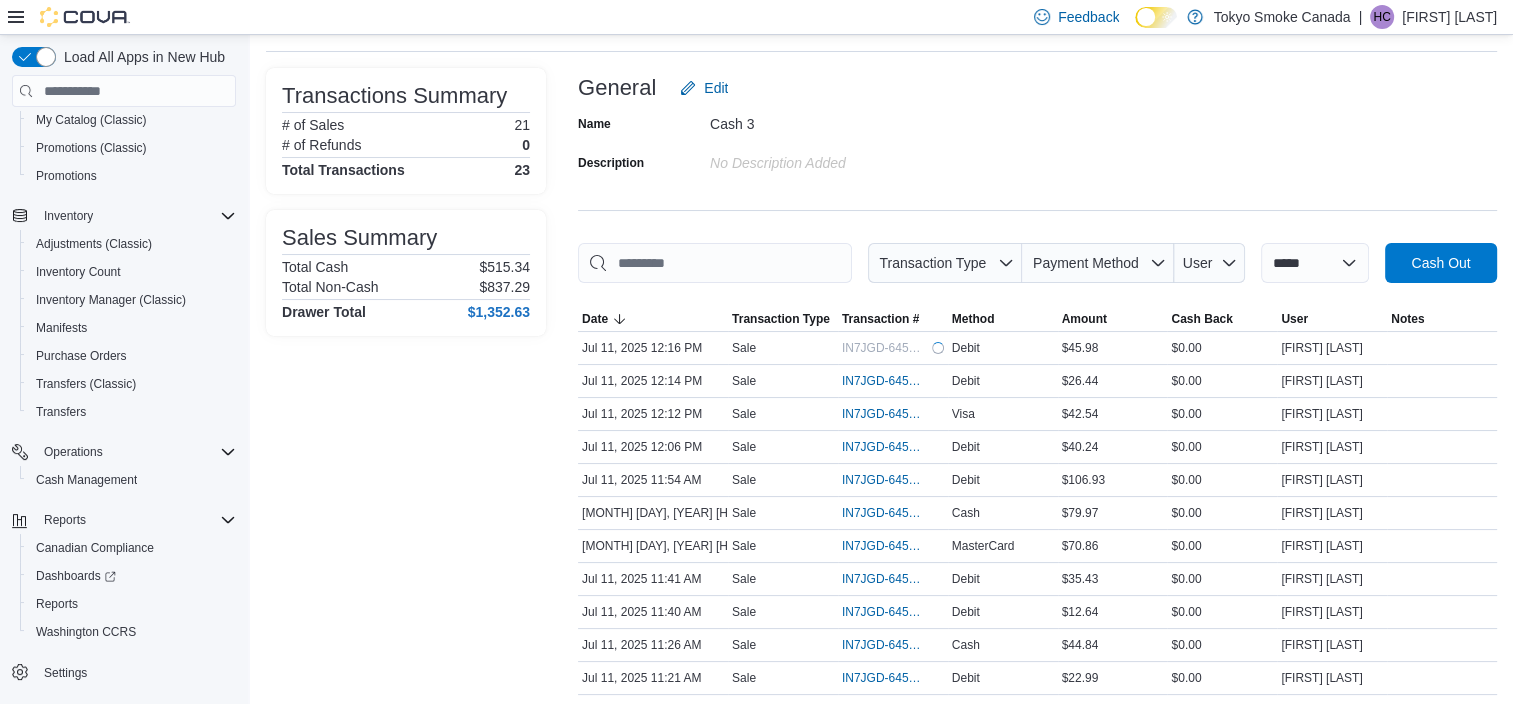 click on "**********" at bounding box center [756, 555] 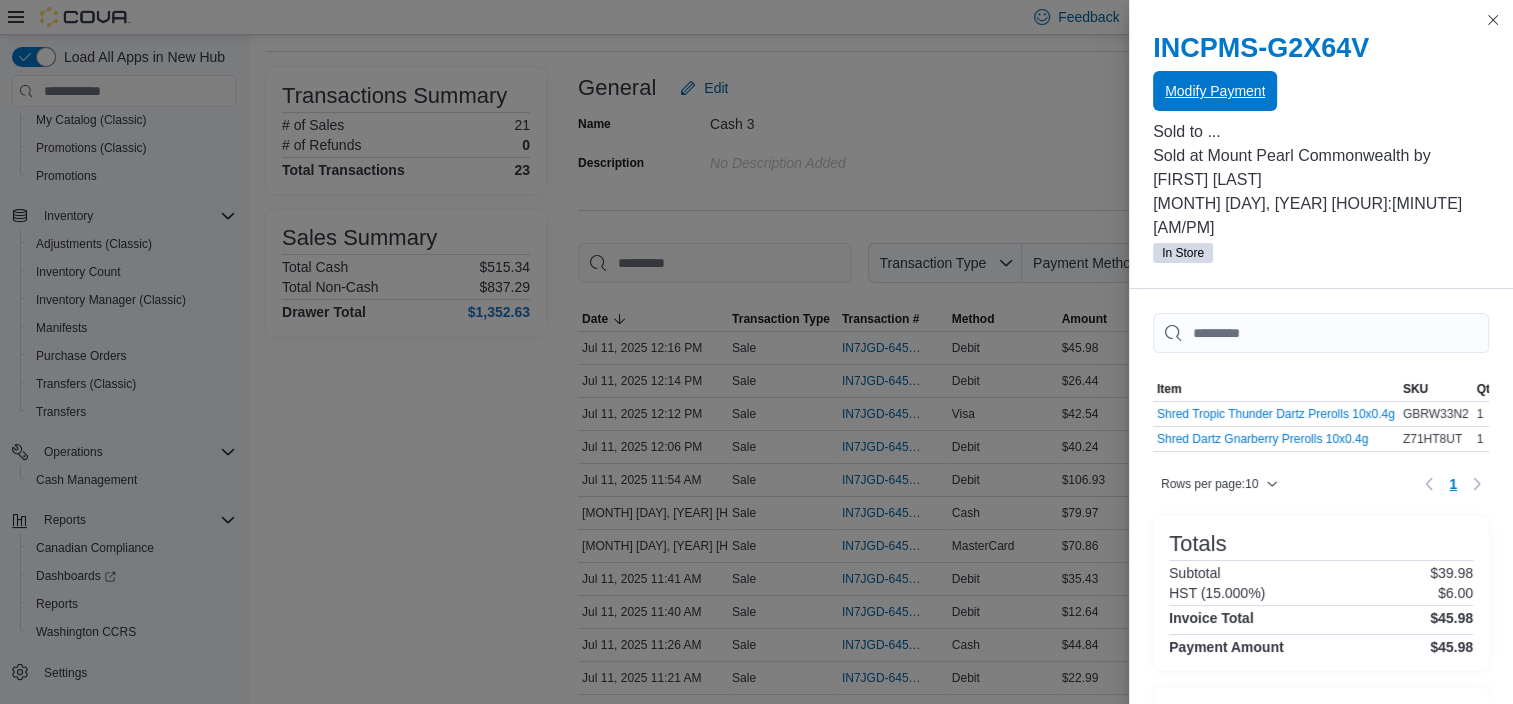 click on "Modify Payment" at bounding box center [1215, 91] 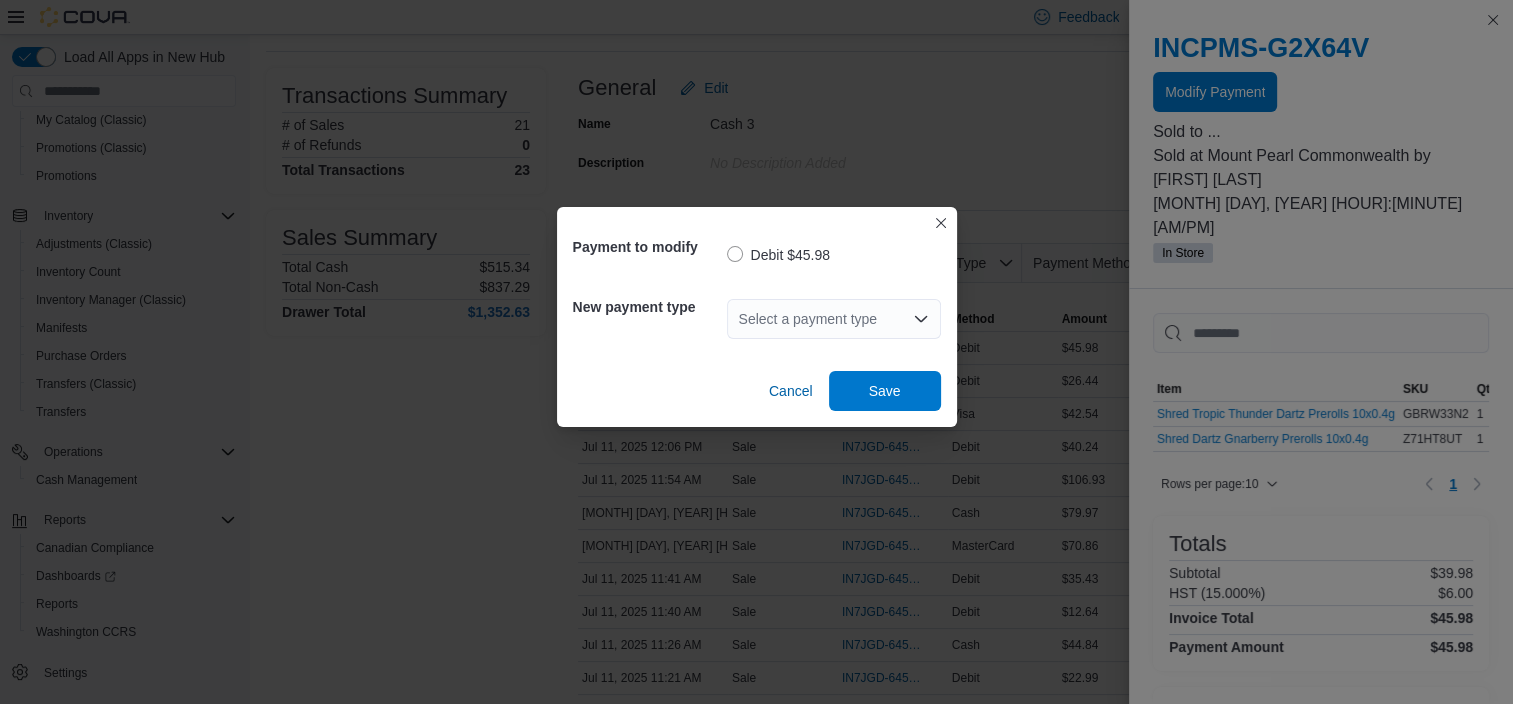 click on "Select a payment type" at bounding box center [834, 319] 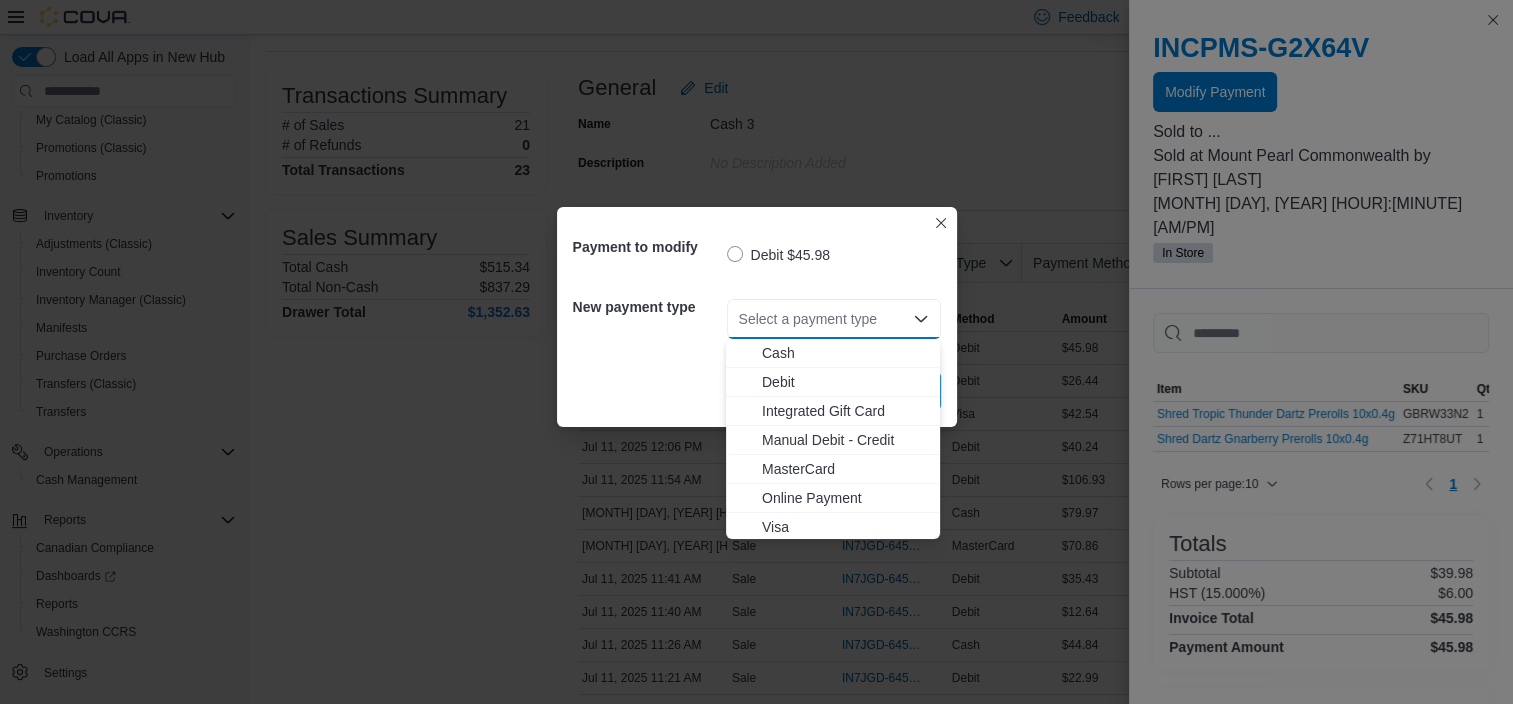 click on "Select a payment type" at bounding box center [834, 319] 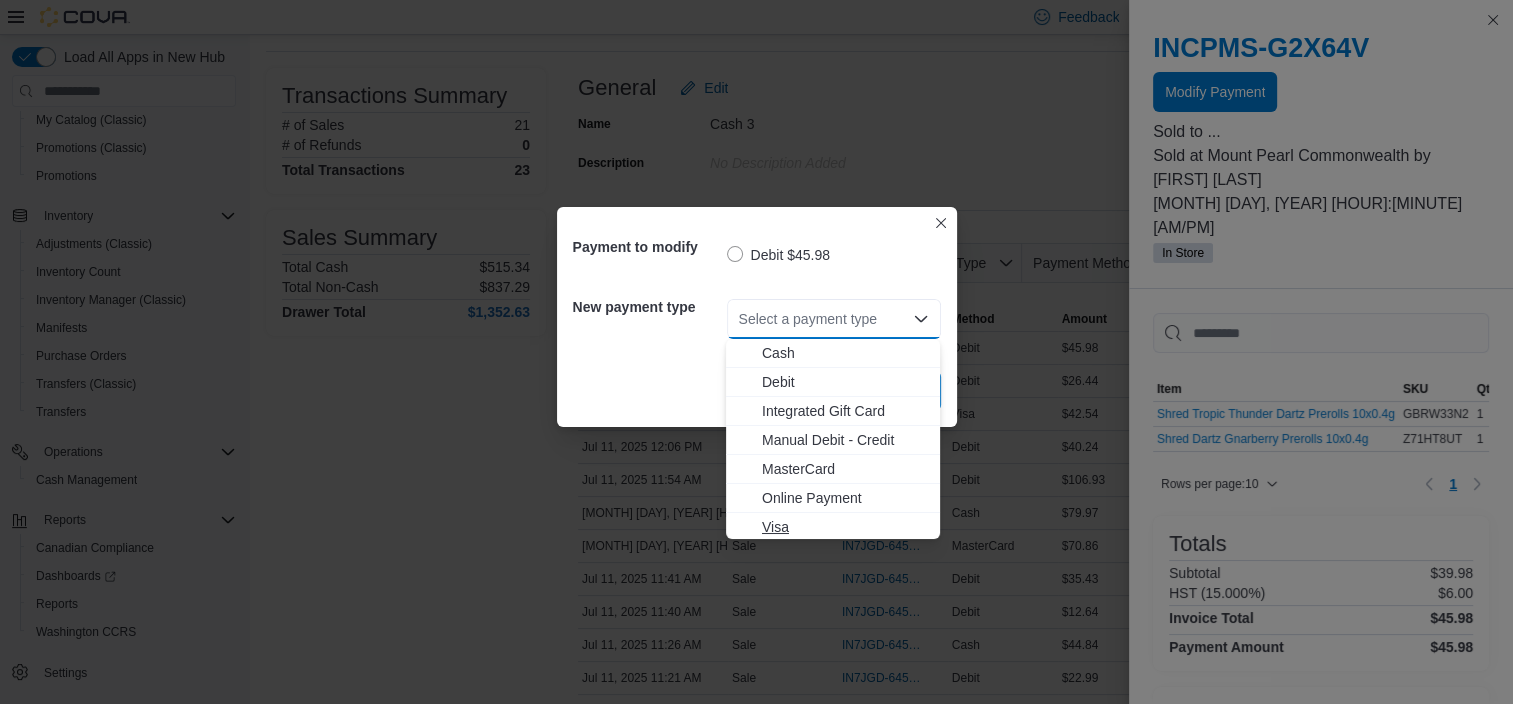 click on "Visa" at bounding box center (845, 527) 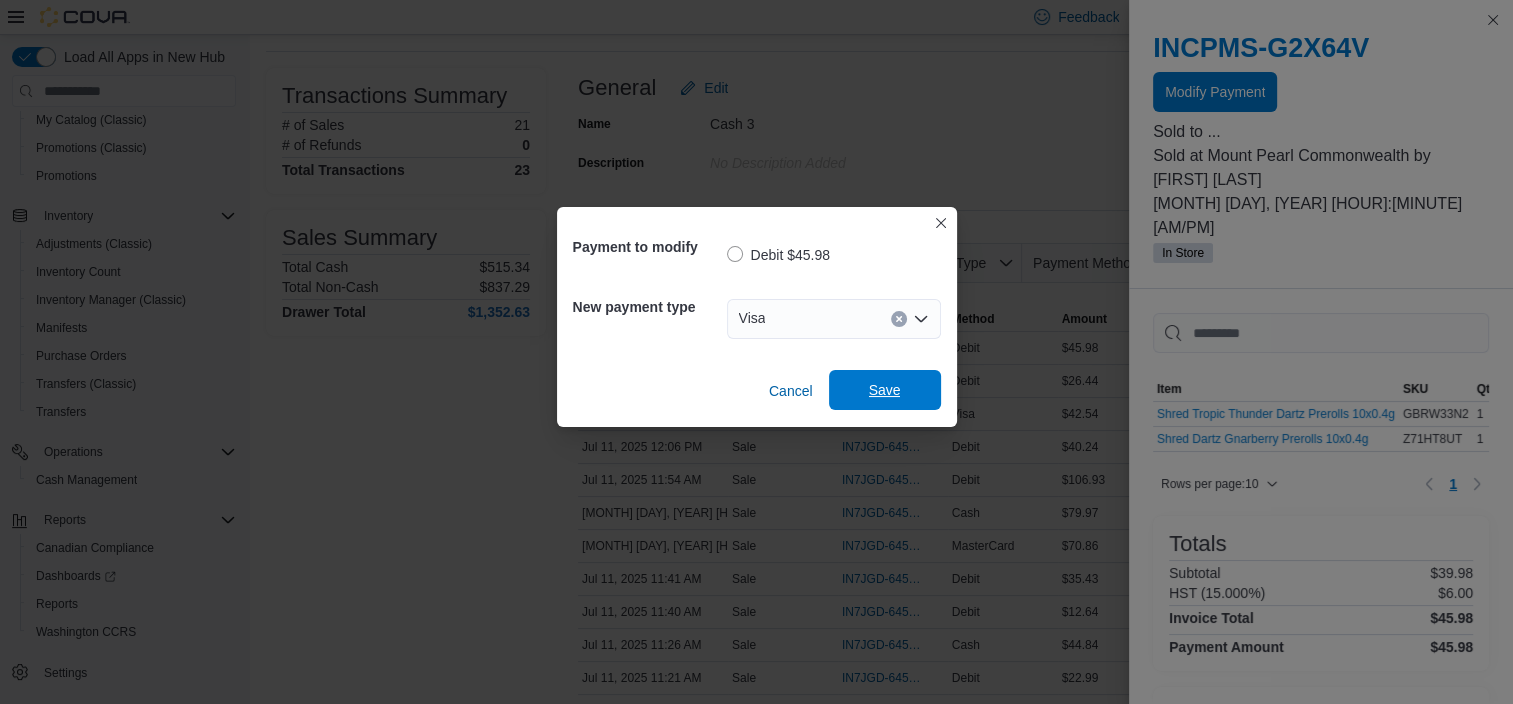 click on "Save" at bounding box center [885, 390] 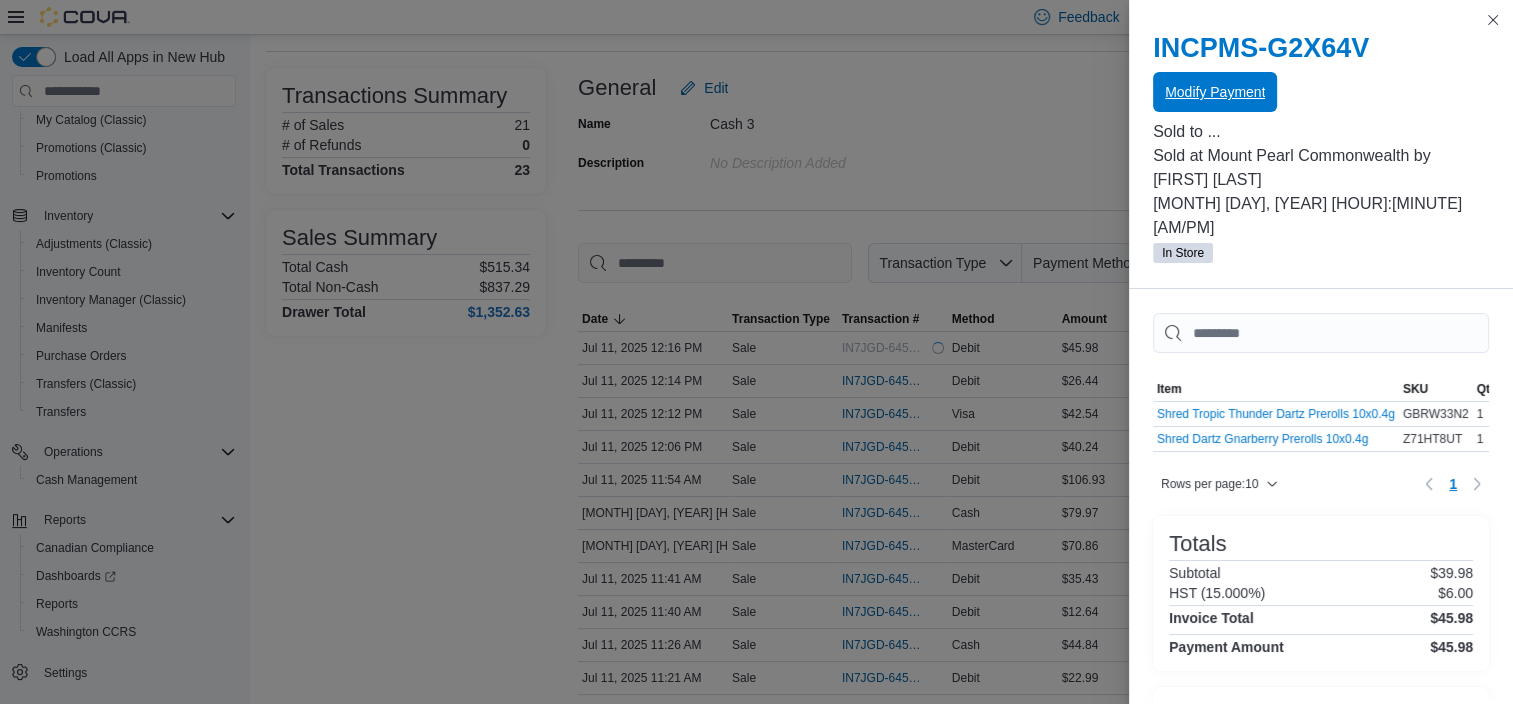 scroll, scrollTop: 0, scrollLeft: 0, axis: both 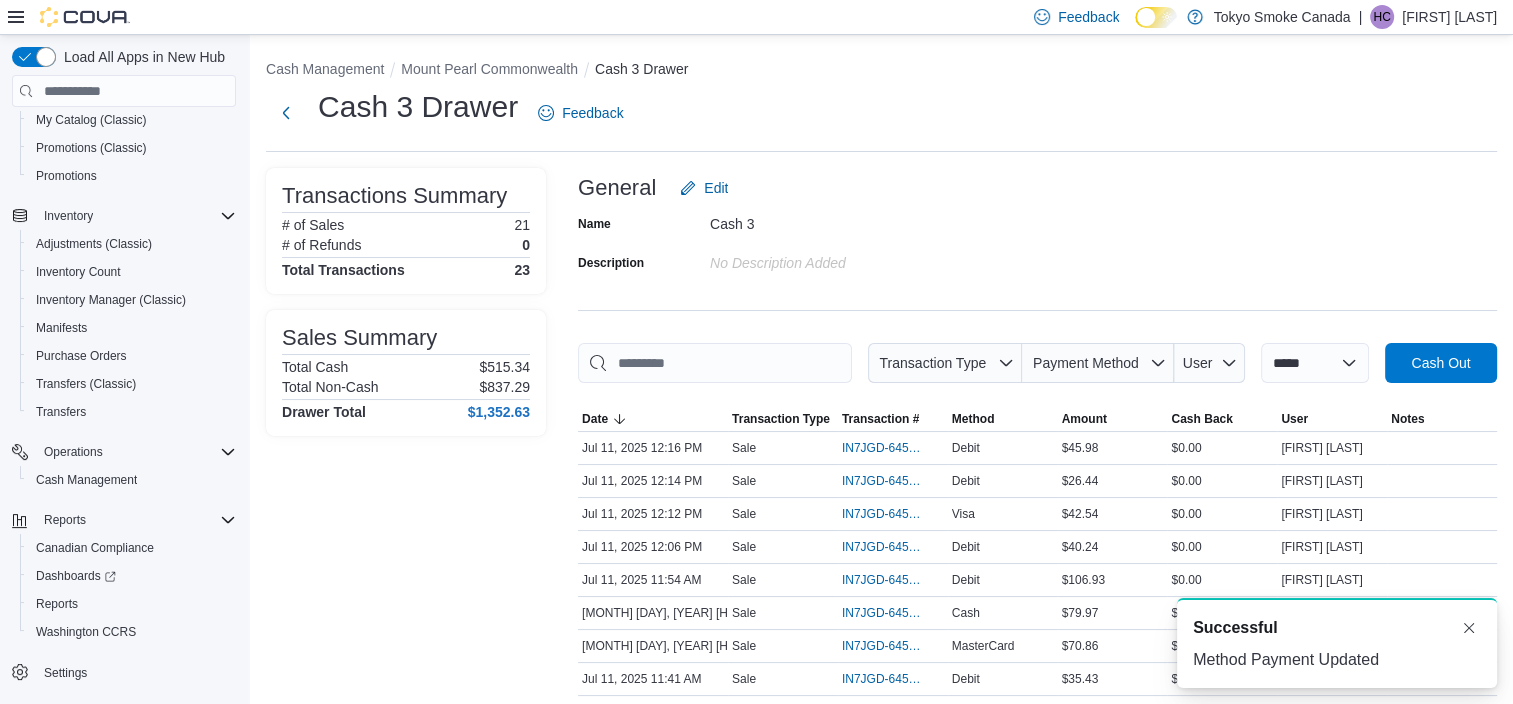 drag, startPoint x: 436, startPoint y: 215, endPoint x: 469, endPoint y: 103, distance: 116.76044 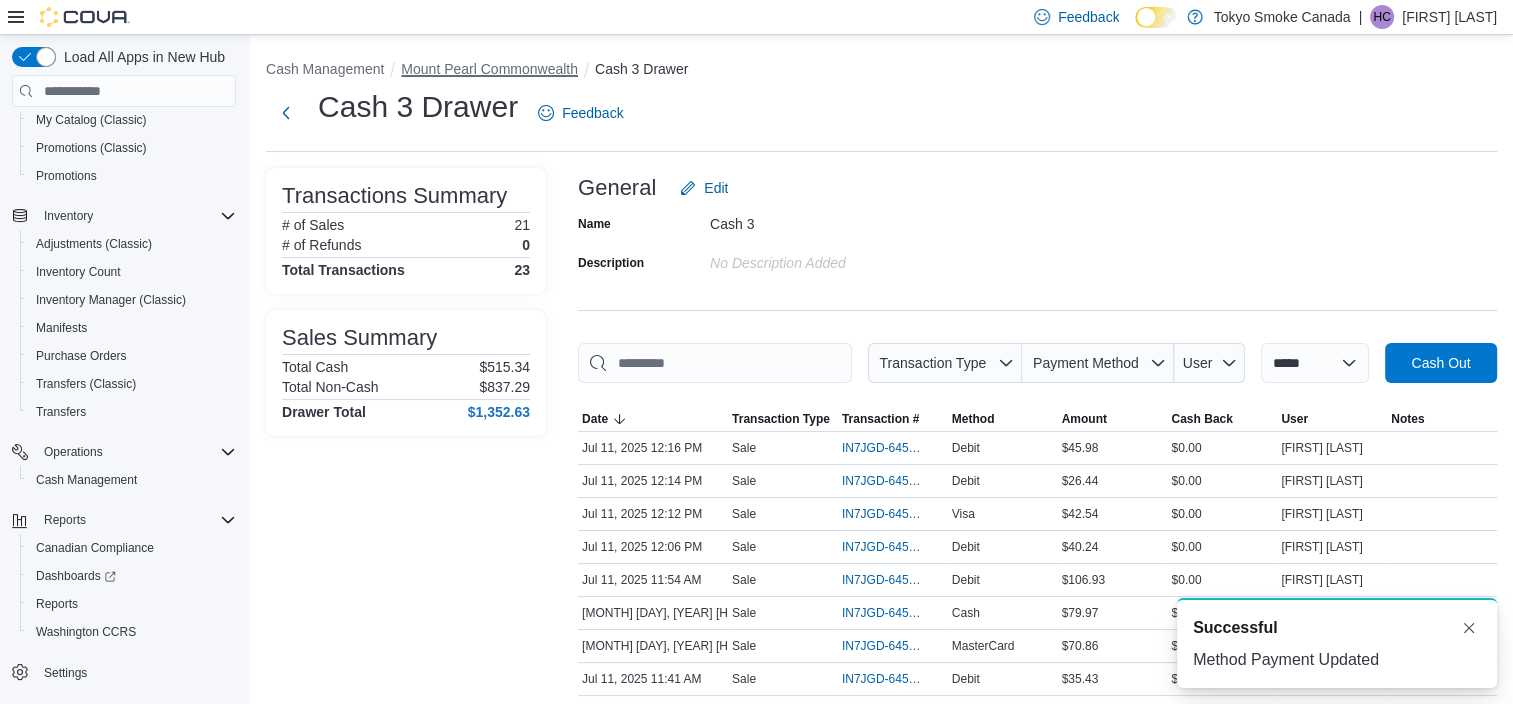 drag, startPoint x: 469, startPoint y: 103, endPoint x: 485, endPoint y: 68, distance: 38.483765 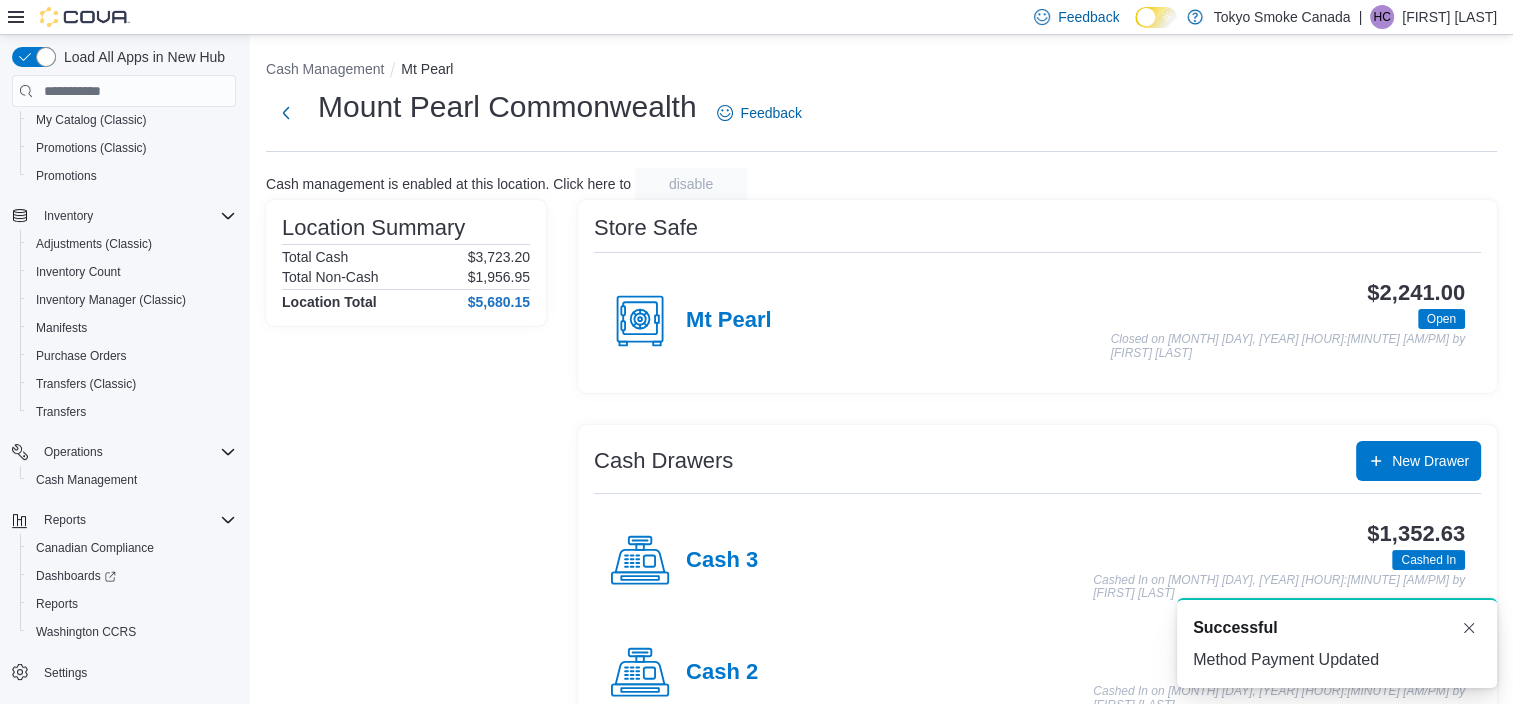 click on "Cash Drawers New Drawer   Cash 3 $1,352.63   Cashed In Cashed In on July 11, 2025 9:25 AM  by     Heather Chafe Cash 2 $1,416.04   Cashed In Cashed In on July 11, 2025 9:24 AM  by     Heather Chafe Cash 1 $670.48   Cashed In Cashed In on July 11, 2025 9:24 AM  by     Heather Chafe" at bounding box center (1037, 640) 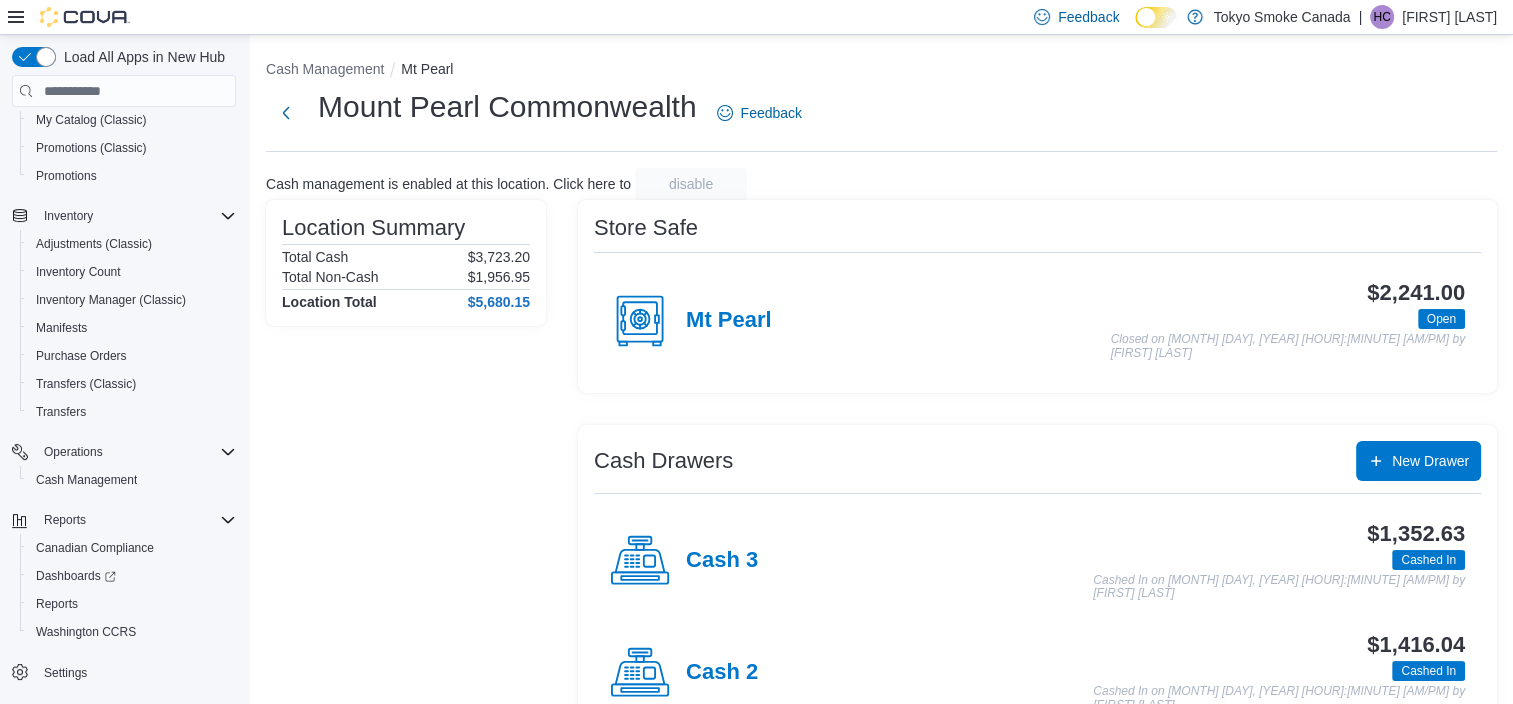 click on "Mount Pearl Commonwealth Feedback" at bounding box center (881, 113) 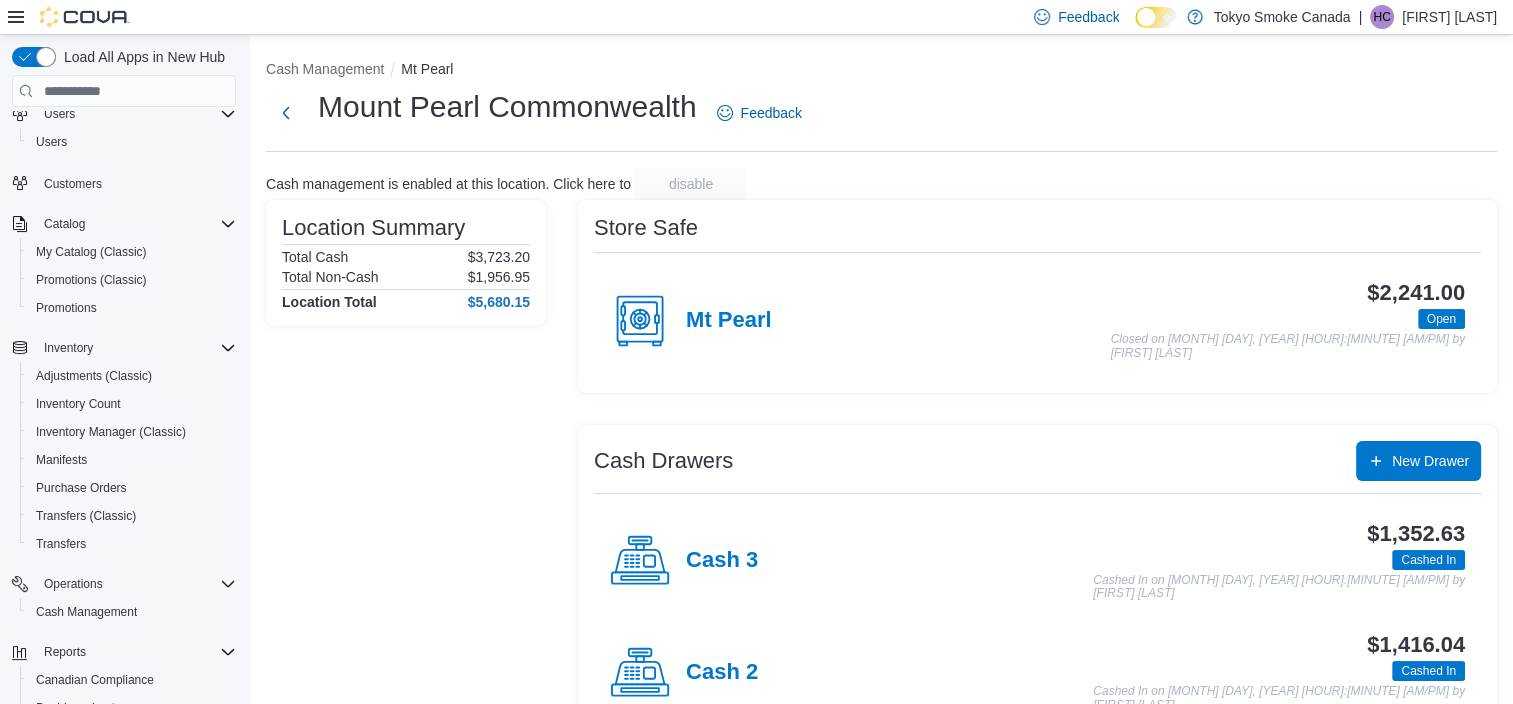 scroll, scrollTop: 0, scrollLeft: 0, axis: both 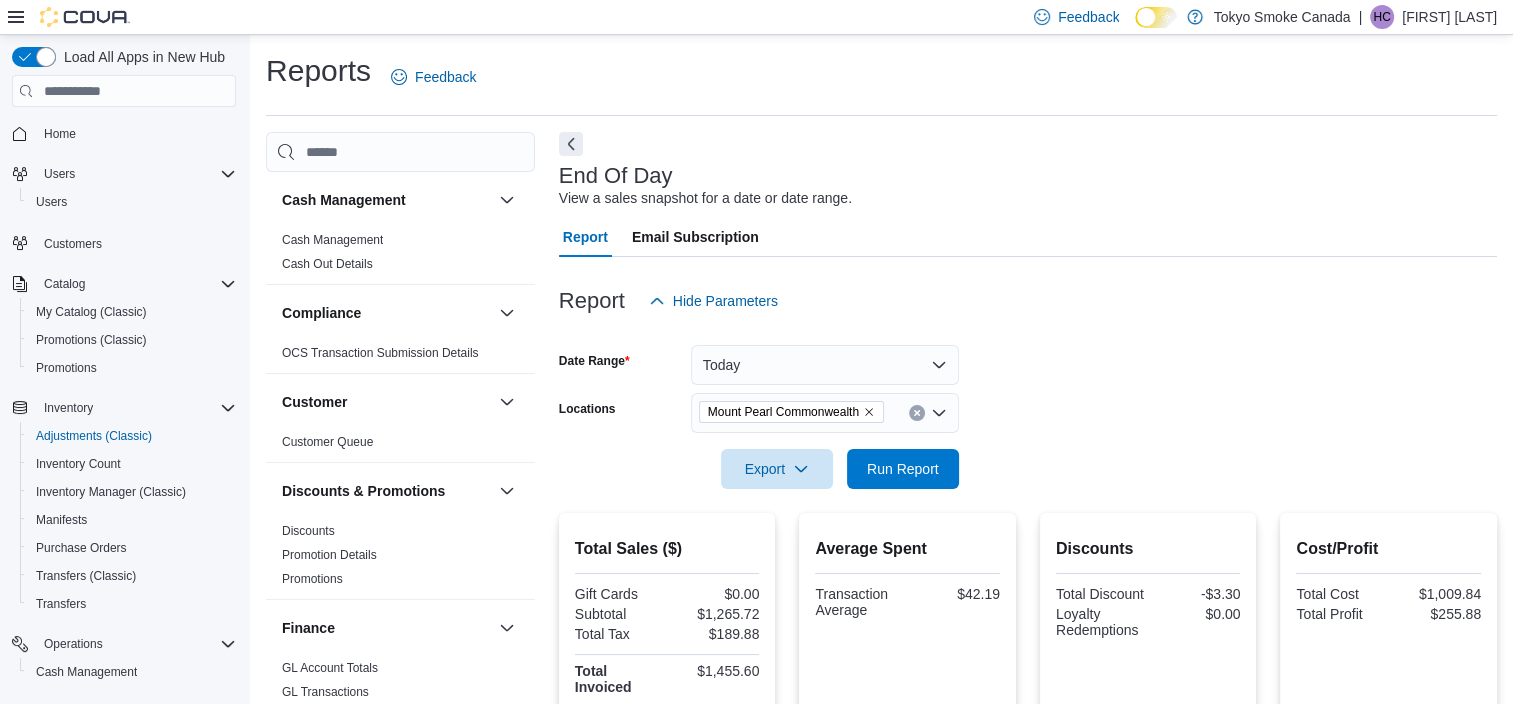 click at bounding box center [1028, 441] 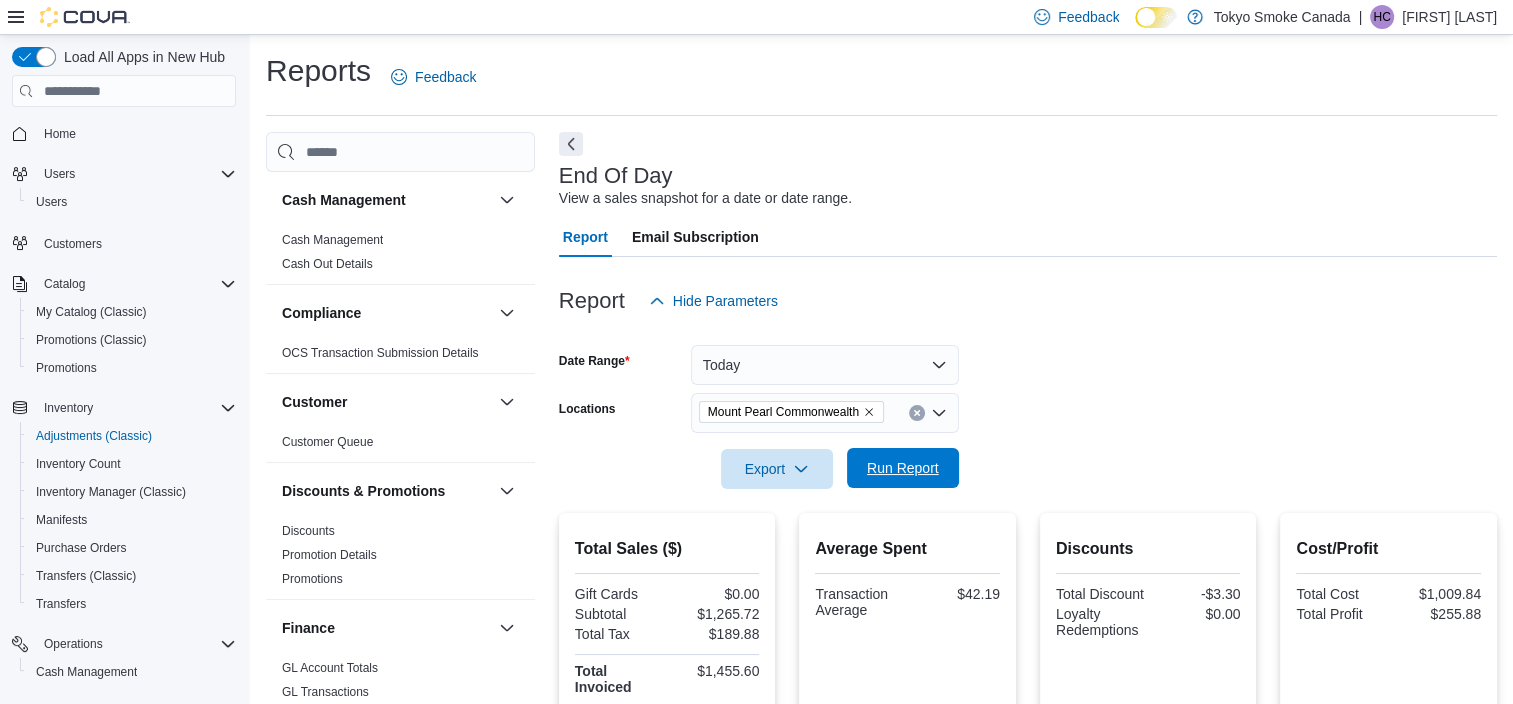click on "Run Report" at bounding box center [903, 468] 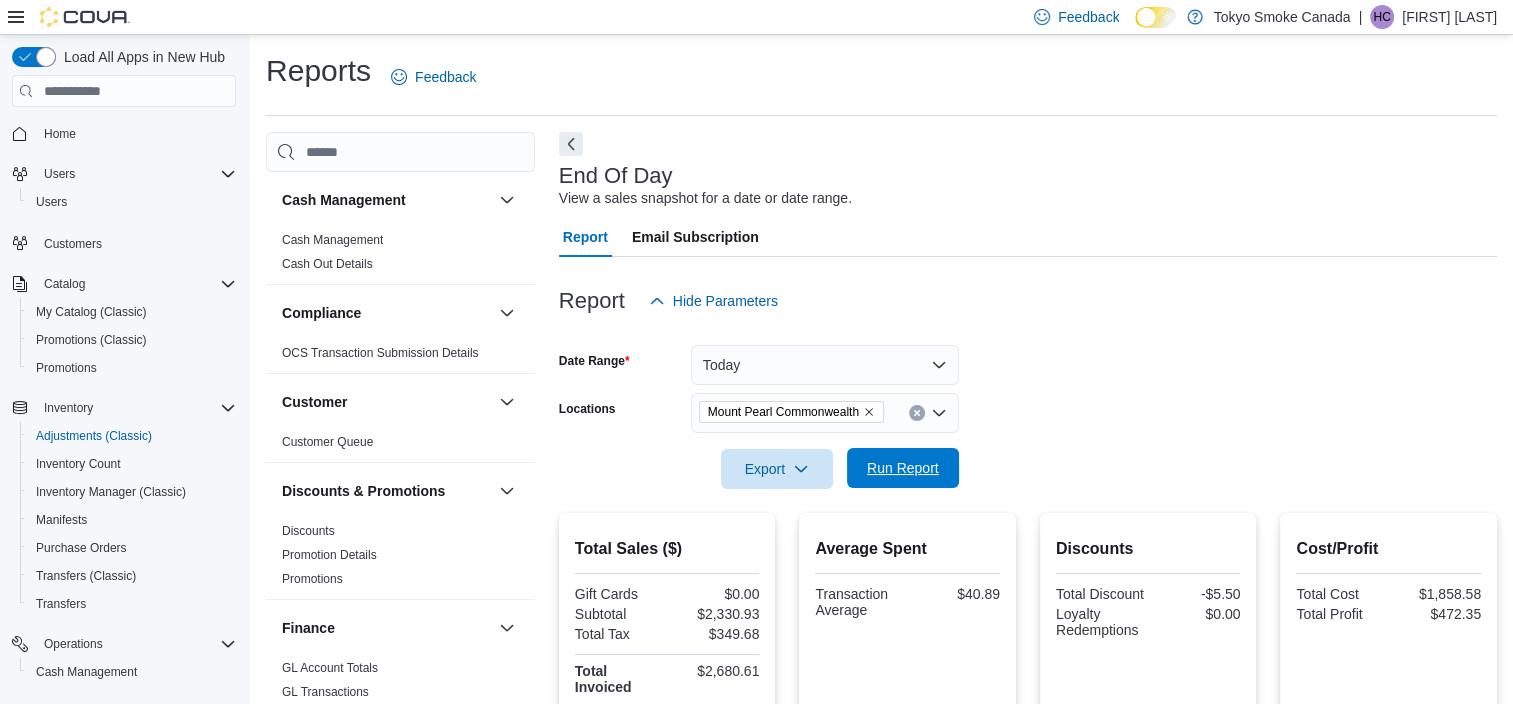 click on "Run Report" at bounding box center [903, 468] 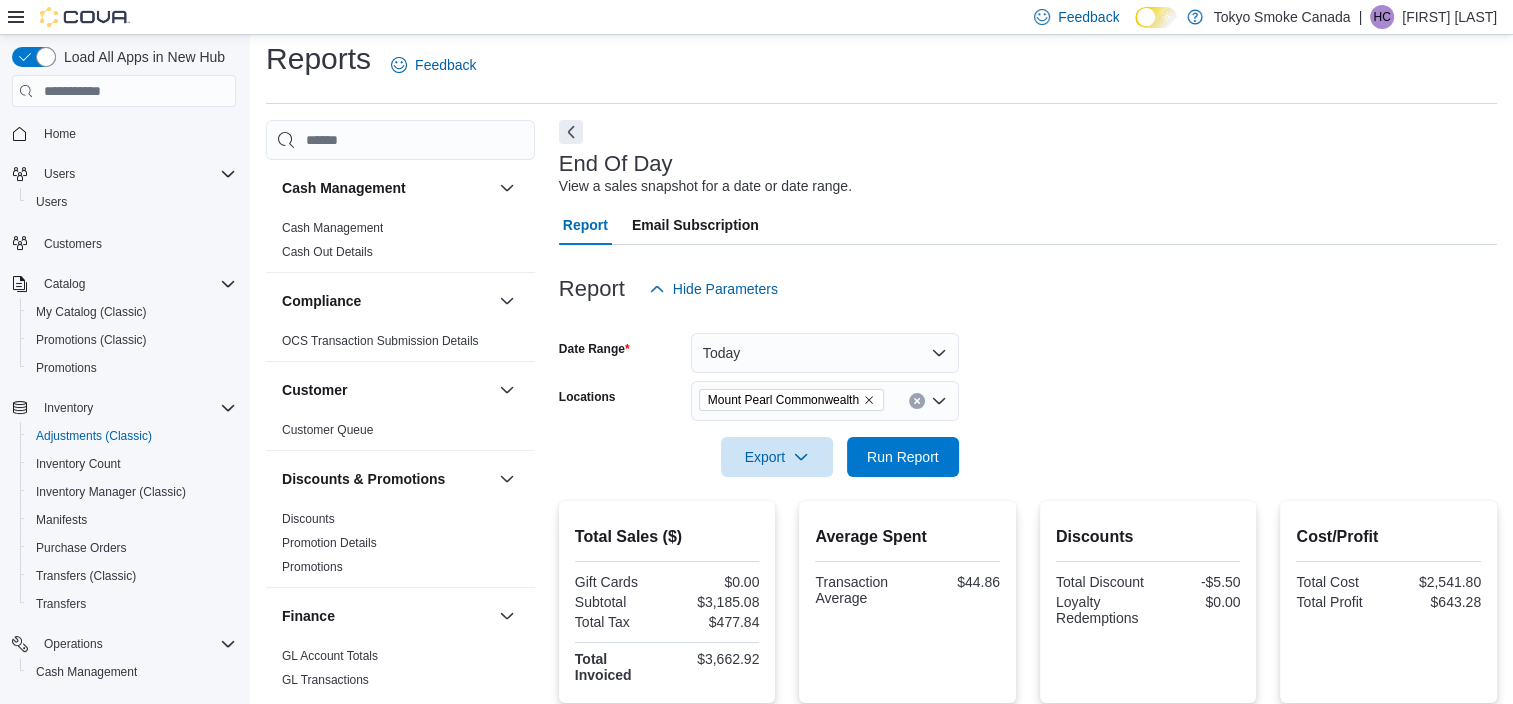 scroll, scrollTop: 0, scrollLeft: 0, axis: both 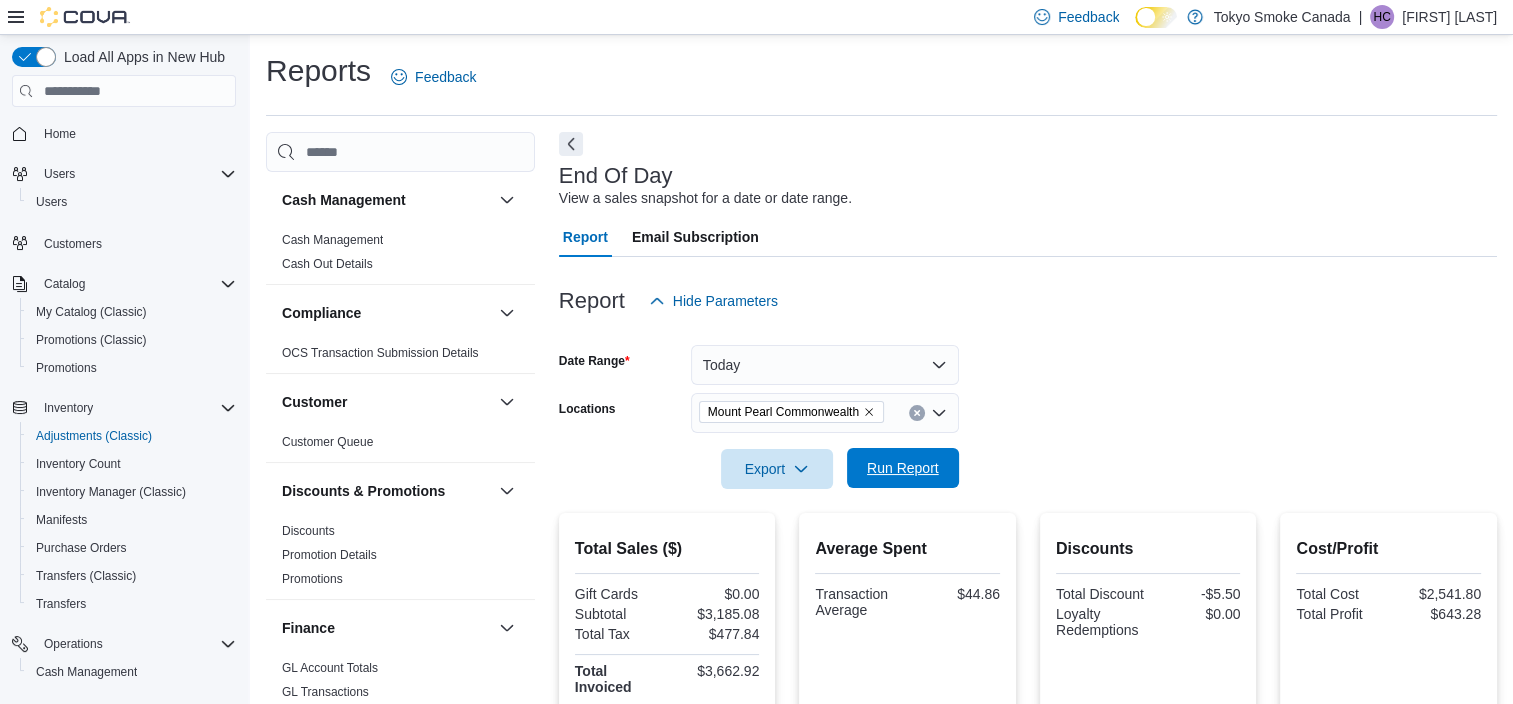 drag, startPoint x: 892, startPoint y: 469, endPoint x: 908, endPoint y: 469, distance: 16 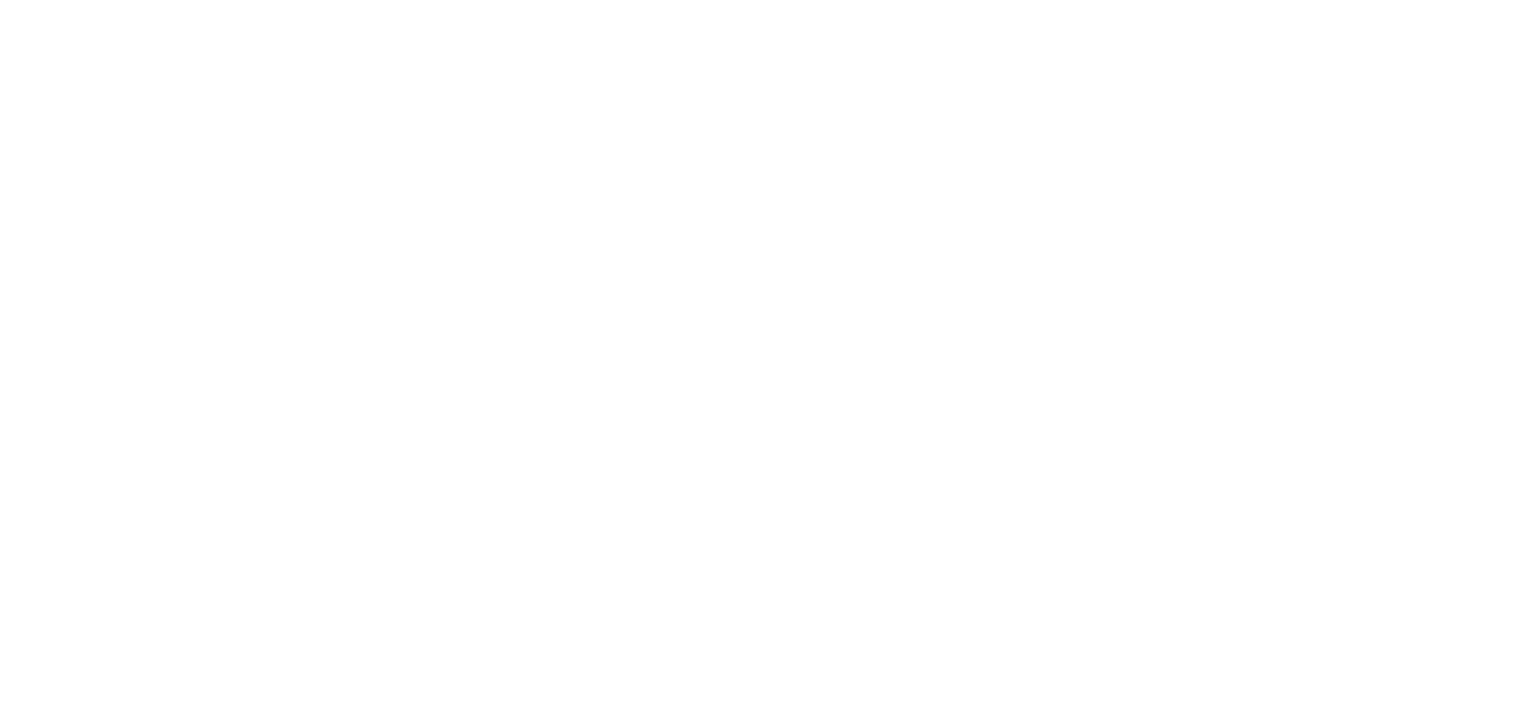 scroll, scrollTop: 0, scrollLeft: 0, axis: both 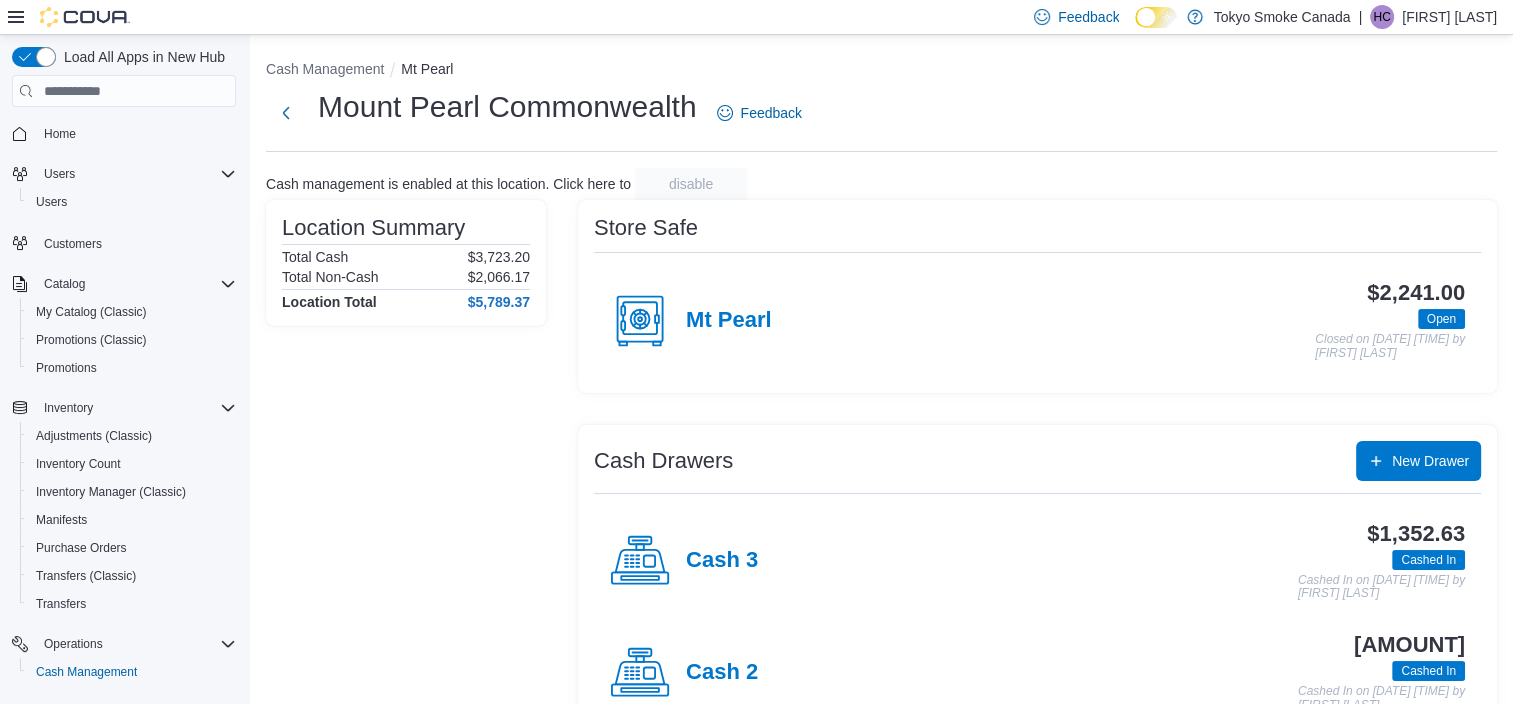 click on "Location Summary   Total Cash [AMOUNT] Total Non-Cash [AMOUNT] Location Total [AMOUNT]" at bounding box center (406, 528) 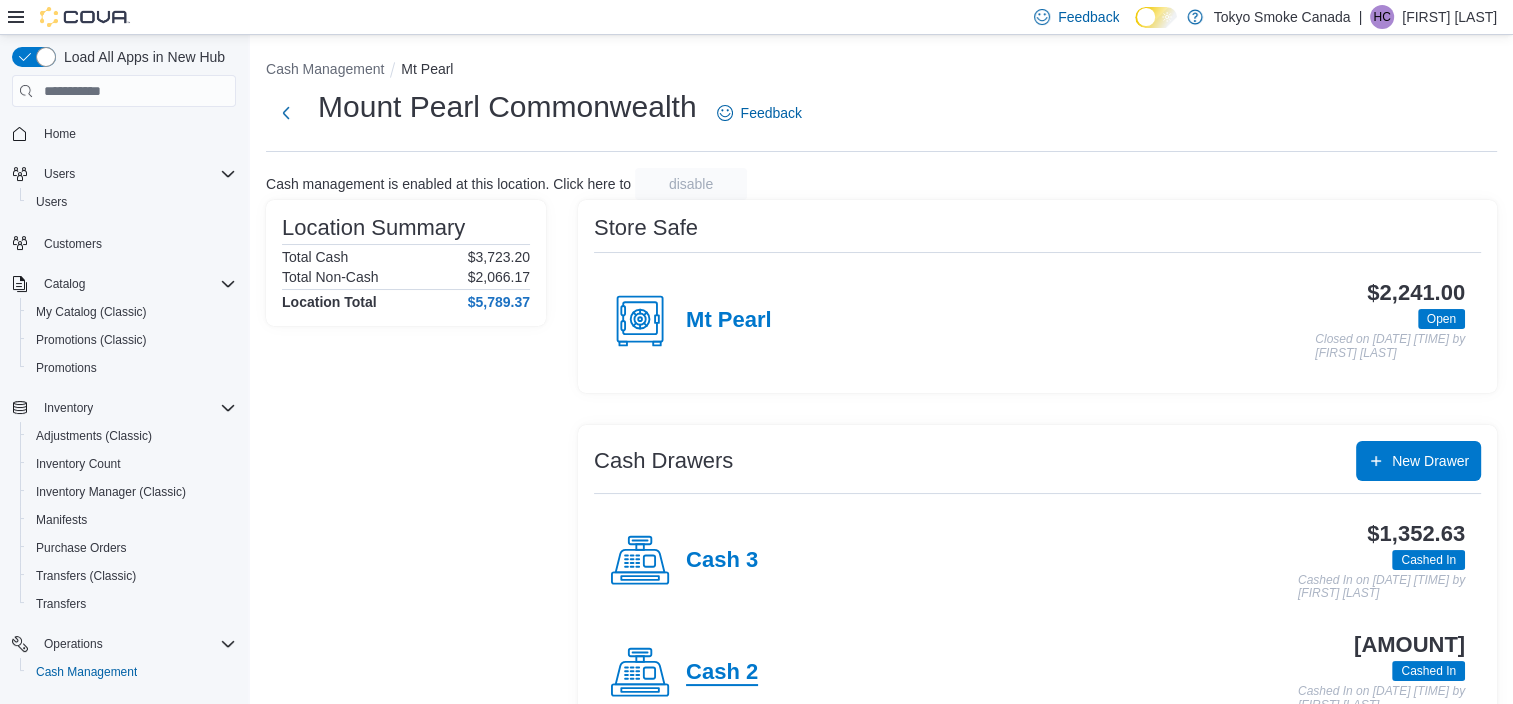 click on "Cash 2" at bounding box center (722, 673) 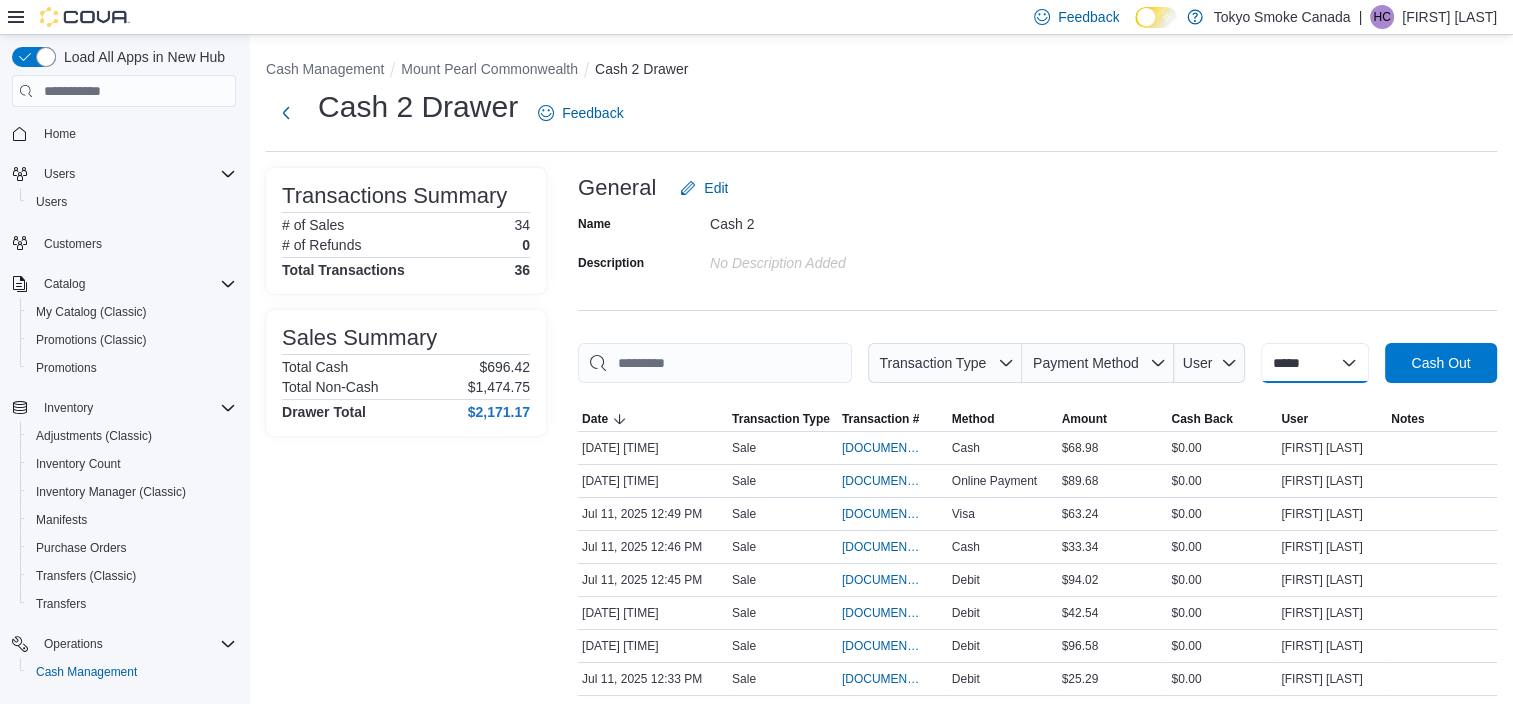 click on "**********" at bounding box center [1315, 363] 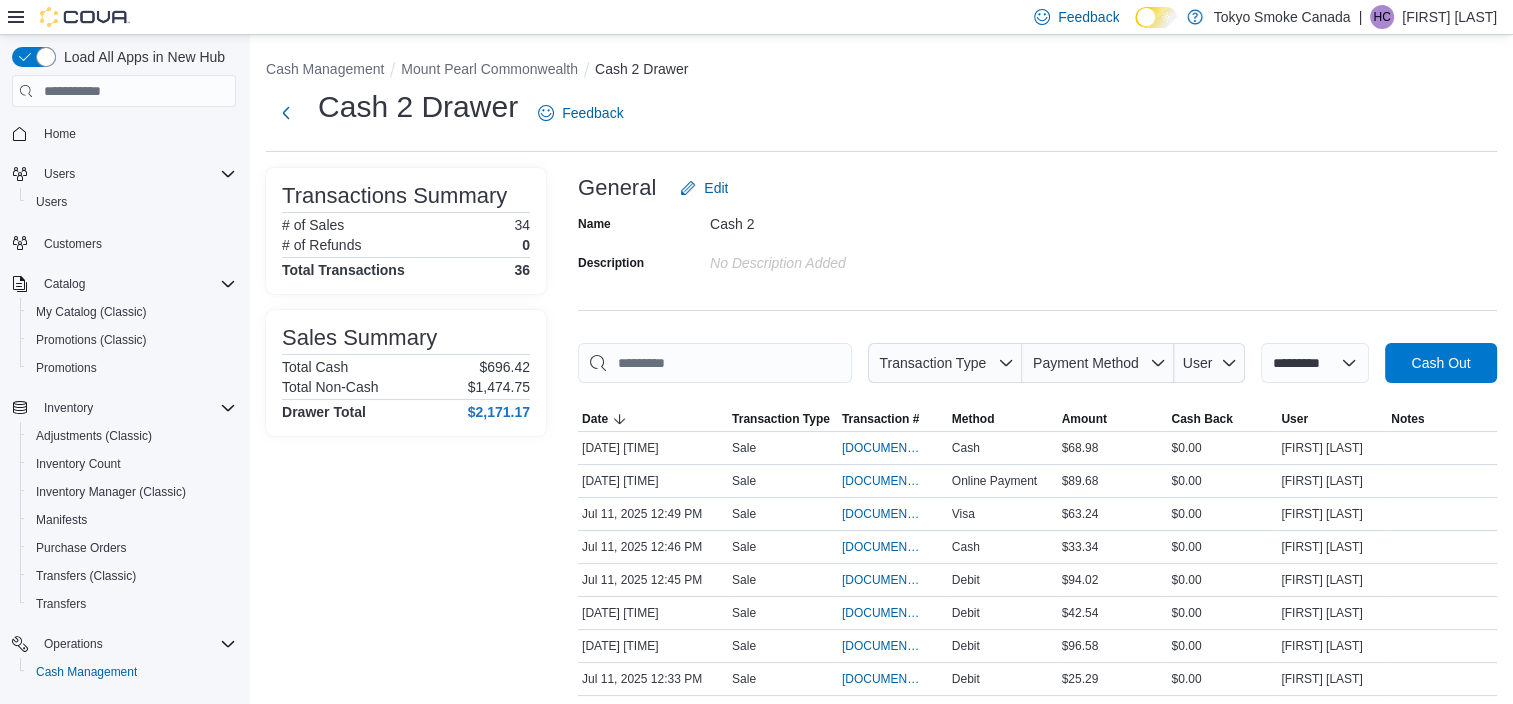 click on "**********" at bounding box center (1315, 363) 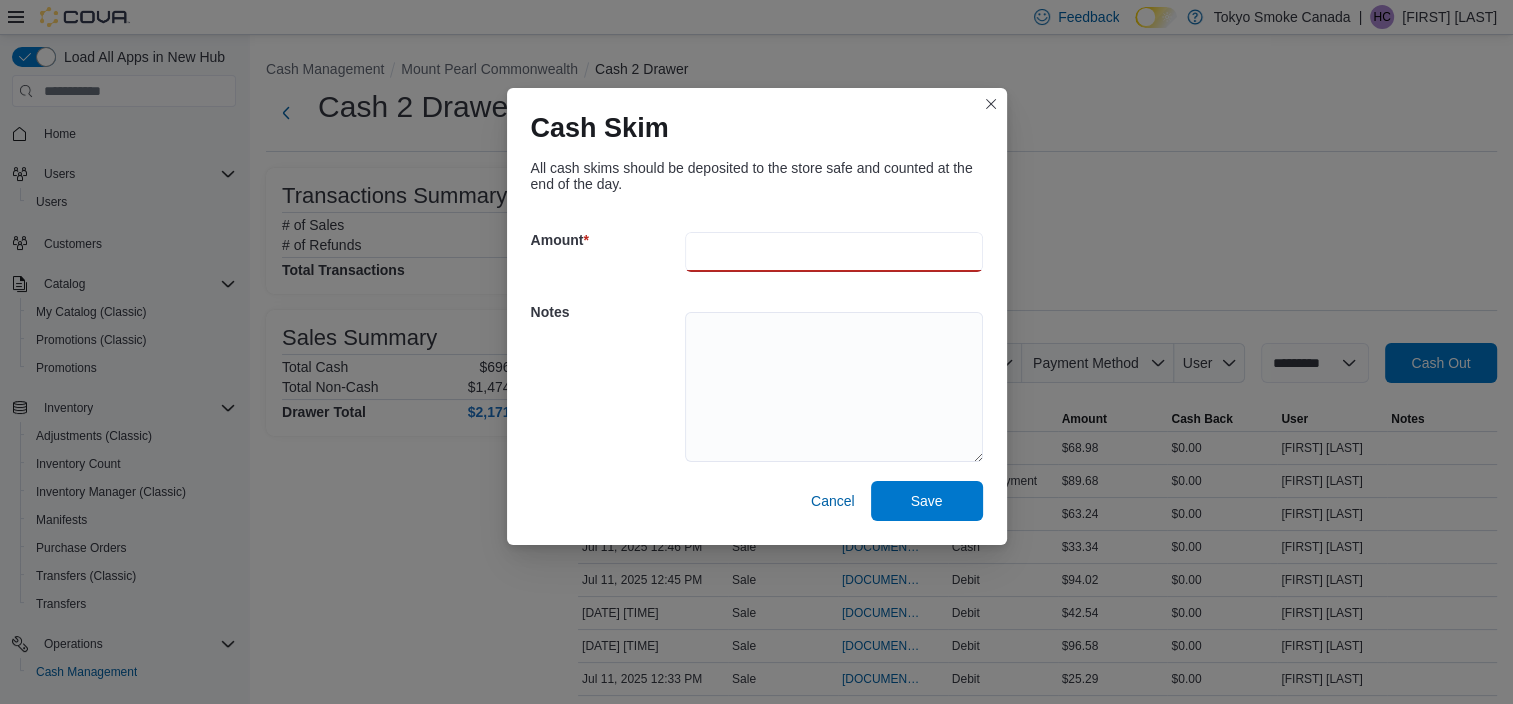 click at bounding box center (834, 252) 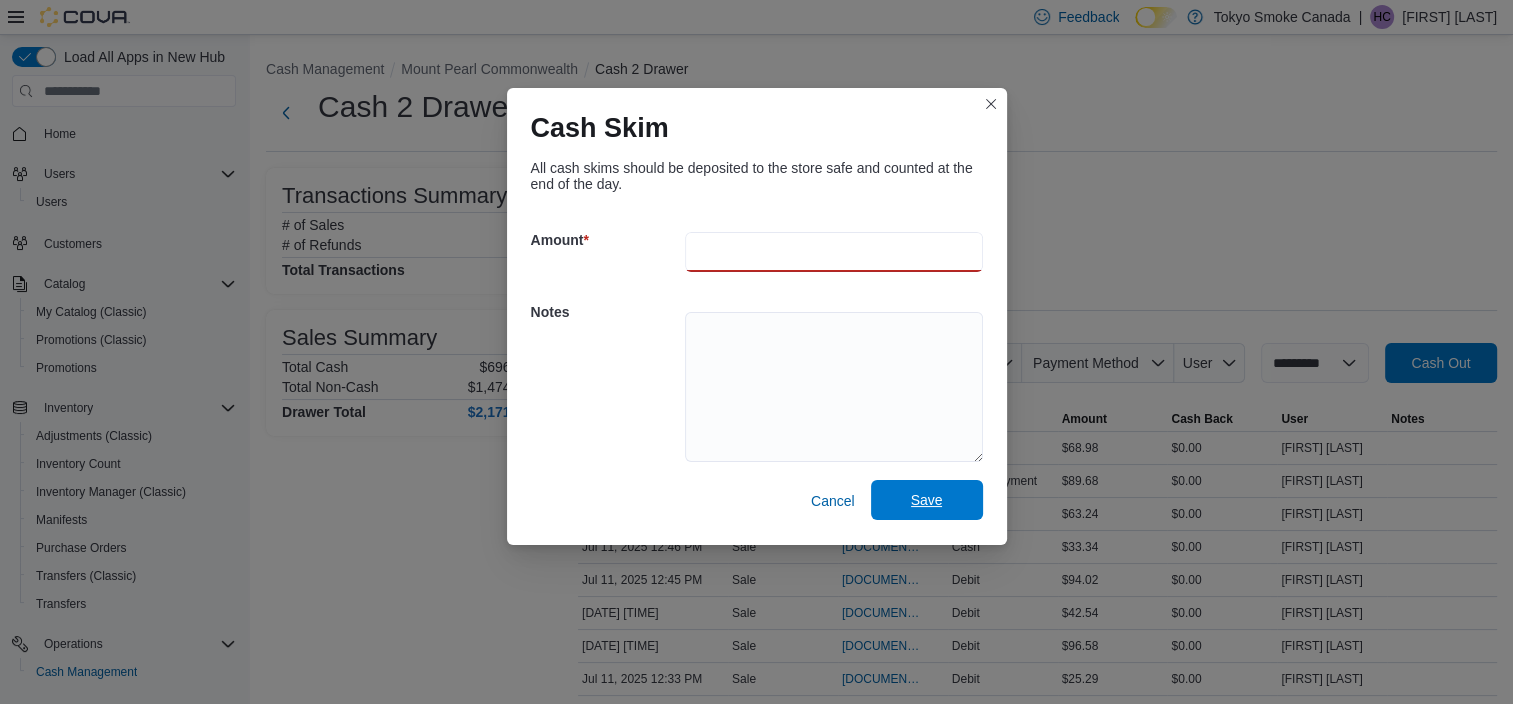 type on "***" 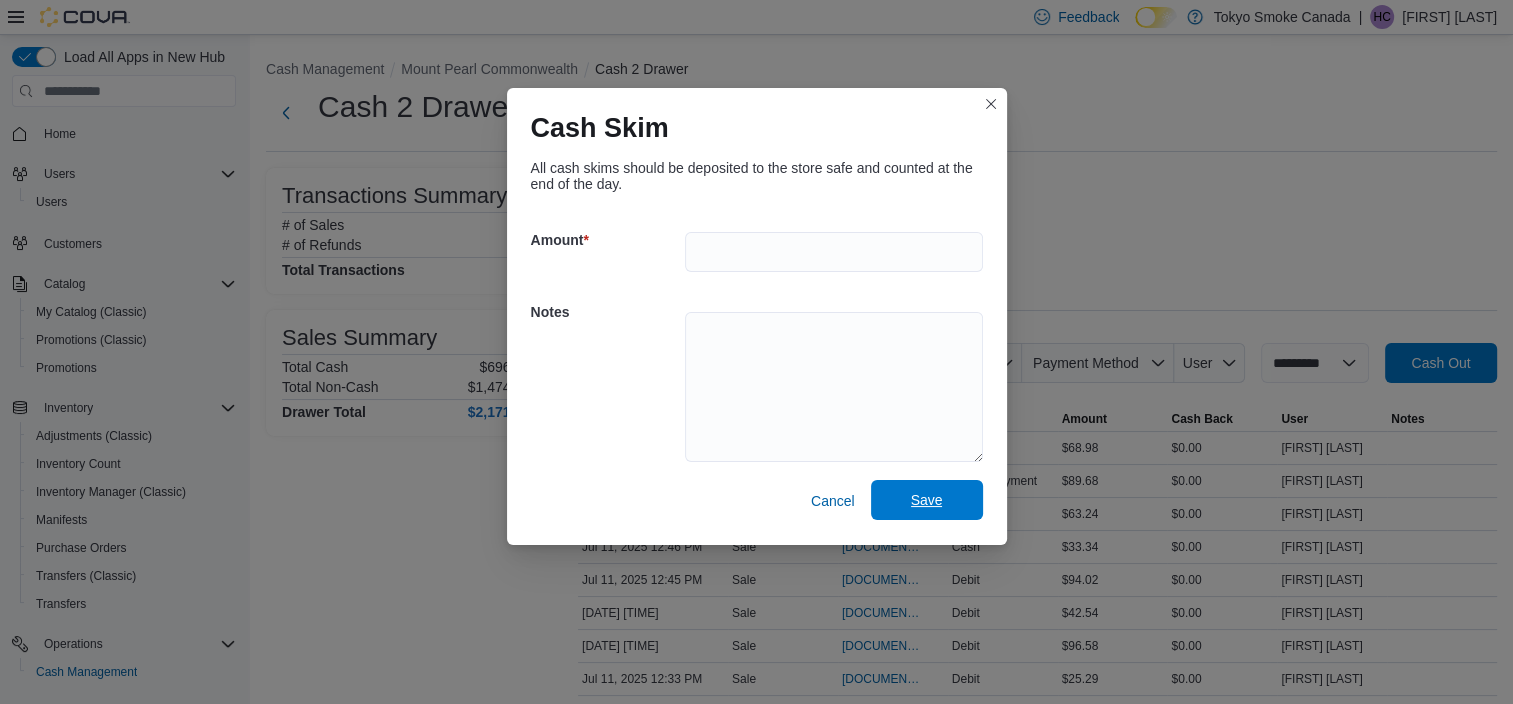 click on "Save" at bounding box center (927, 500) 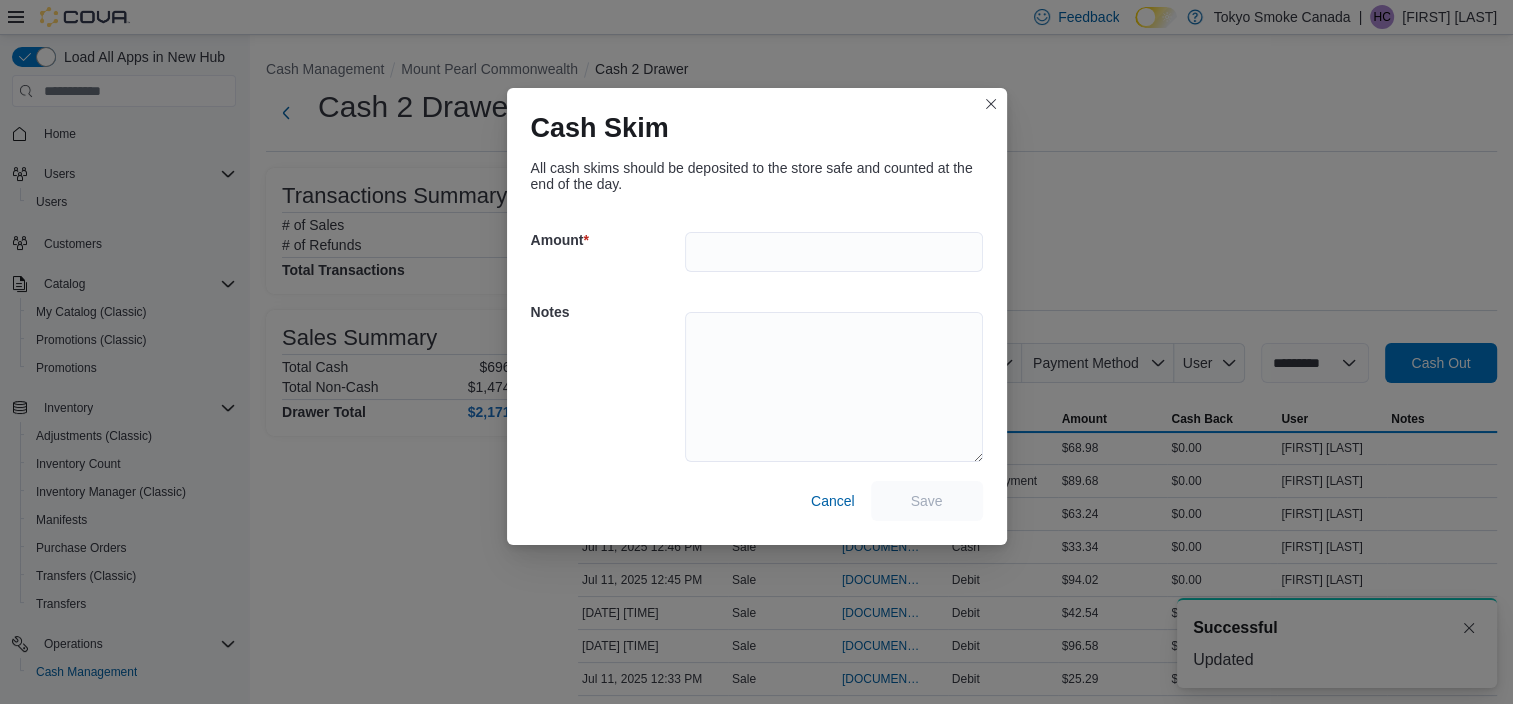 scroll, scrollTop: 0, scrollLeft: 0, axis: both 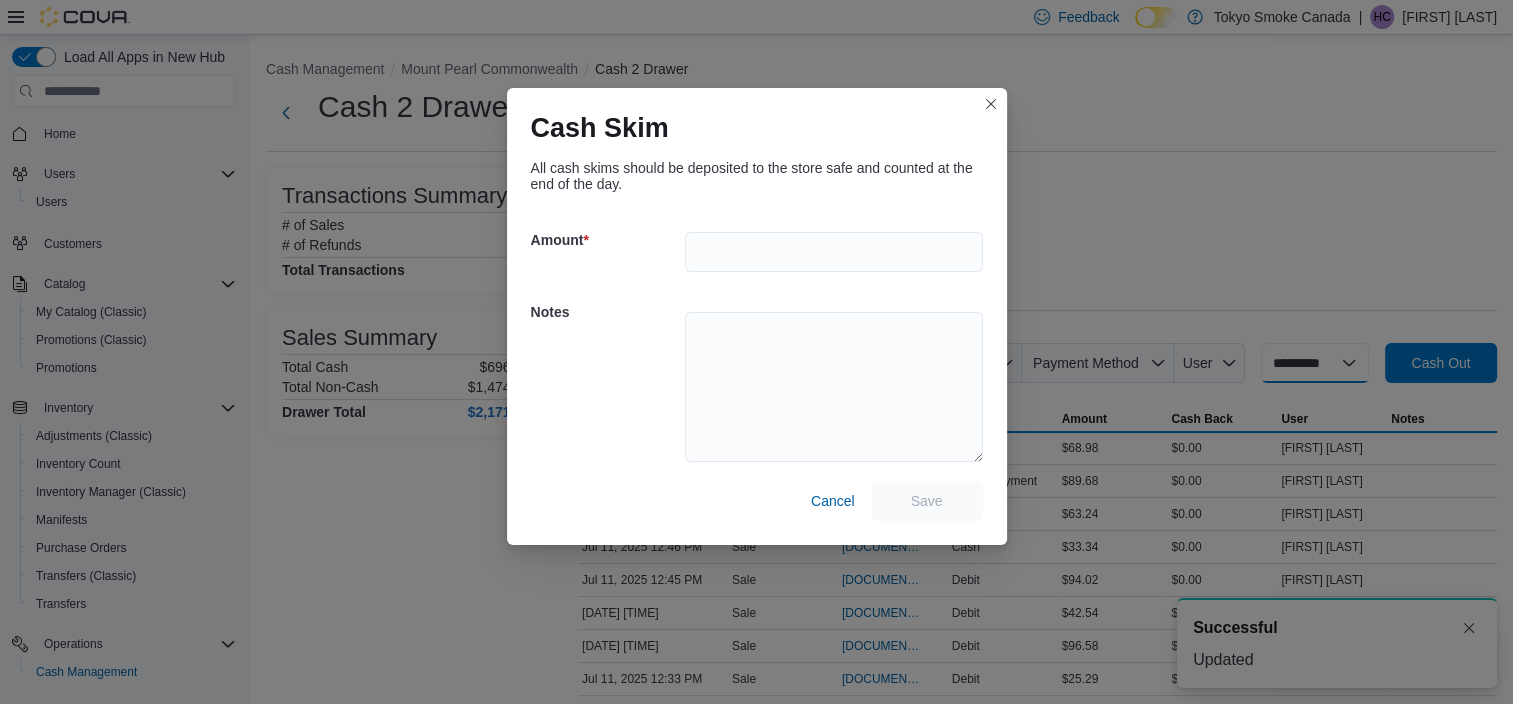 select 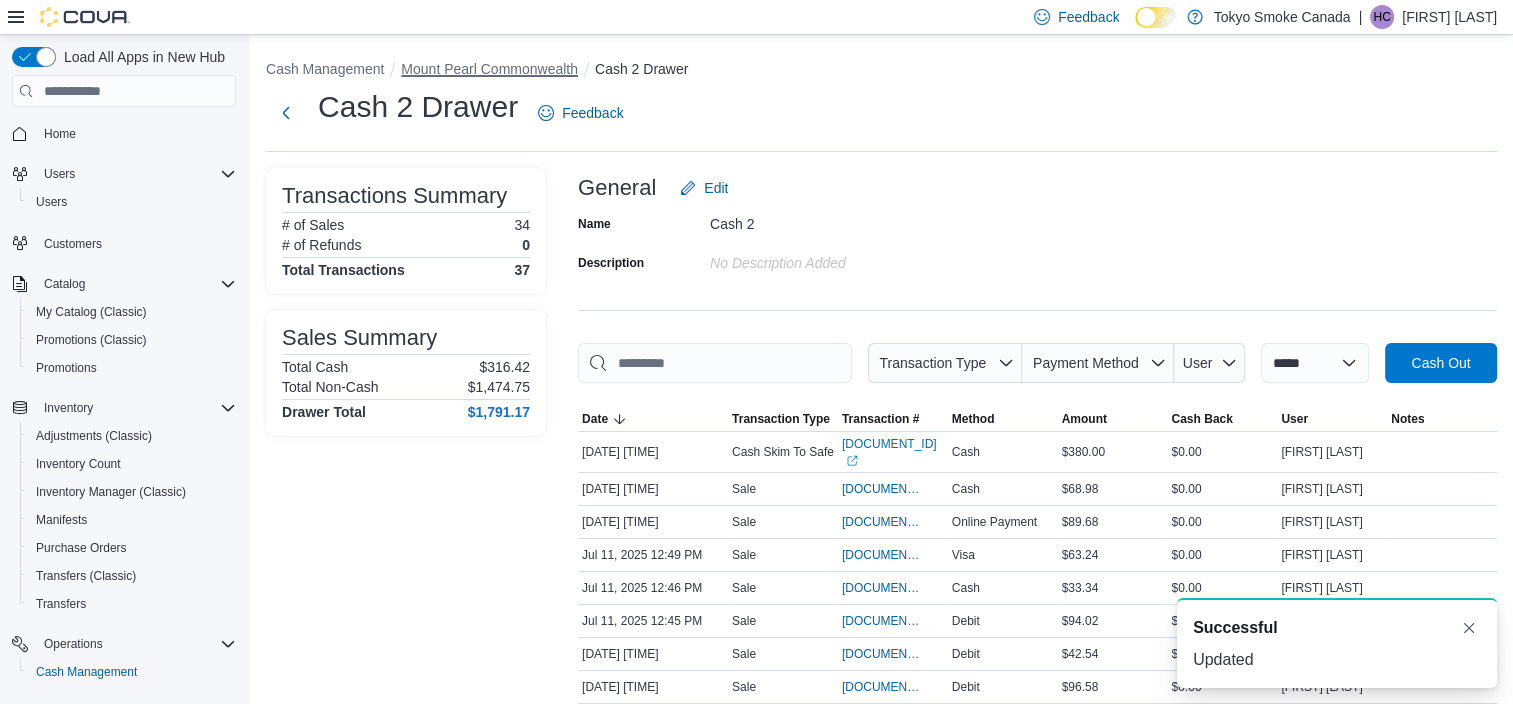 click on "Mount Pearl Commonwealth" at bounding box center [489, 69] 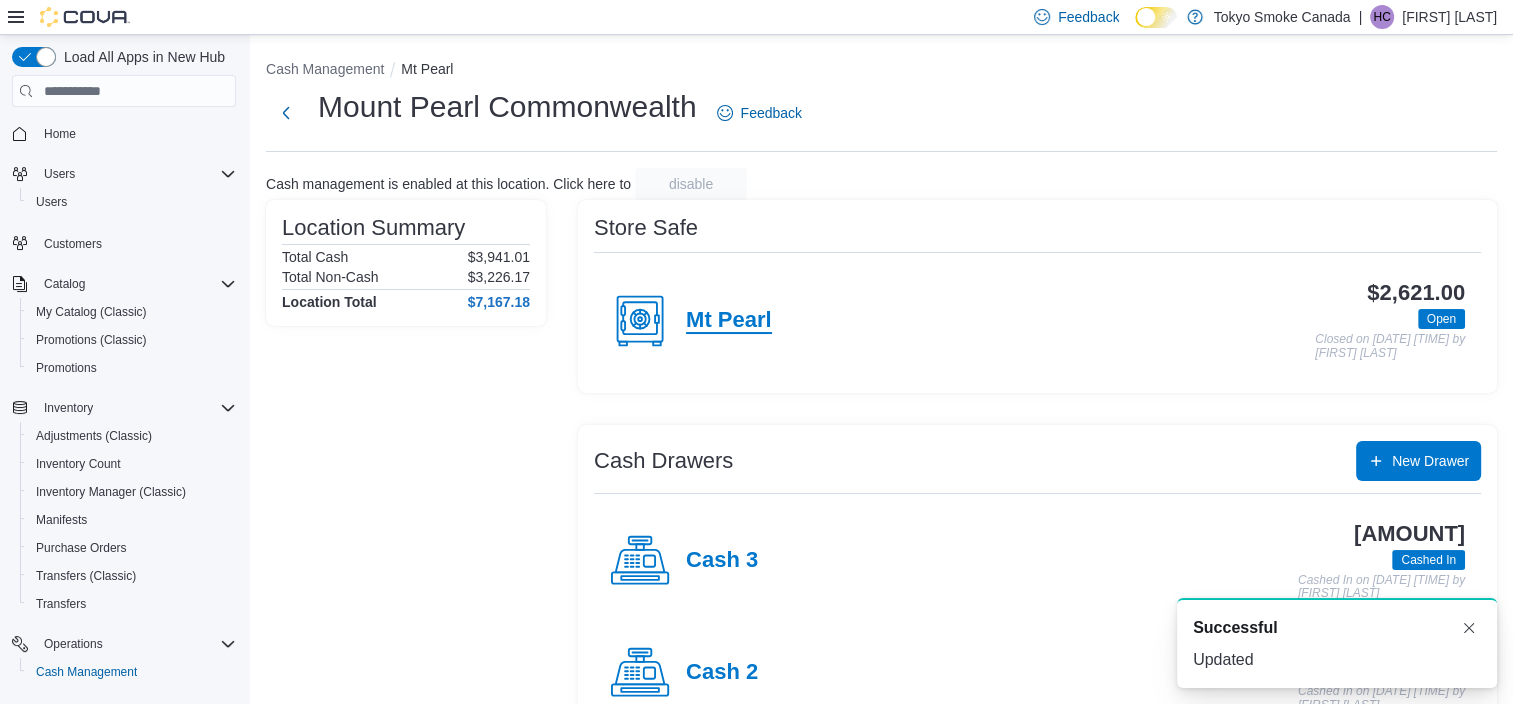 click on "Mt Pearl" at bounding box center (729, 321) 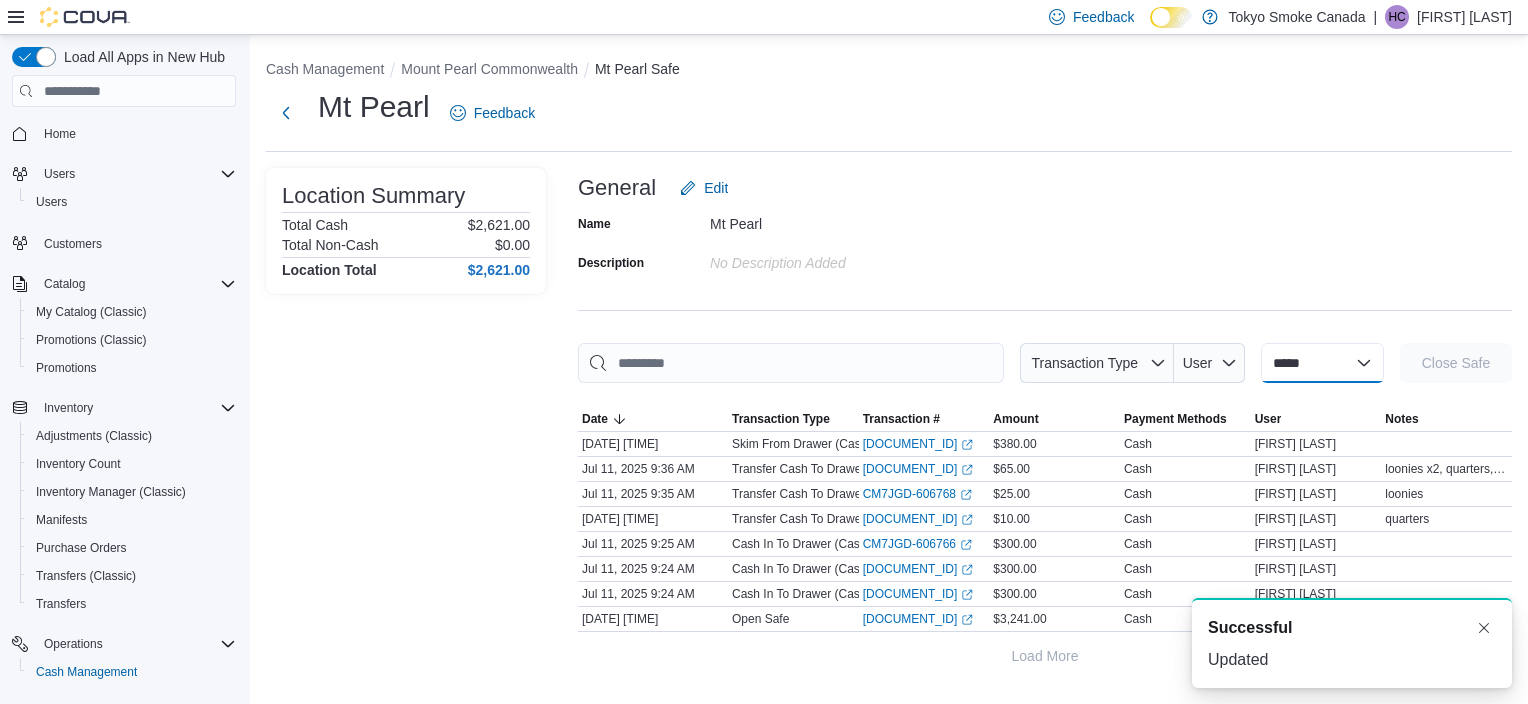 click on "**********" at bounding box center [1322, 363] 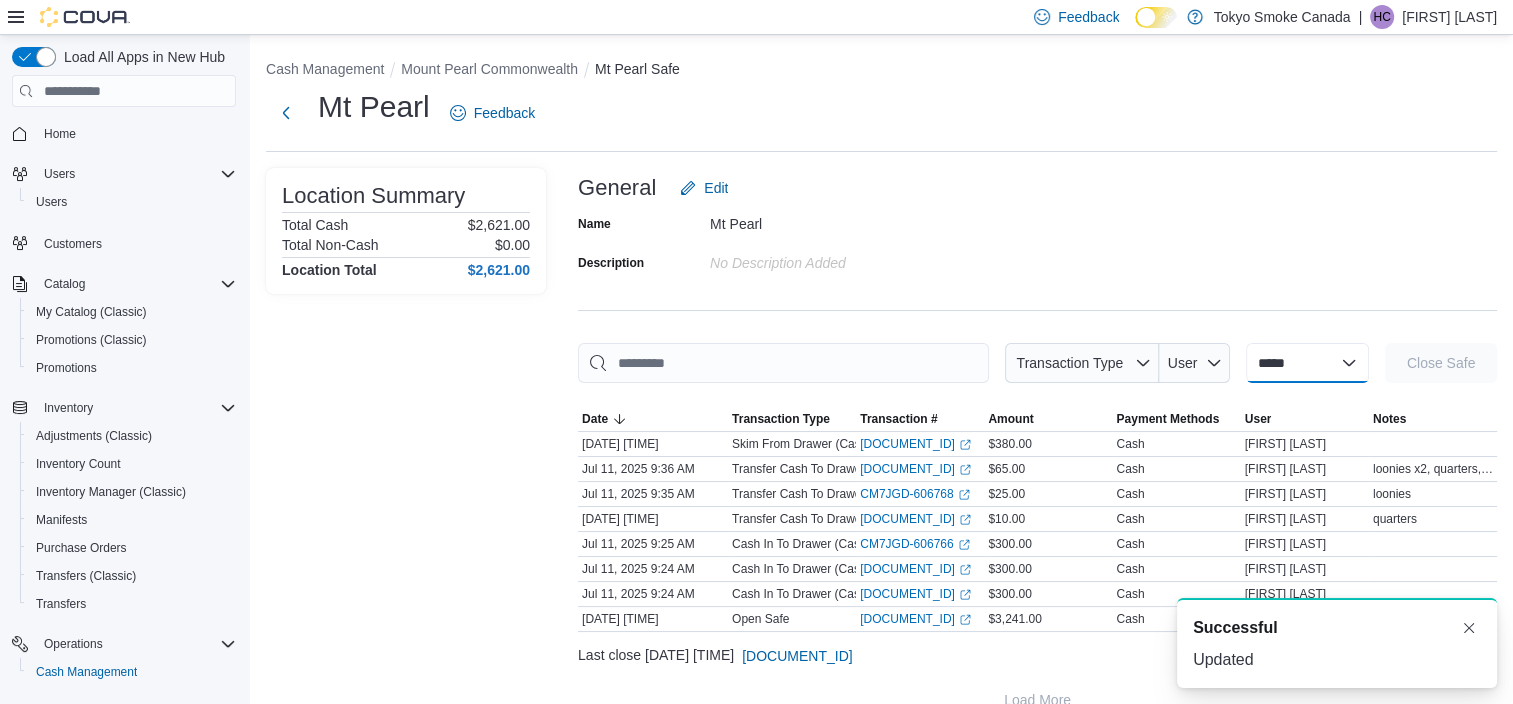select on "**********" 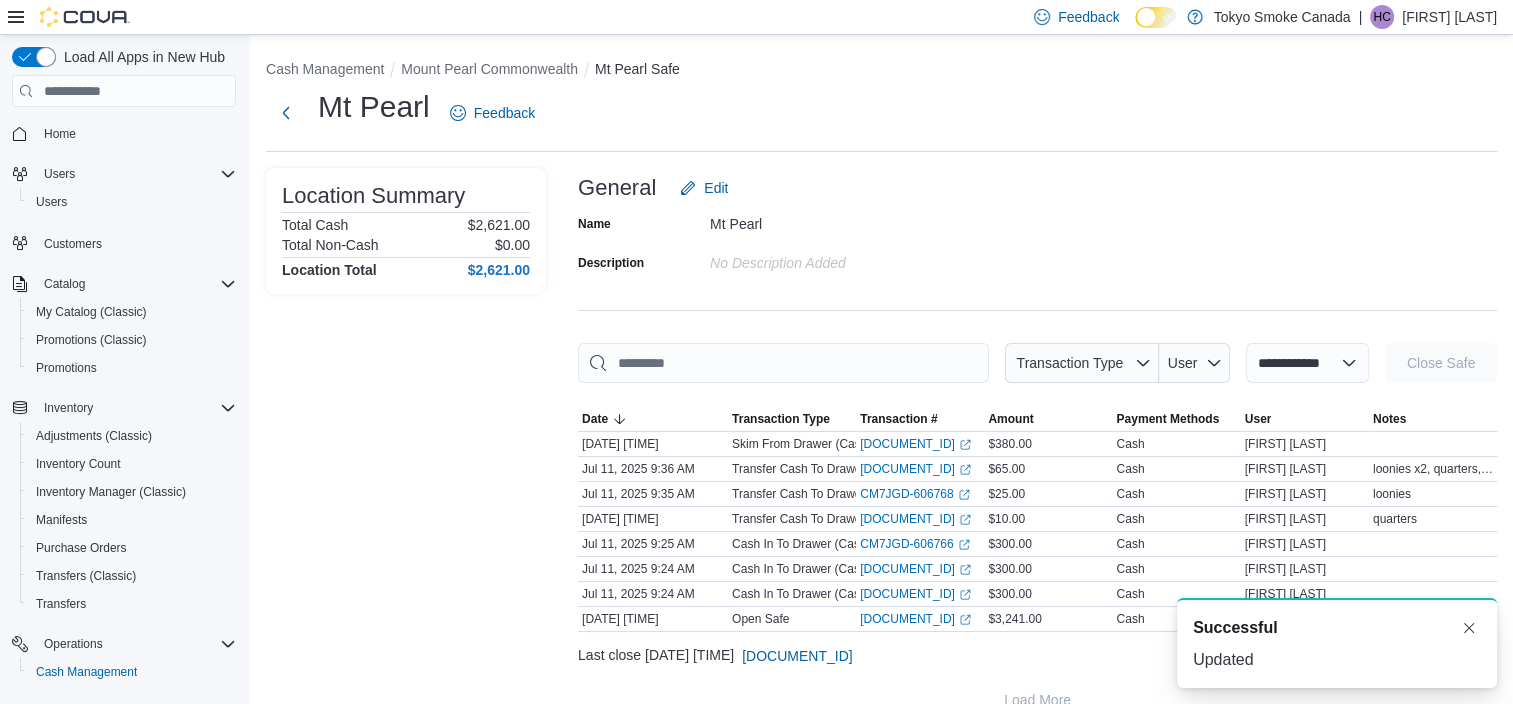 click on "**********" at bounding box center (1307, 363) 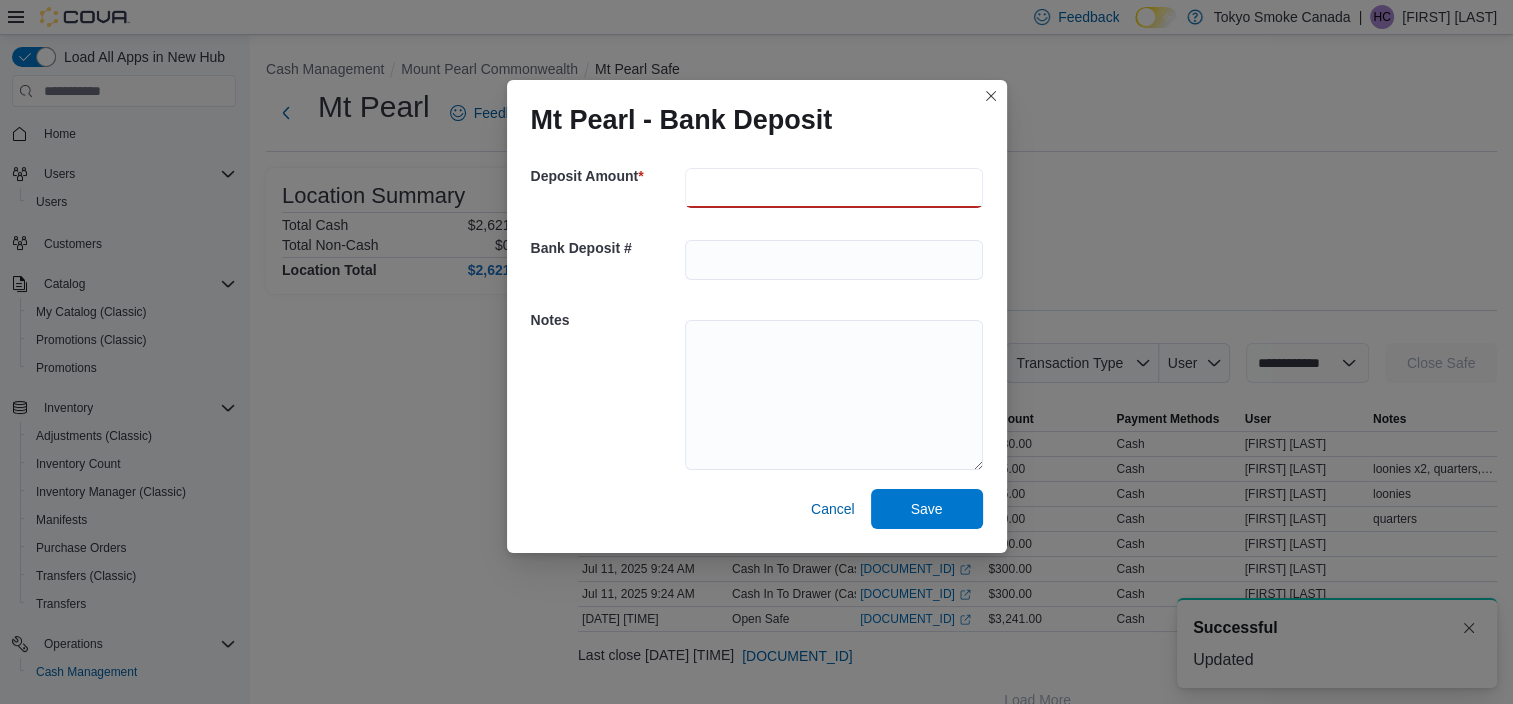 click at bounding box center (834, 188) 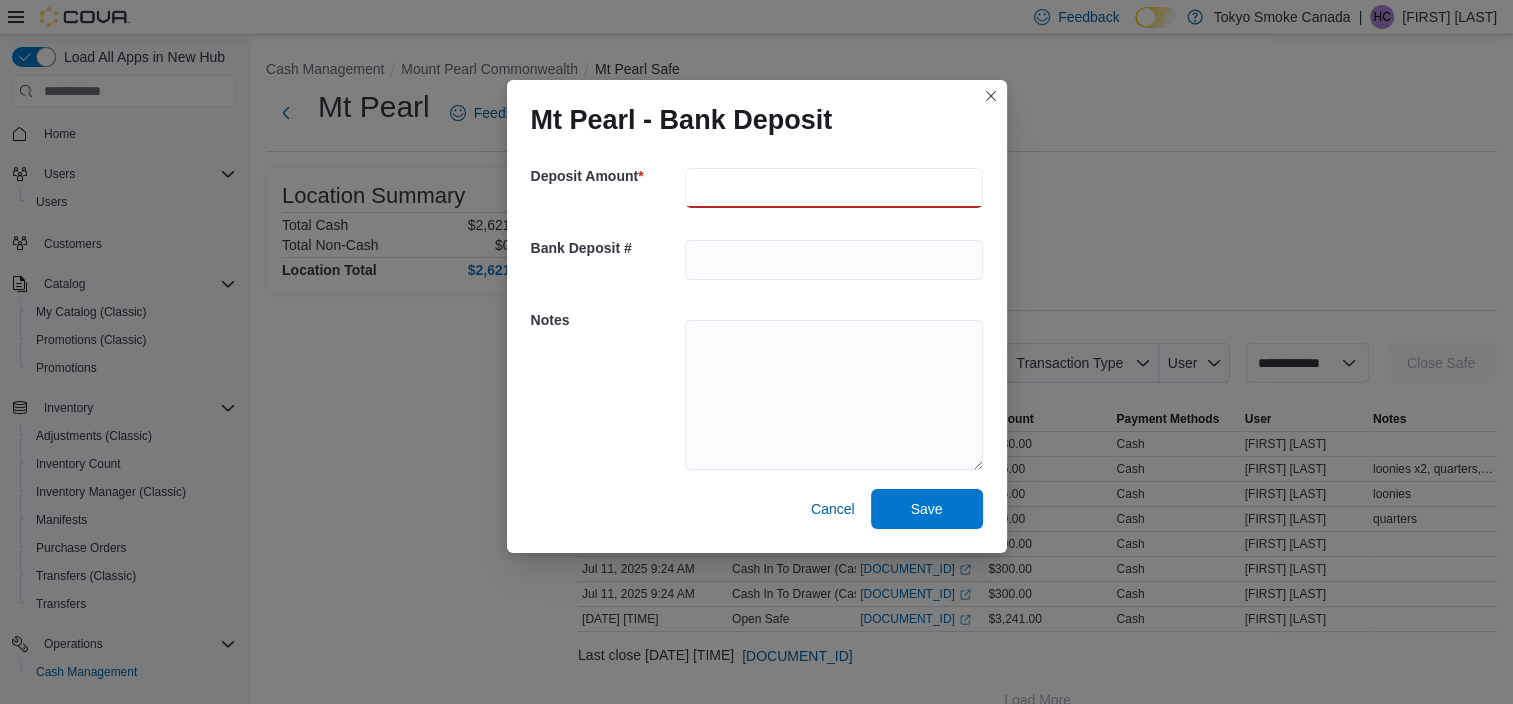 type on "***" 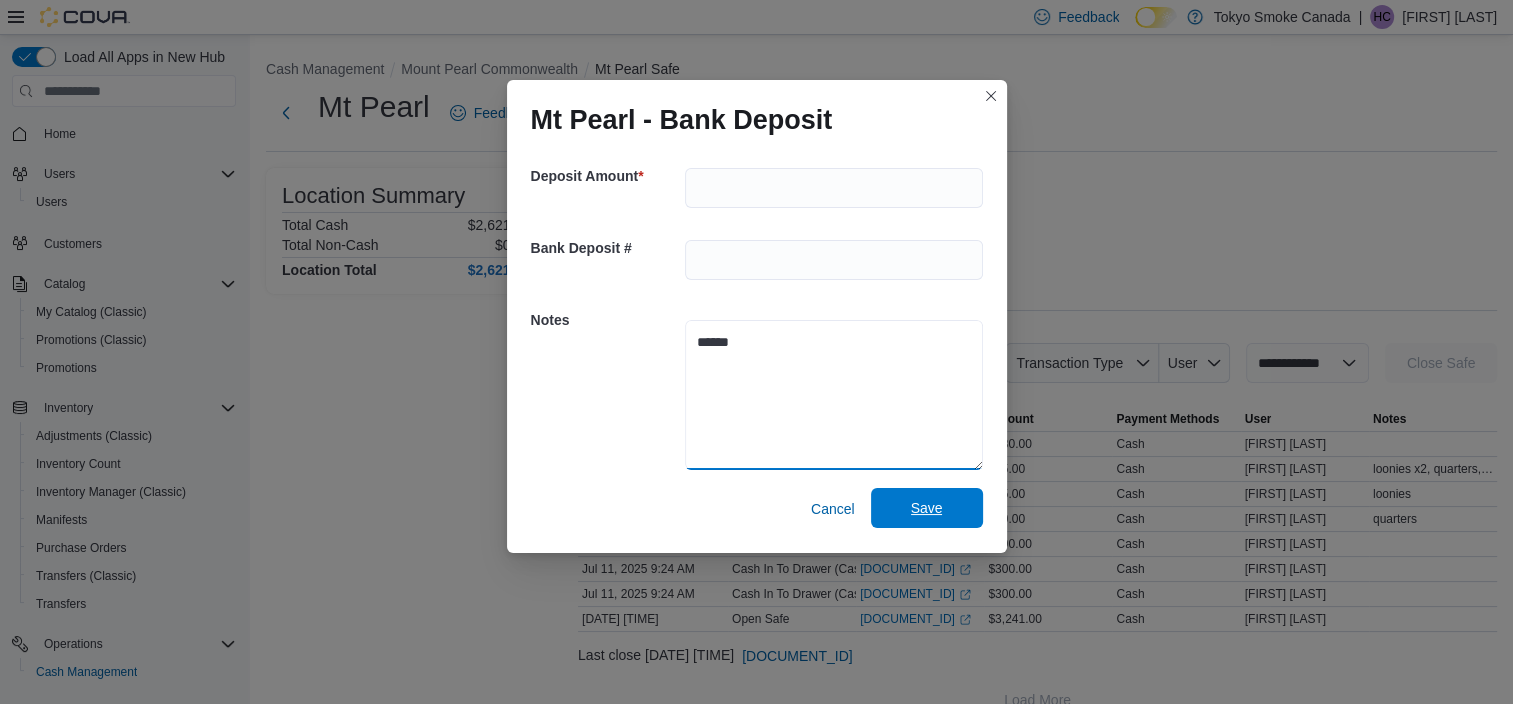 type on "******" 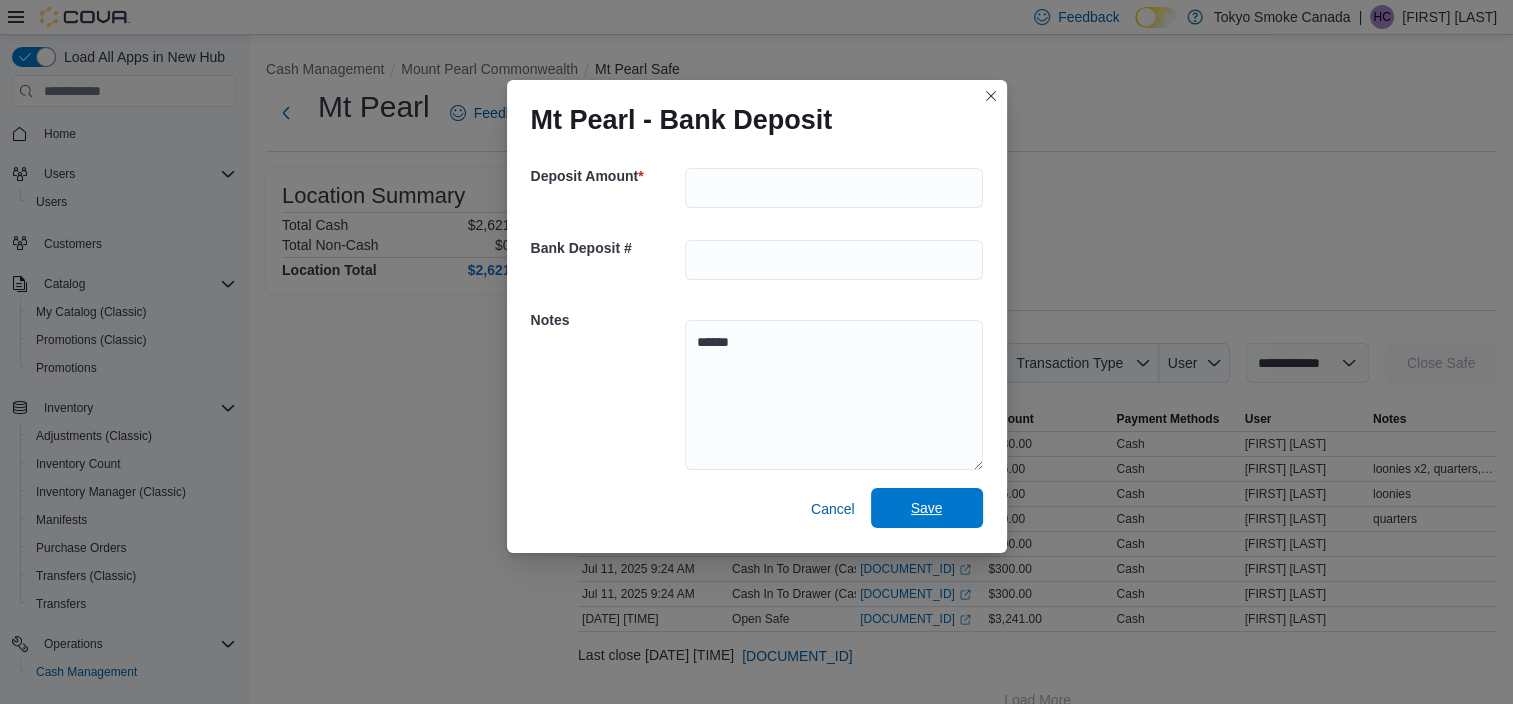 click on "Save" at bounding box center (927, 508) 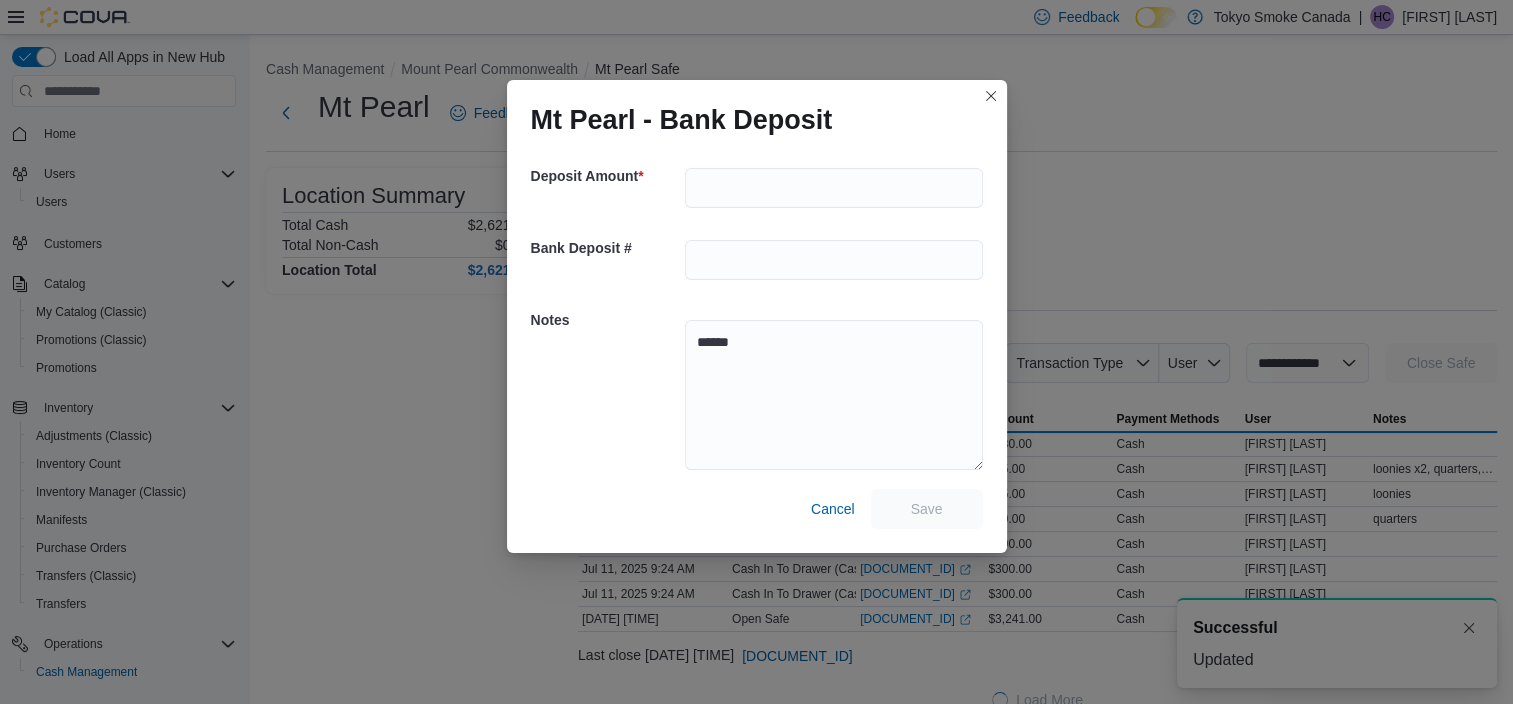 scroll, scrollTop: 0, scrollLeft: 0, axis: both 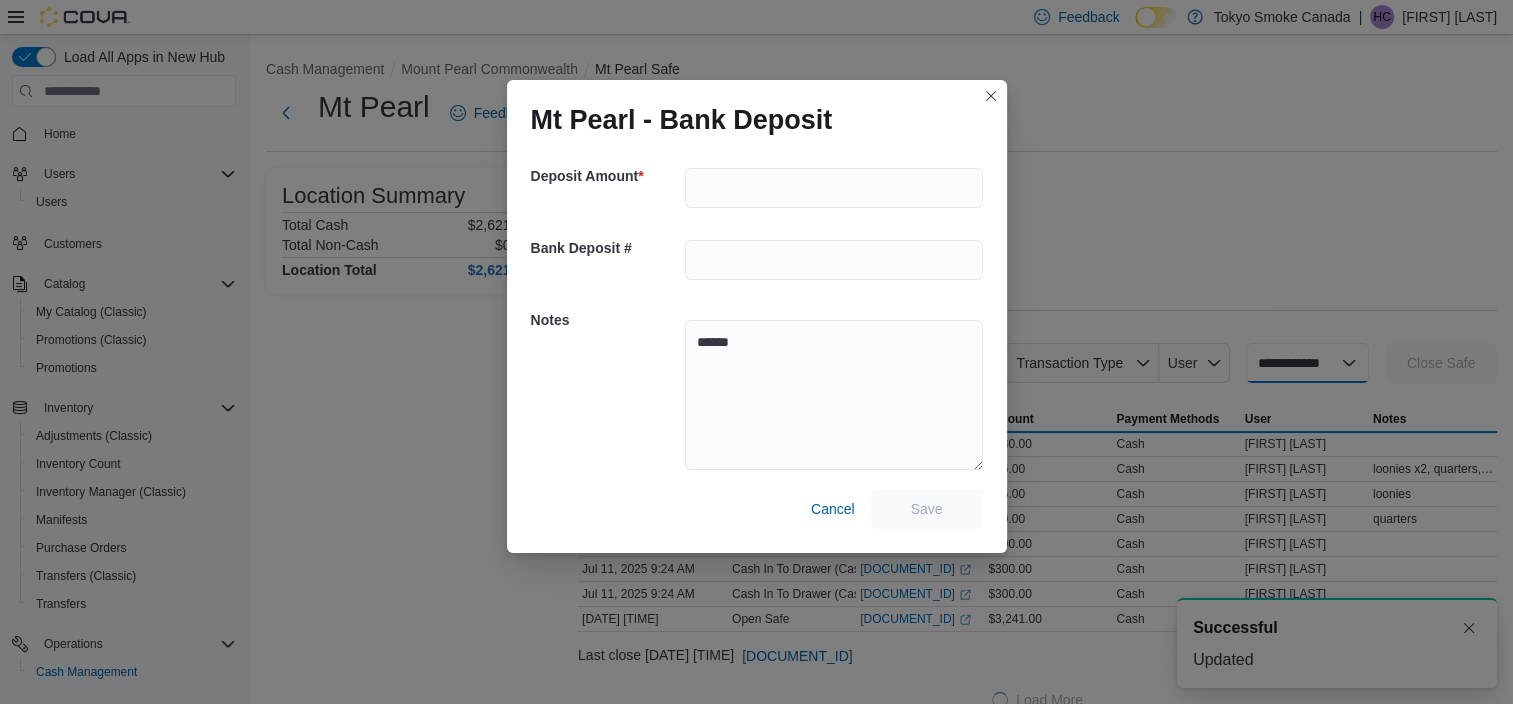 select 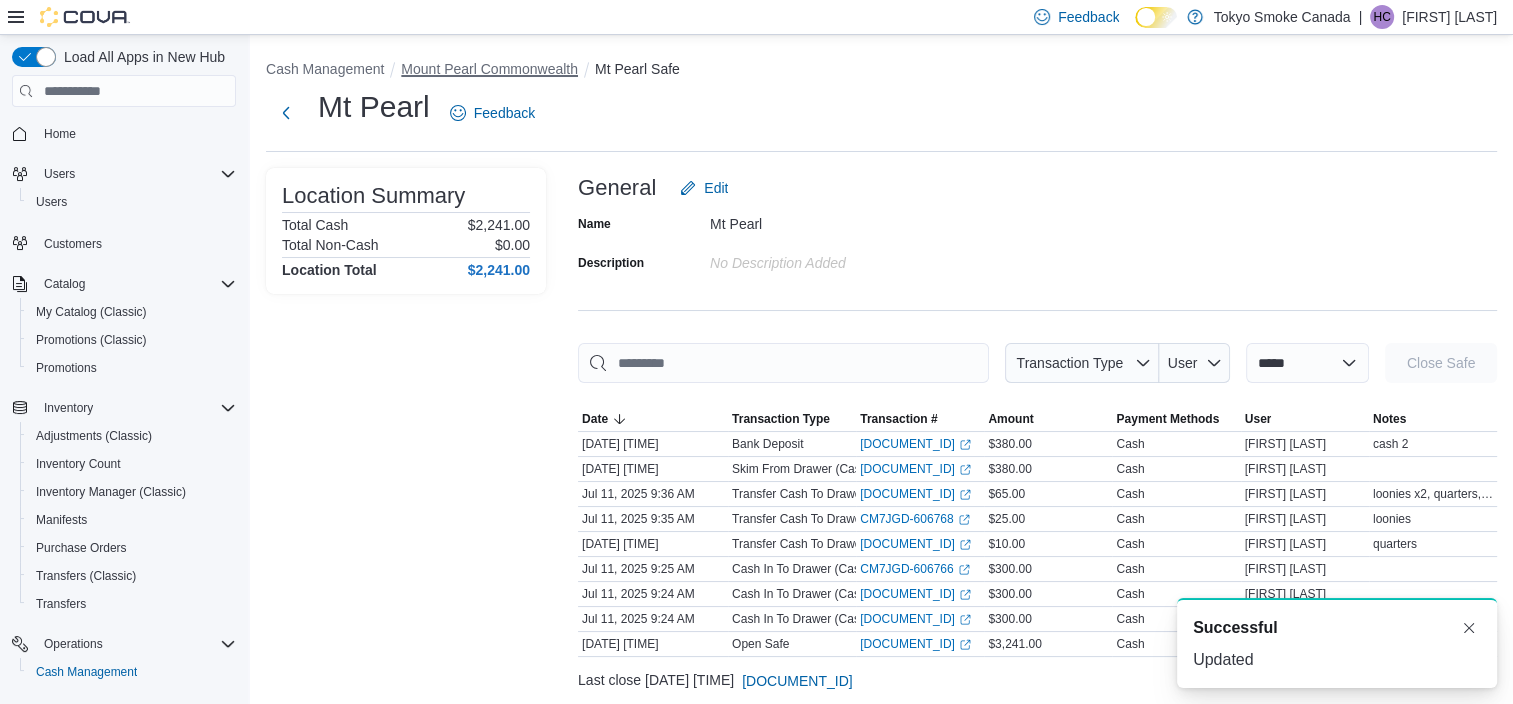 click on "Mount Pearl Commonwealth" at bounding box center (489, 69) 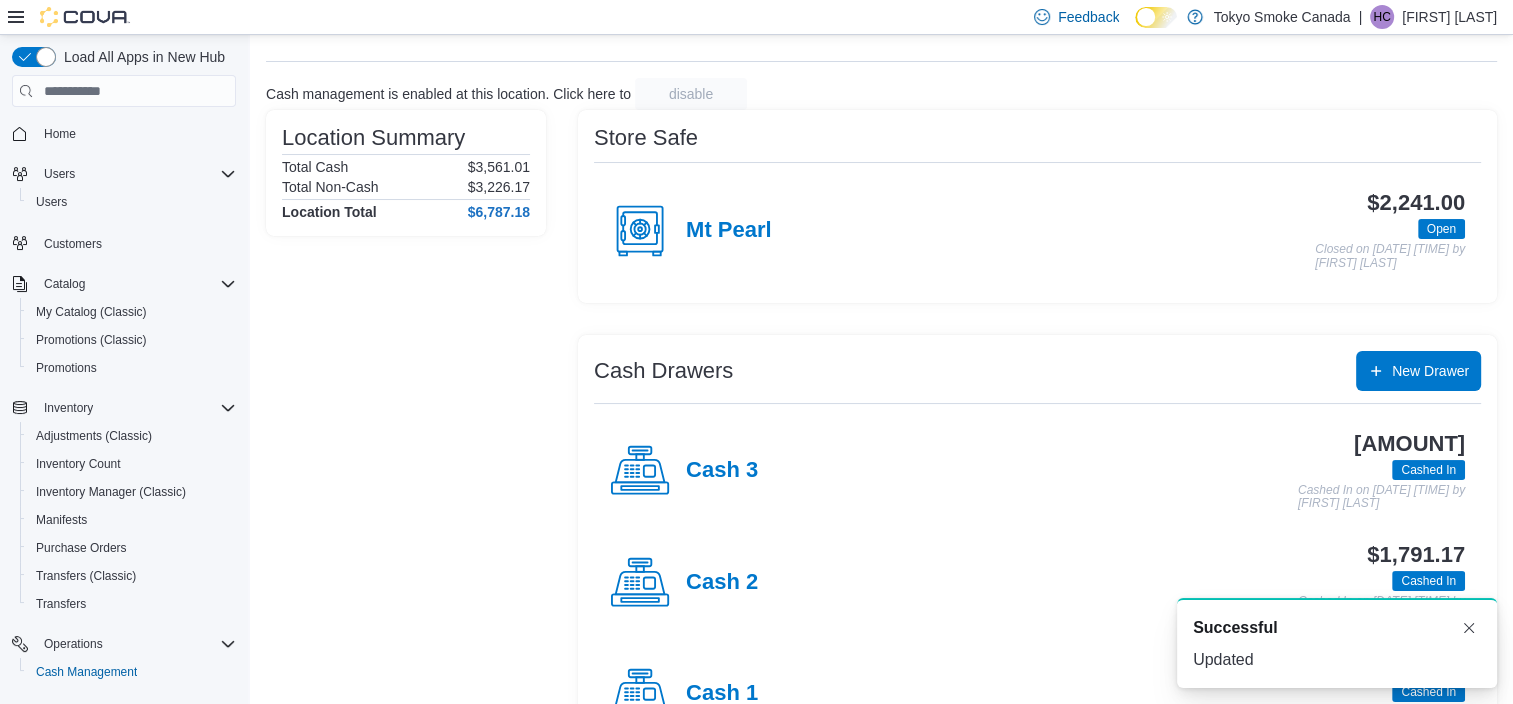scroll, scrollTop: 166, scrollLeft: 0, axis: vertical 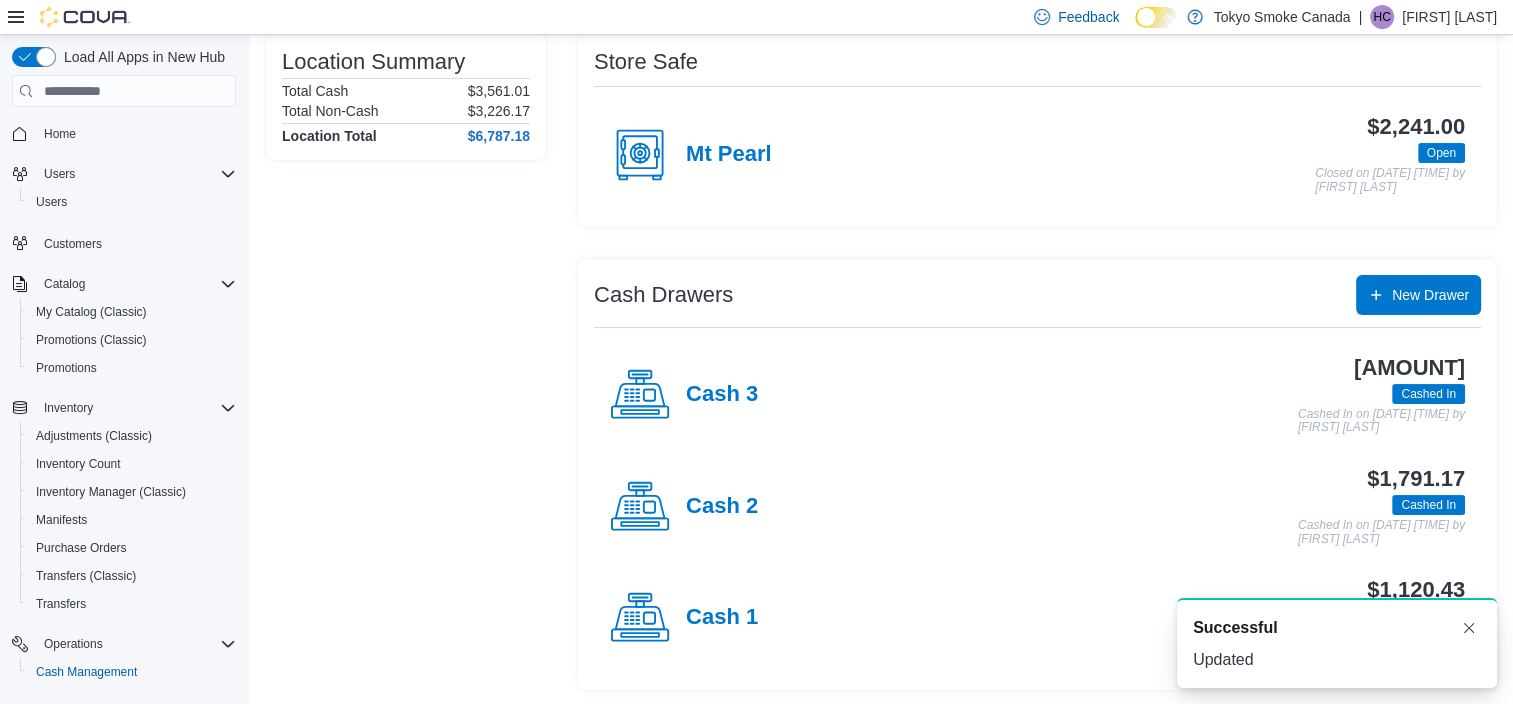 click on "Cash 1" at bounding box center [722, 618] 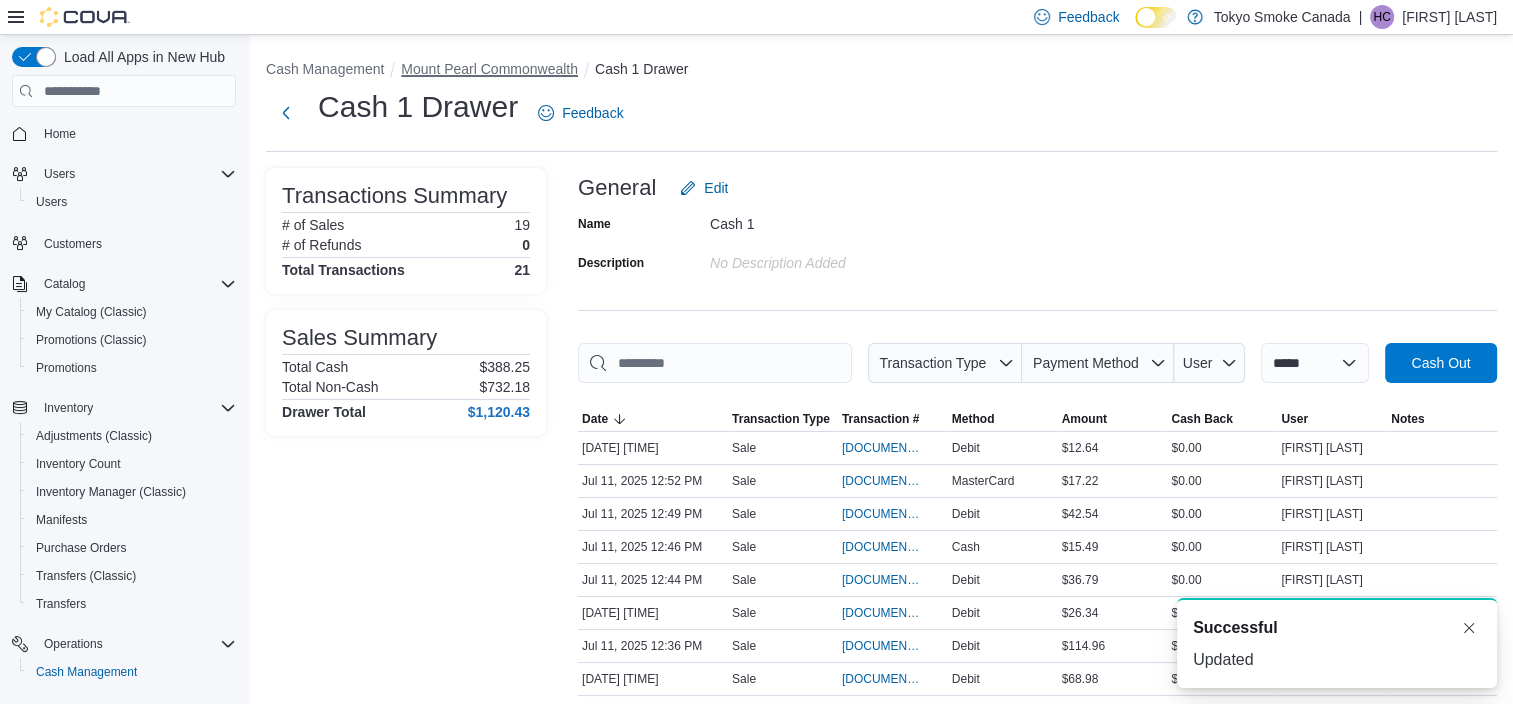 click on "Mount Pearl Commonwealth" at bounding box center [489, 69] 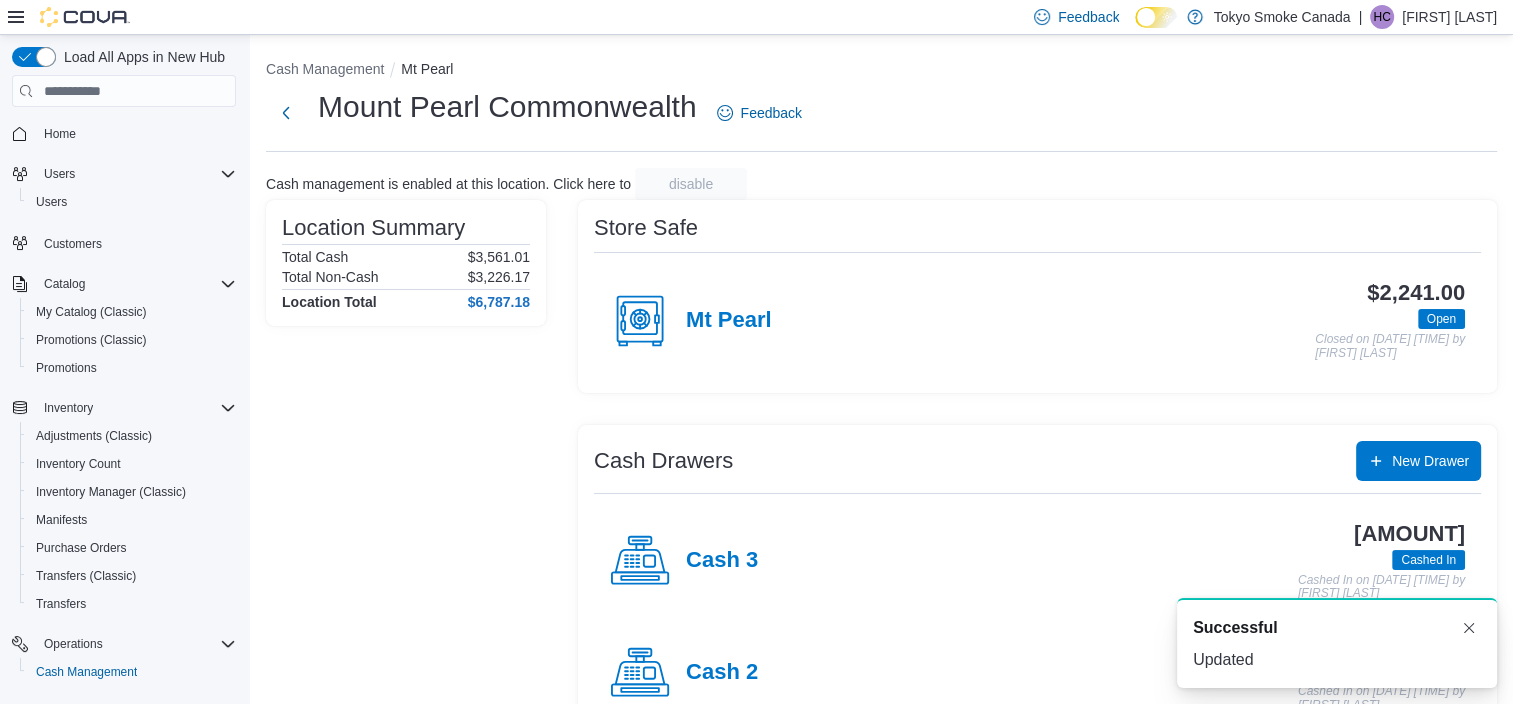 click on "Cash 3" at bounding box center [722, 561] 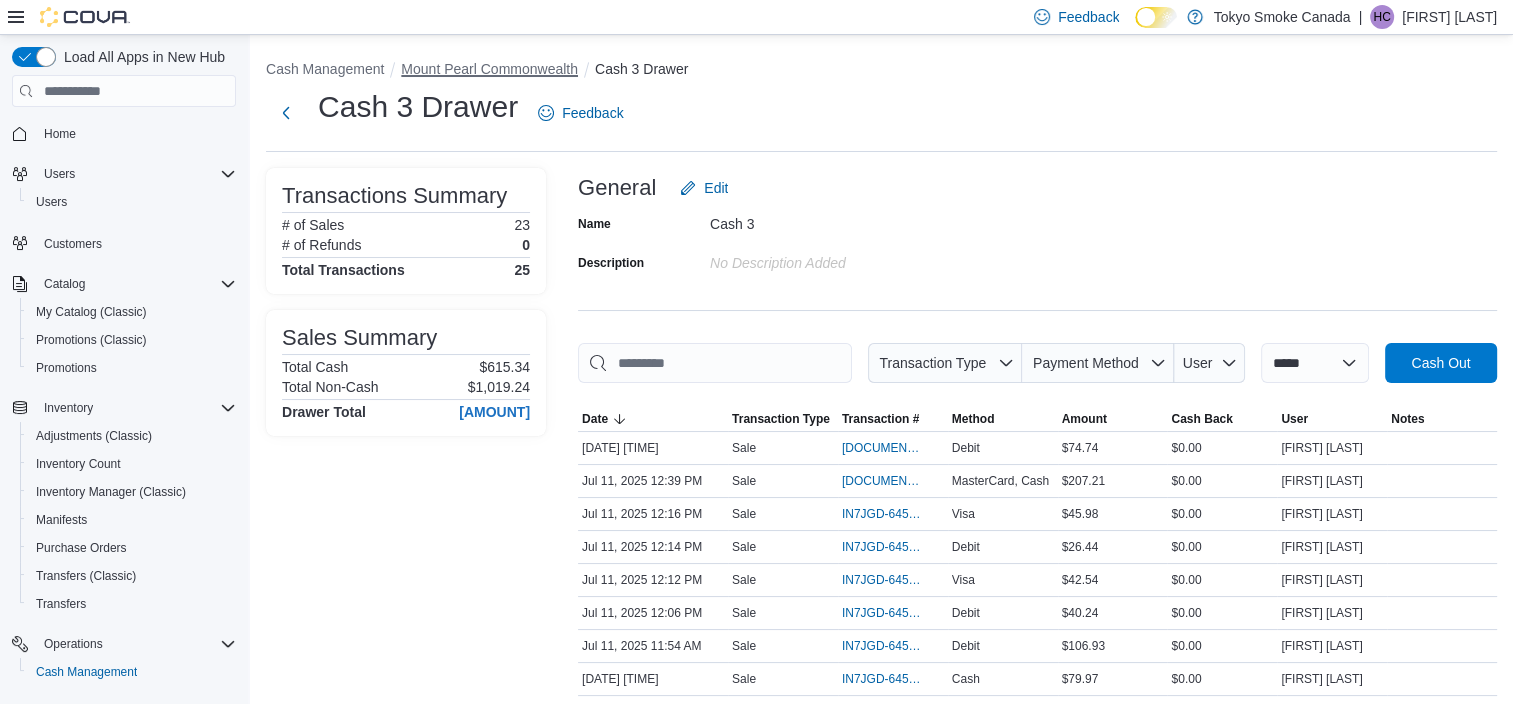 click on "Mount Pearl Commonwealth" at bounding box center (489, 69) 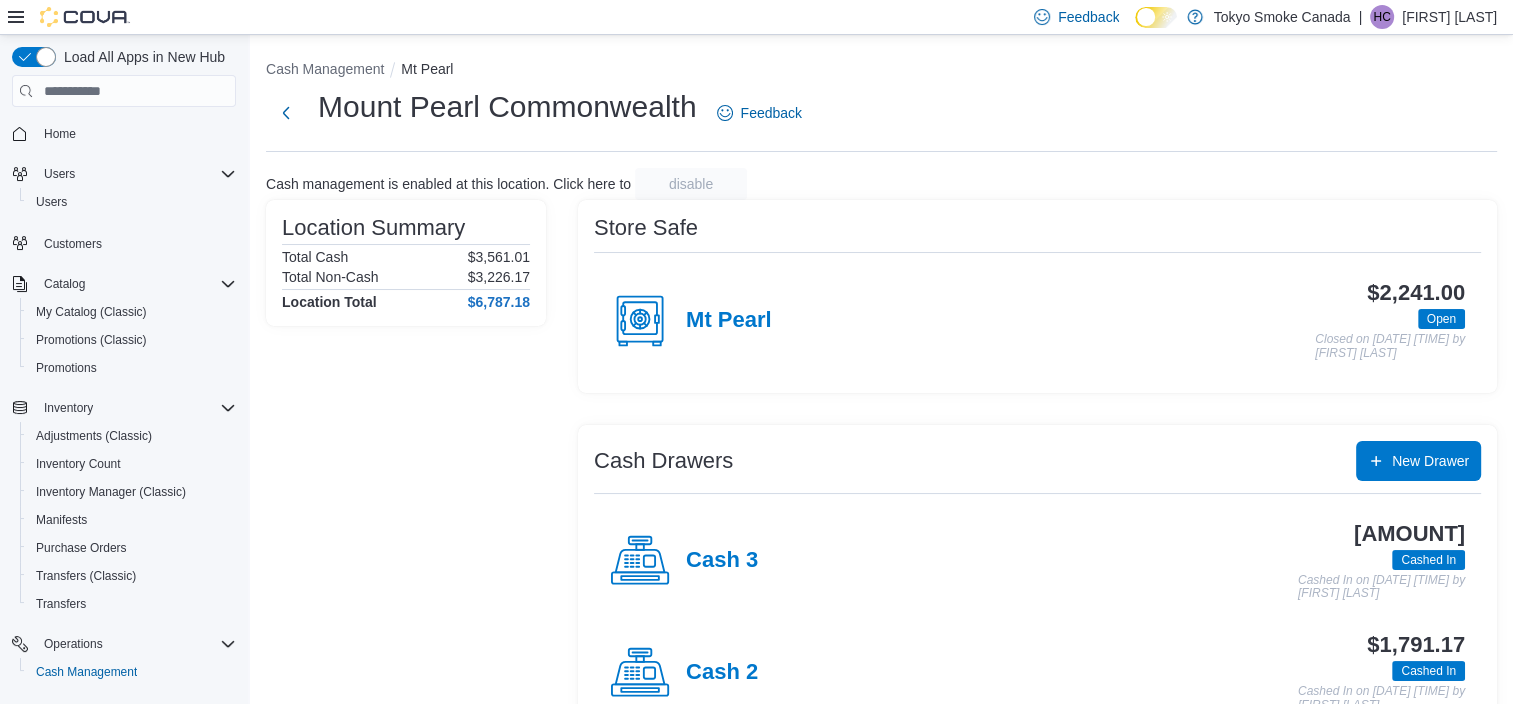 click on "Mount Pearl Commonwealth Feedback" at bounding box center (881, 119) 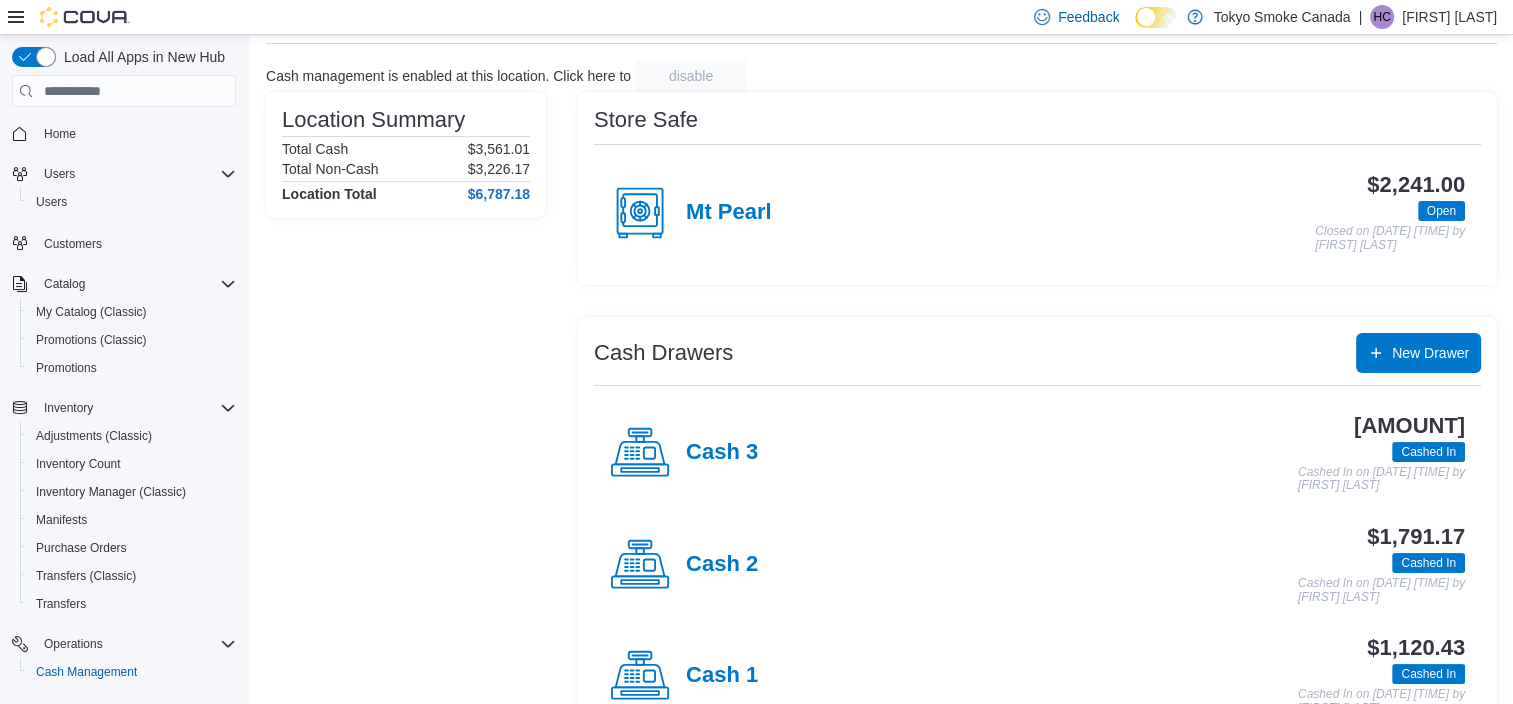 scroll, scrollTop: 166, scrollLeft: 0, axis: vertical 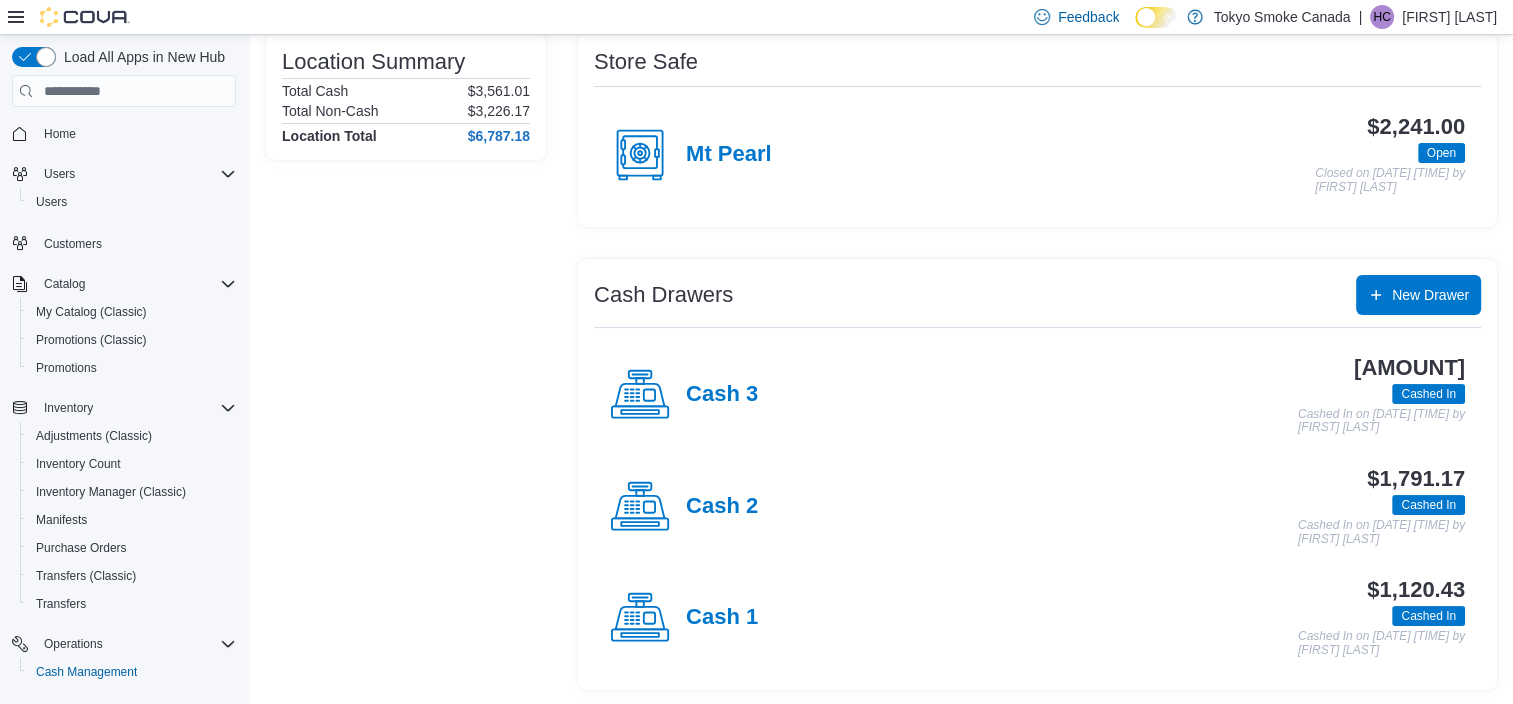 click on "Cash 3" at bounding box center (684, 395) 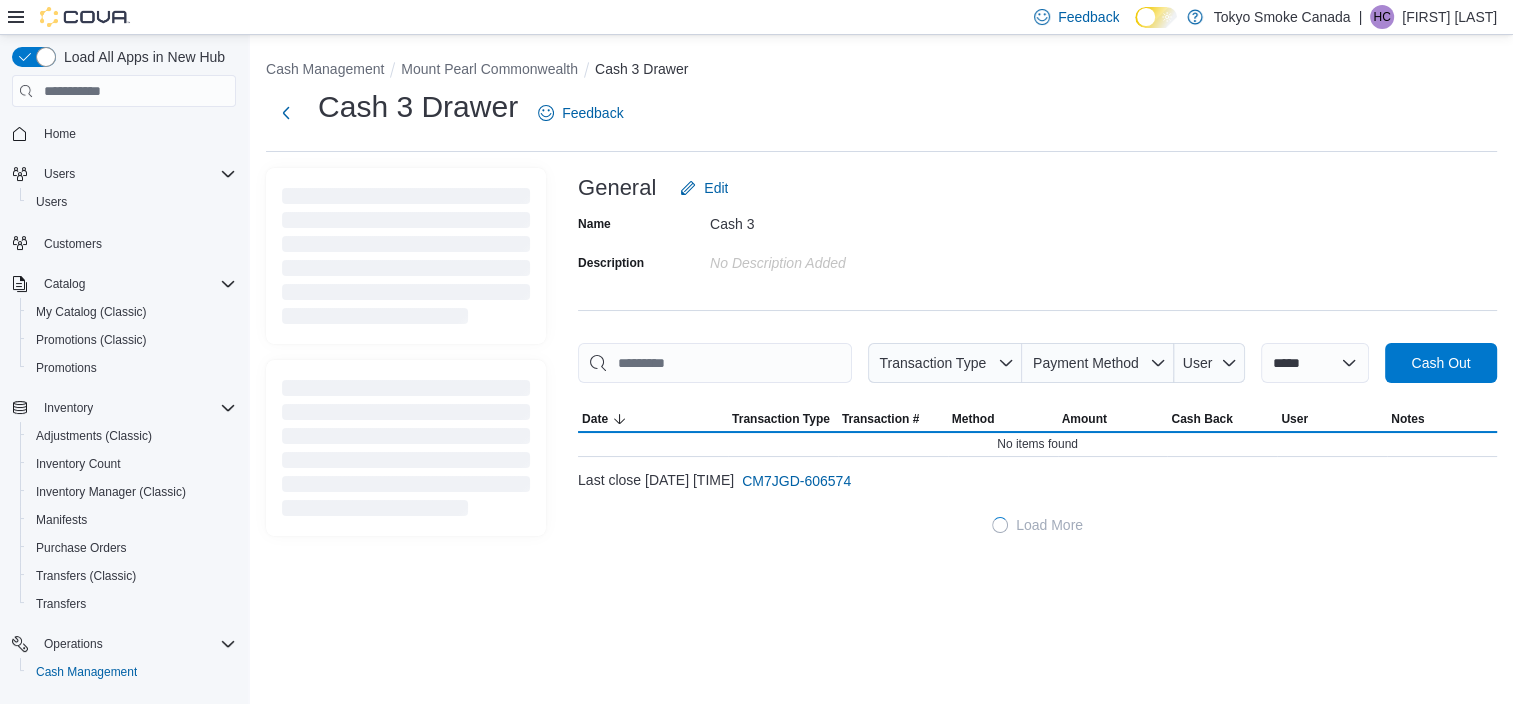 scroll, scrollTop: 0, scrollLeft: 0, axis: both 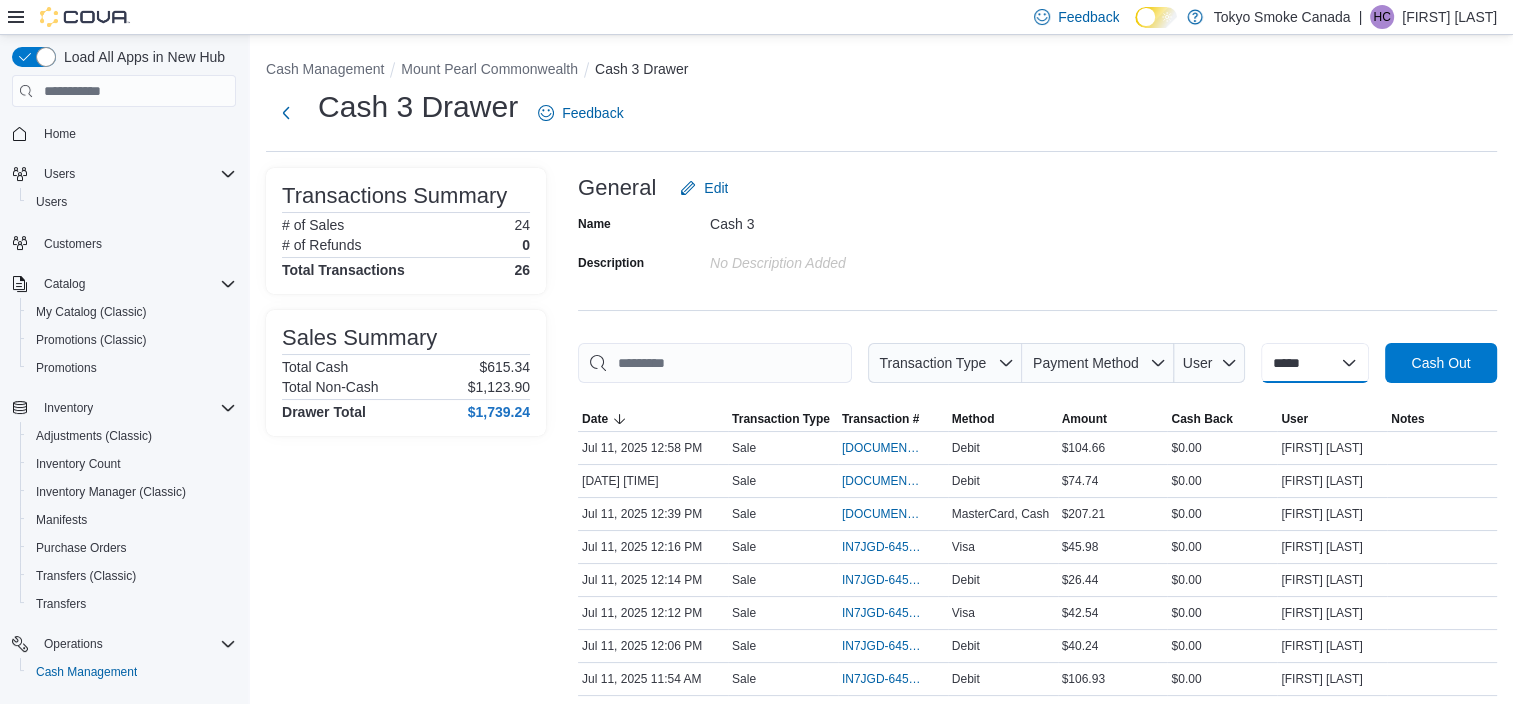 click on "**********" at bounding box center (1315, 363) 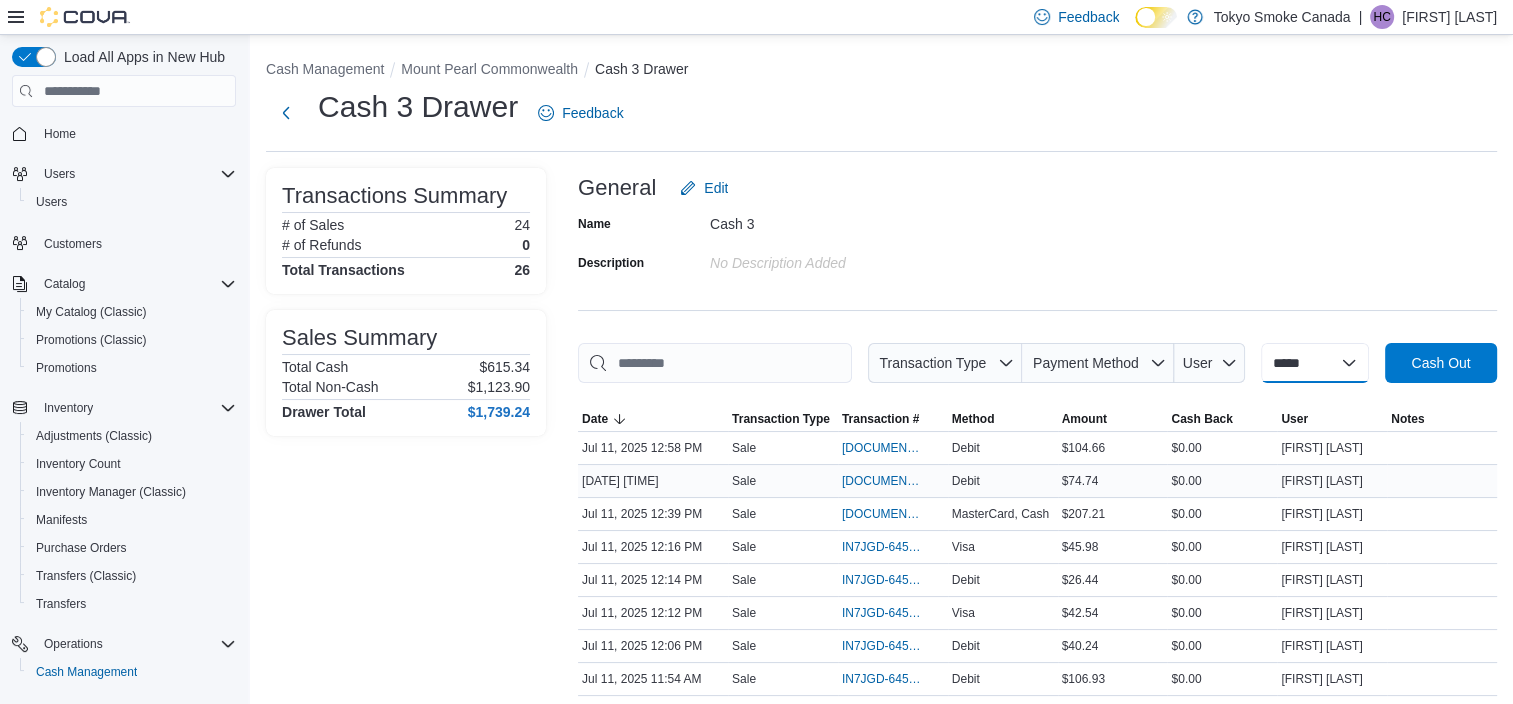 select on "*********" 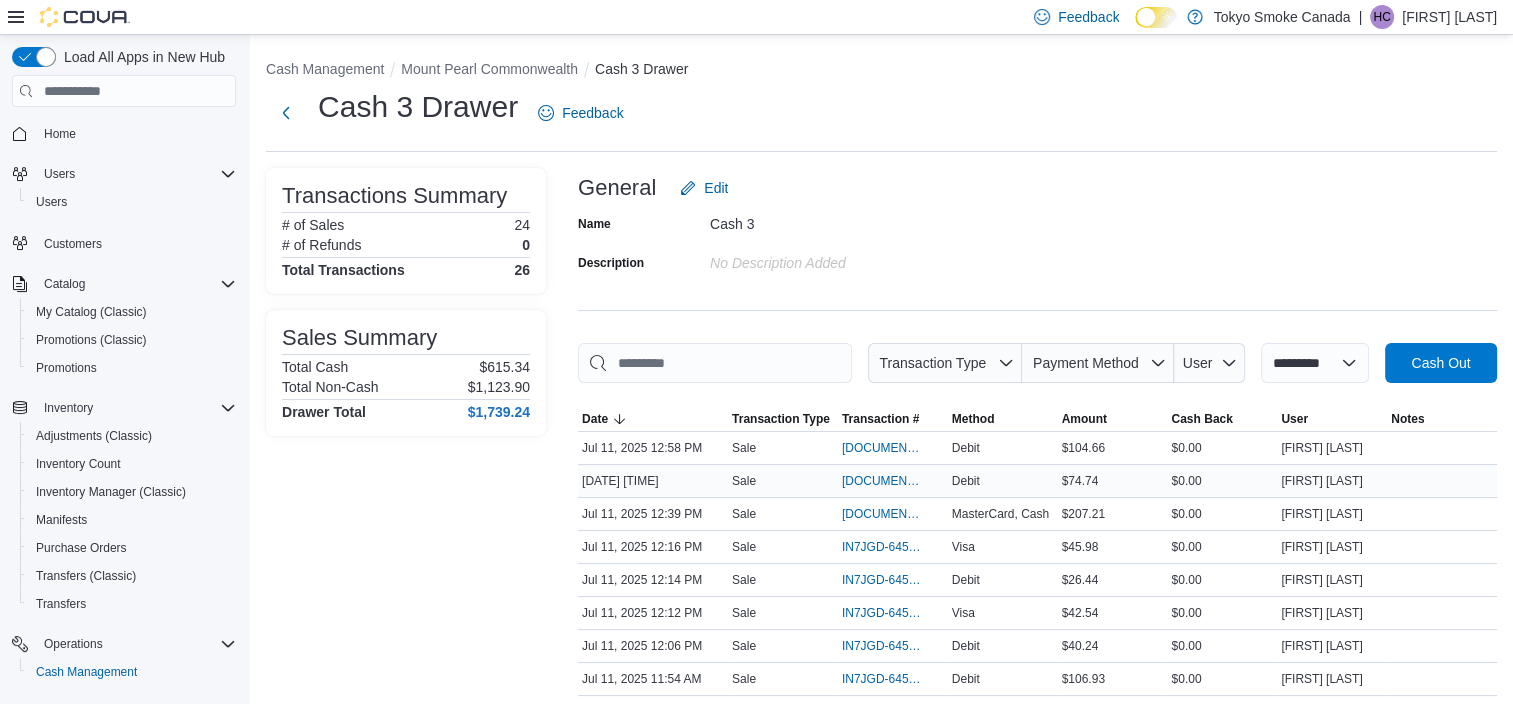 click on "**********" at bounding box center (1315, 363) 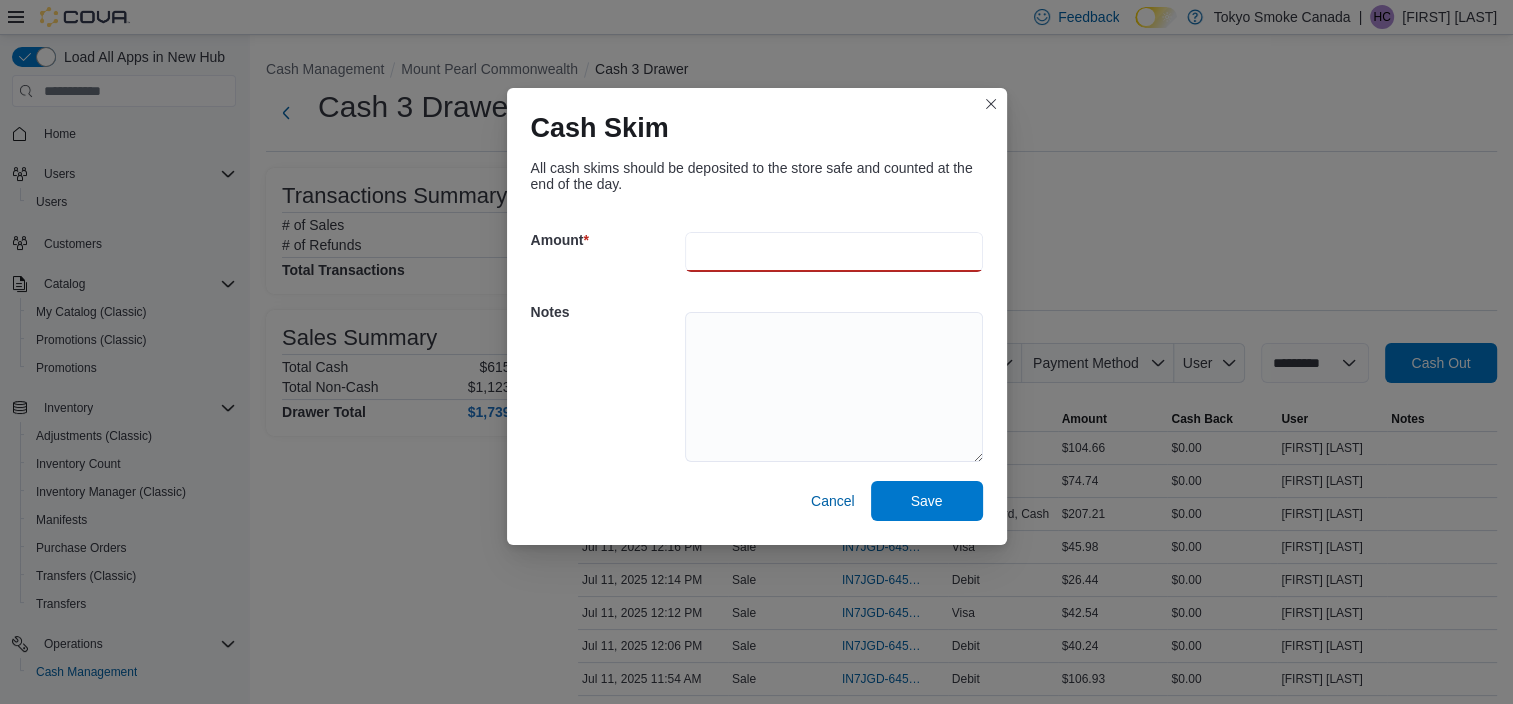 click at bounding box center (834, 252) 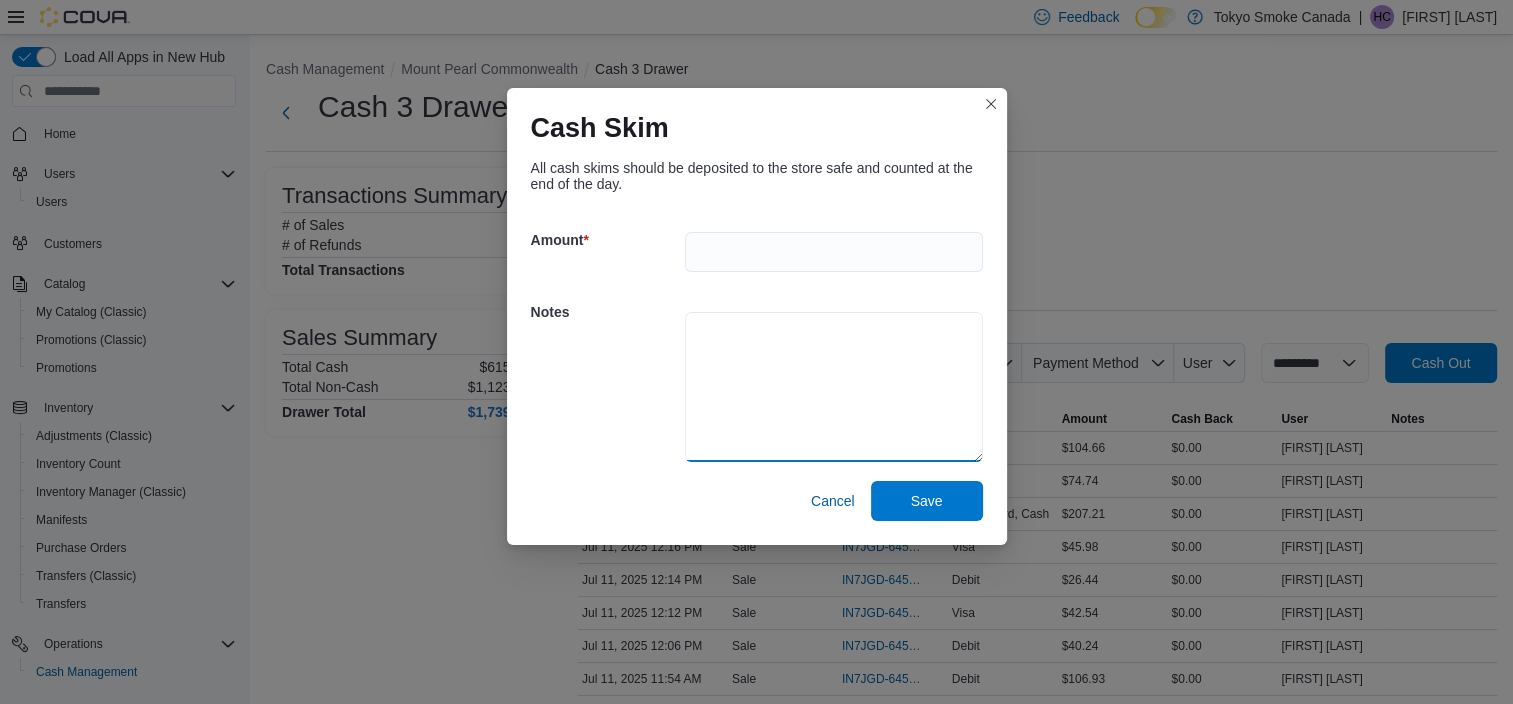 click at bounding box center (834, 387) 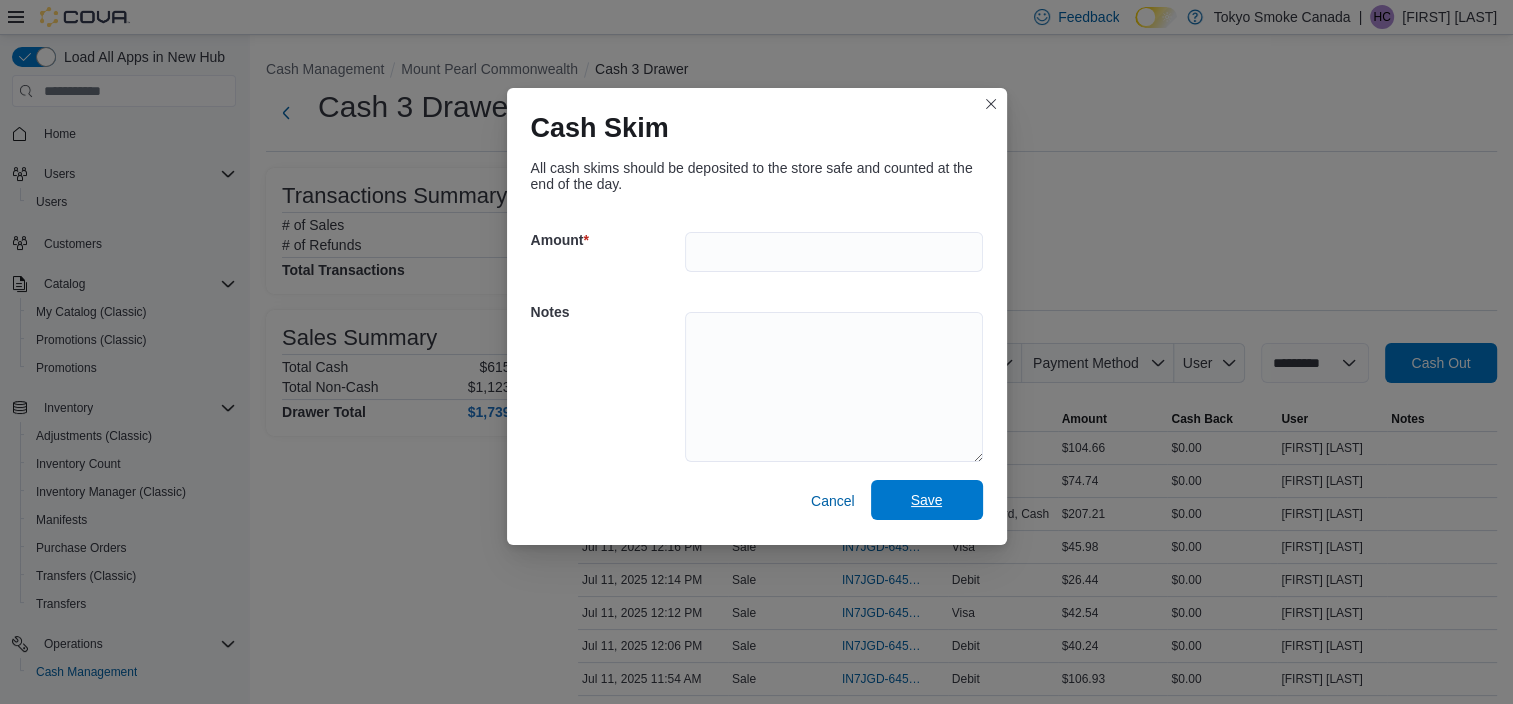 click on "Save" at bounding box center (927, 500) 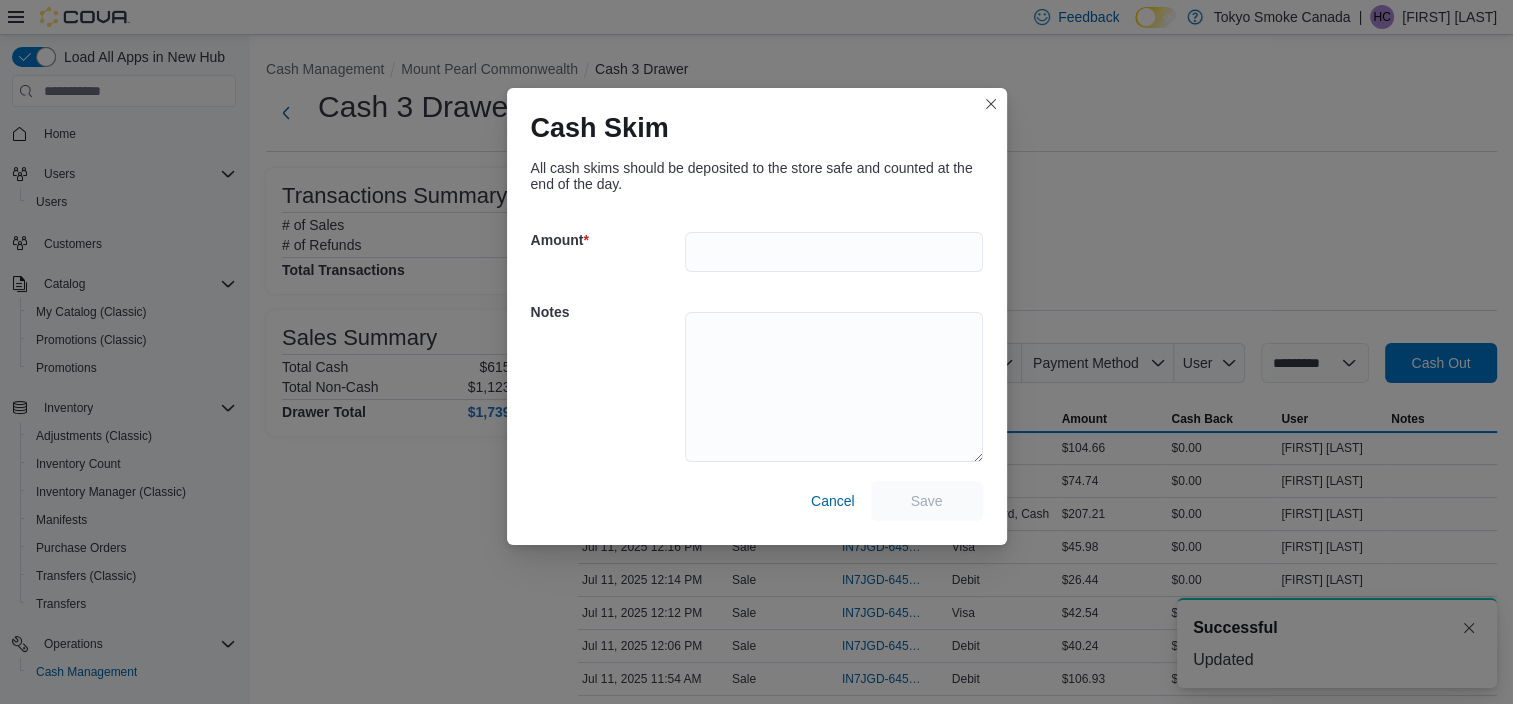 scroll, scrollTop: 0, scrollLeft: 0, axis: both 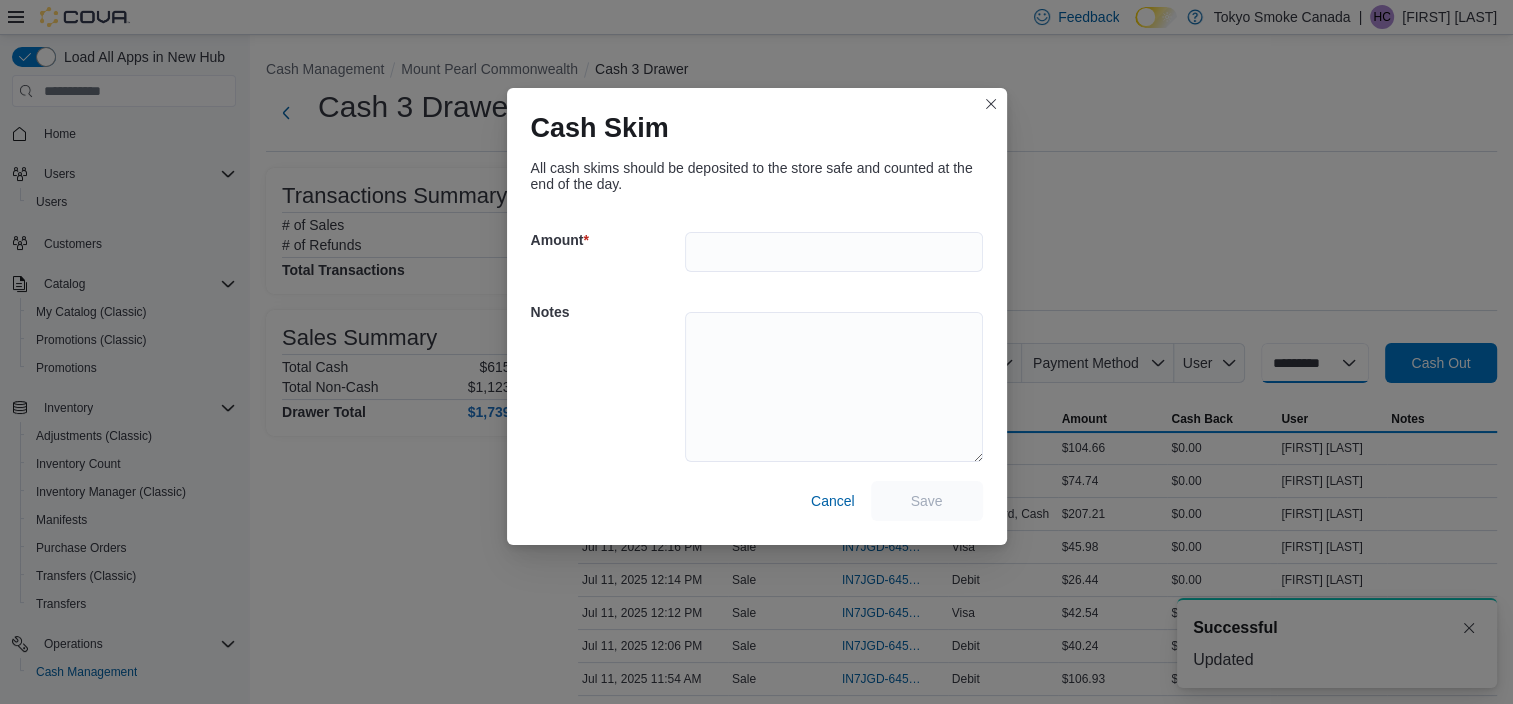 select 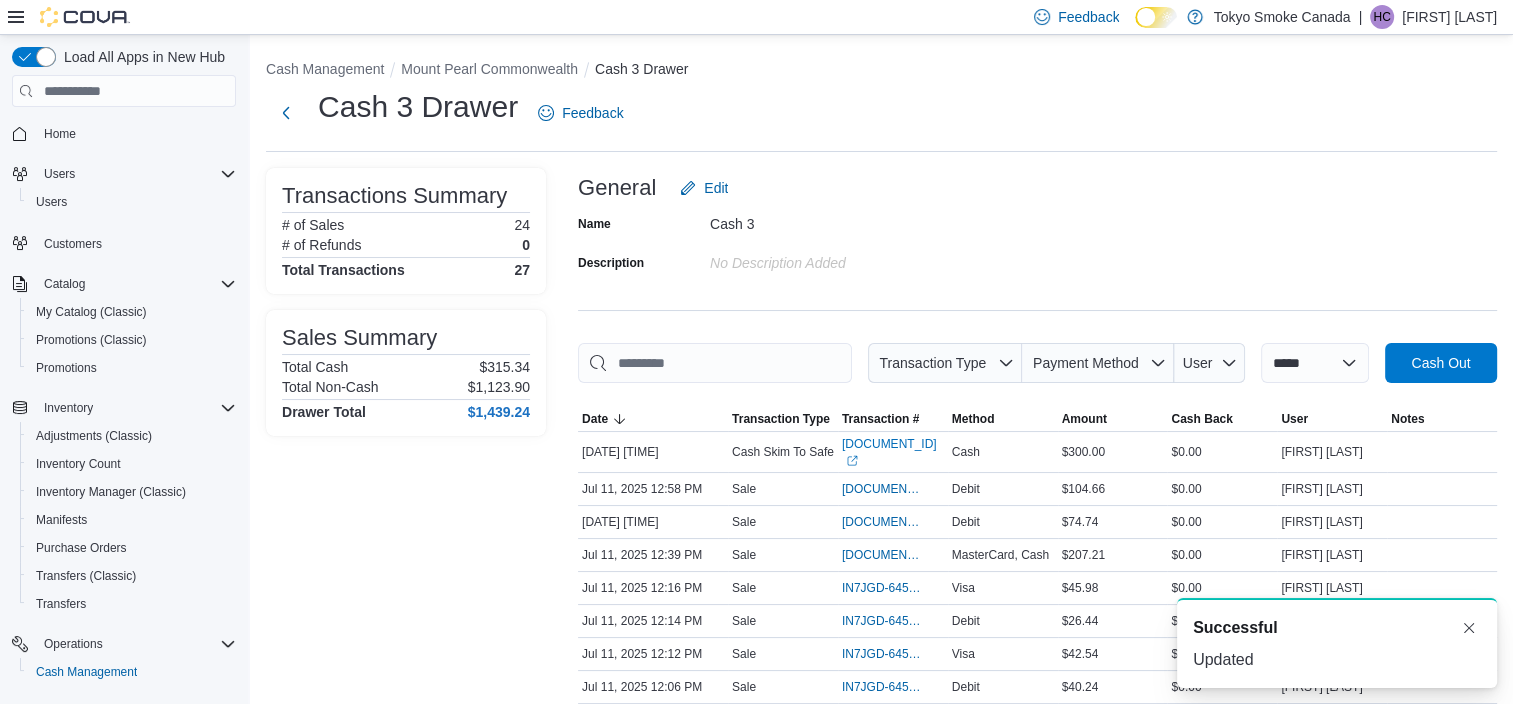 click on "General Edit" at bounding box center (1037, 188) 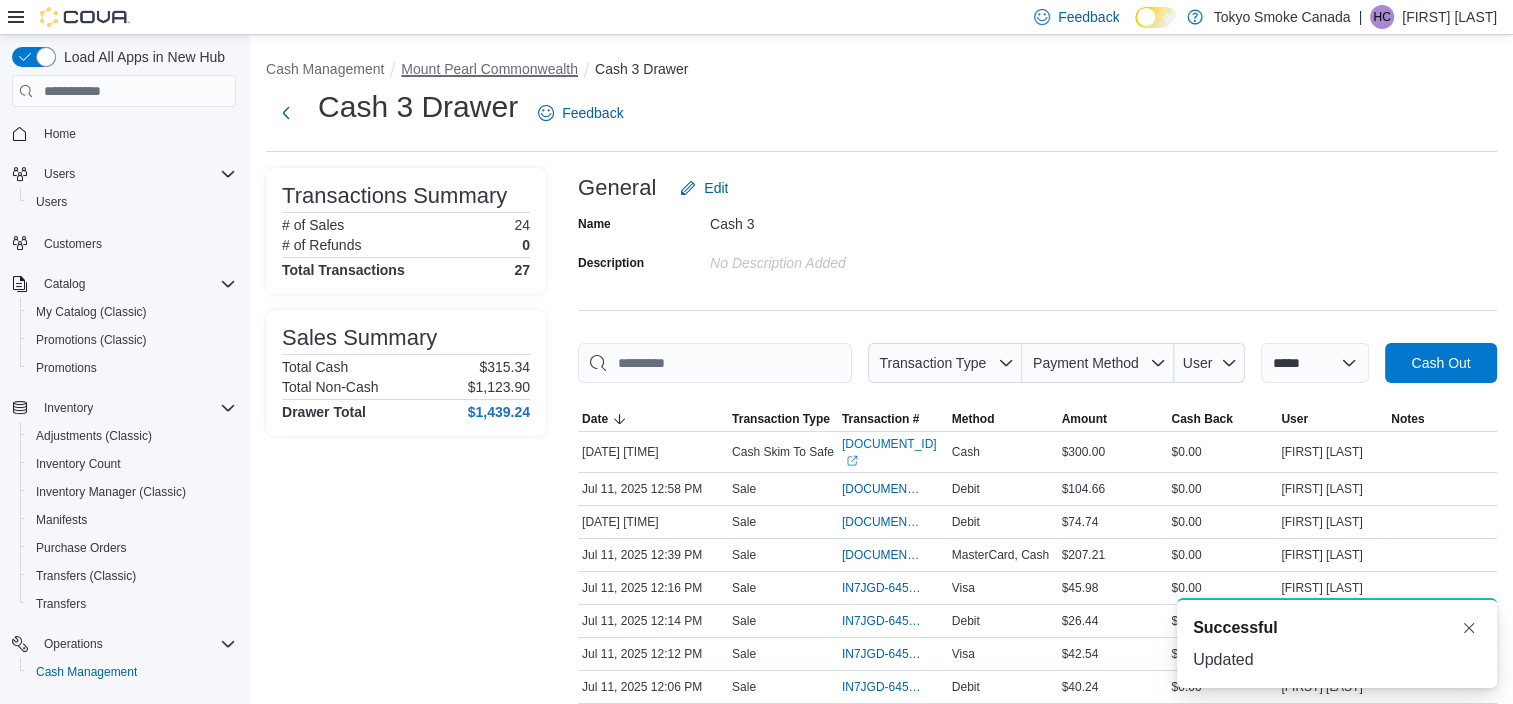 click on "Mount Pearl Commonwealth" at bounding box center (489, 69) 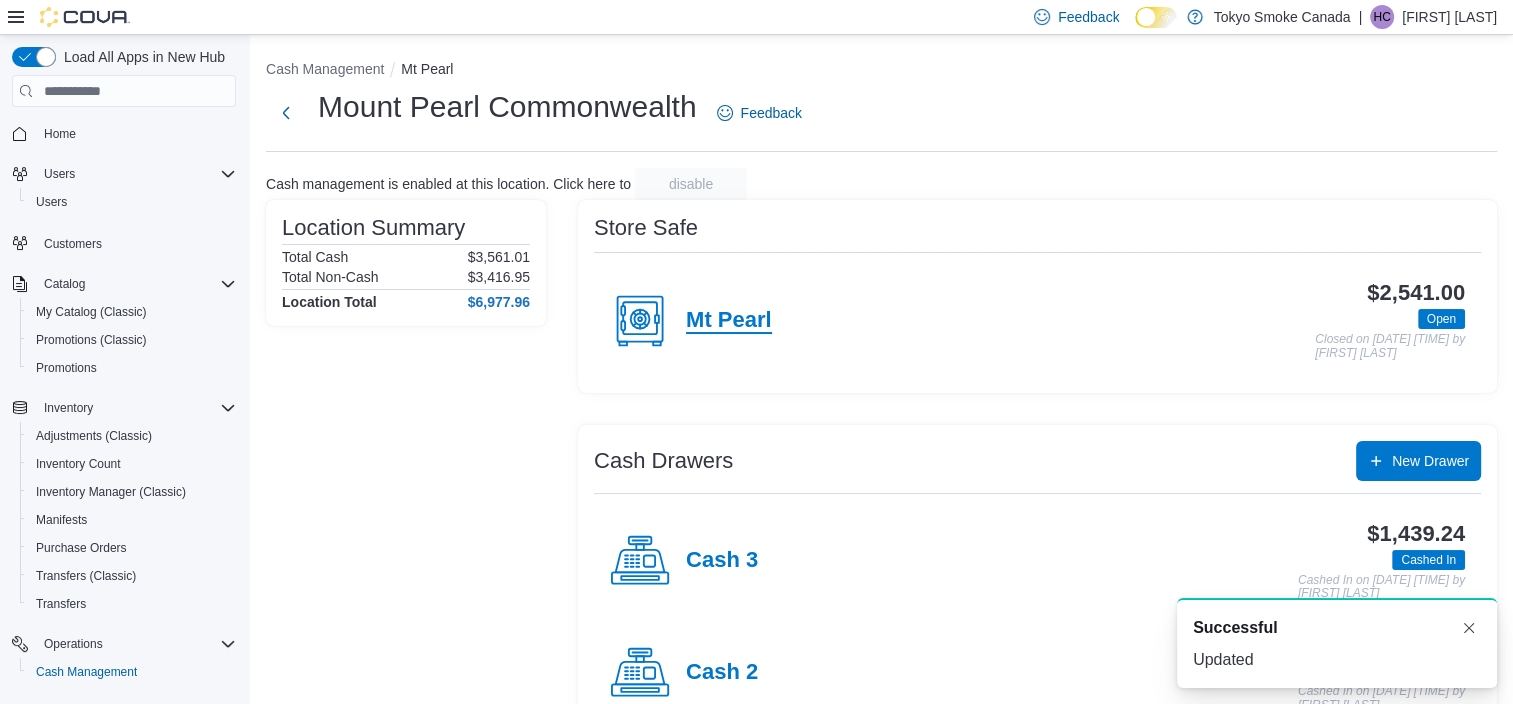click on "Mt Pearl" at bounding box center [729, 321] 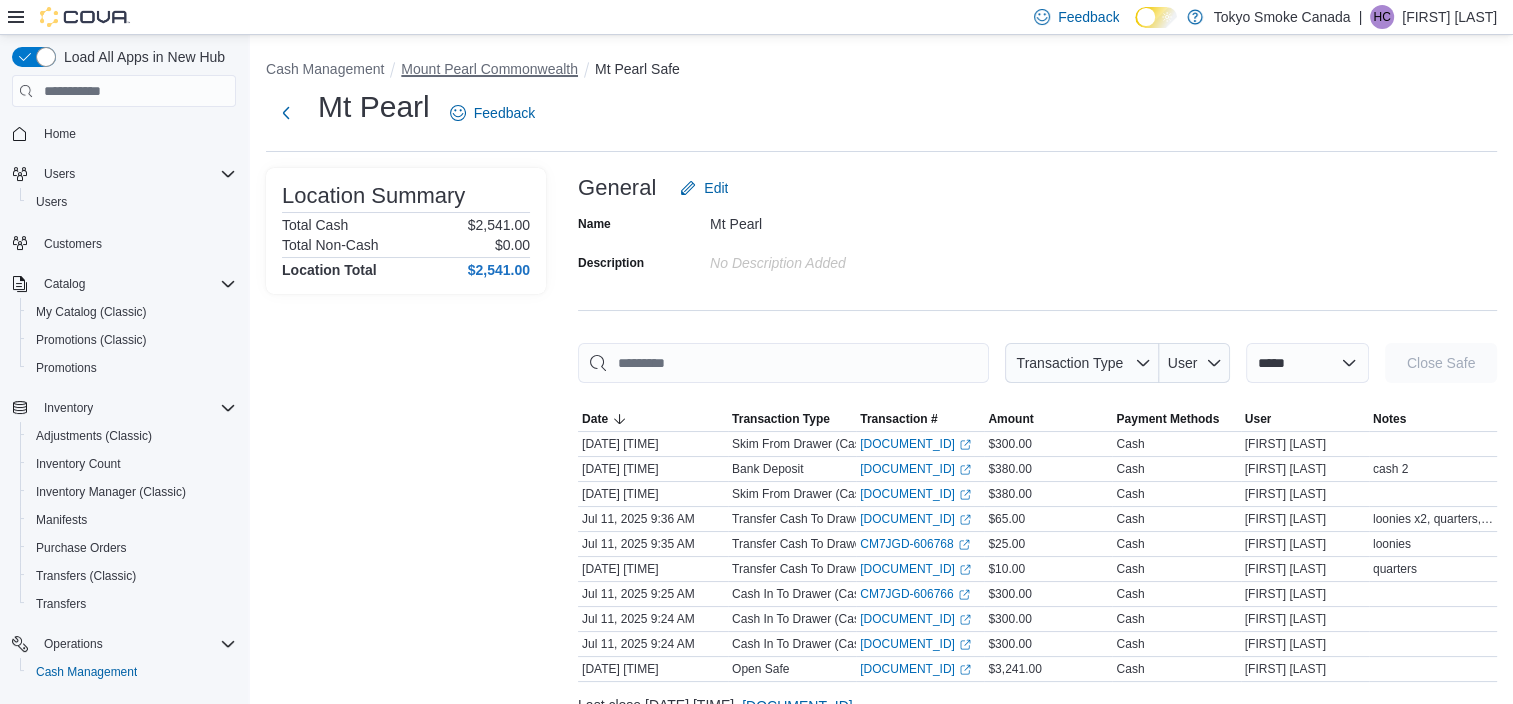 click on "Mount Pearl Commonwealth" at bounding box center [489, 69] 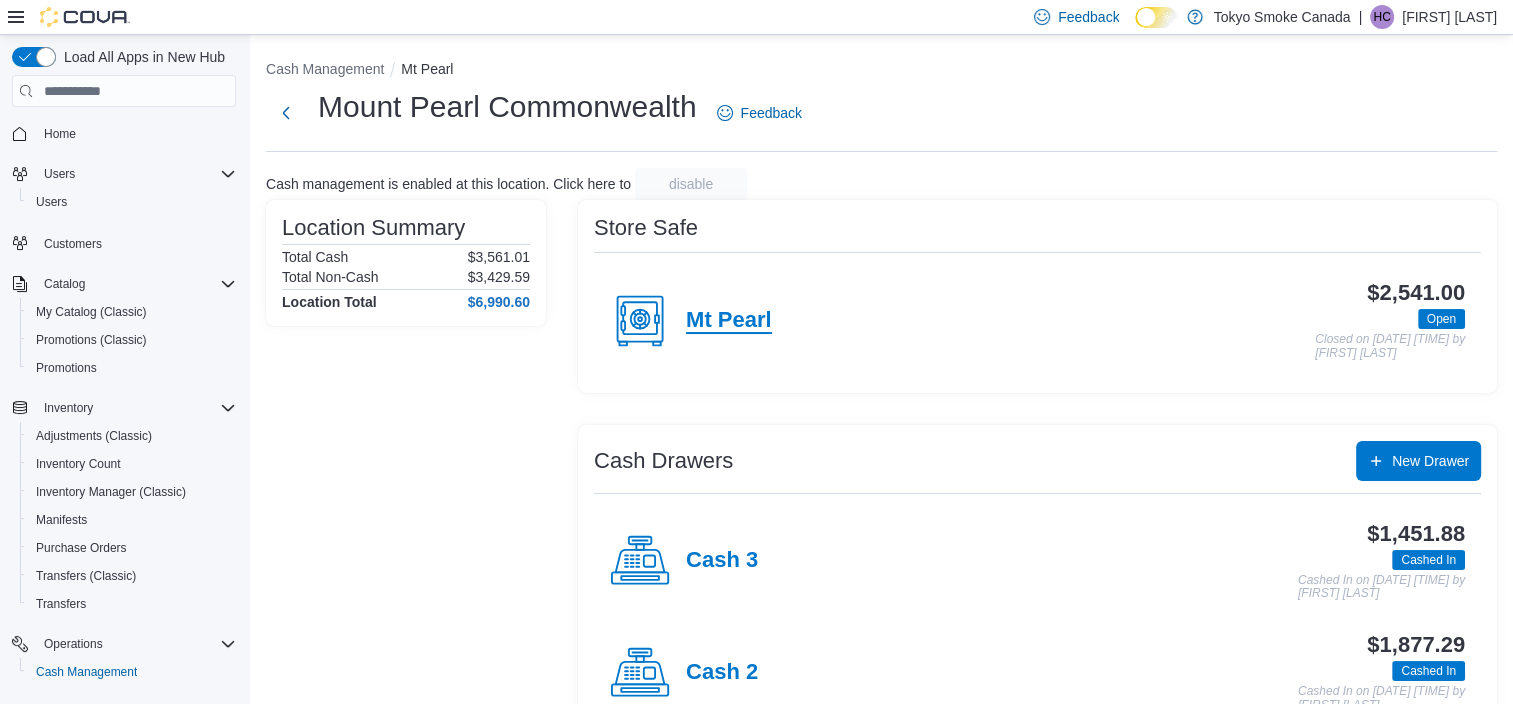 click on "Mt Pearl" at bounding box center [729, 321] 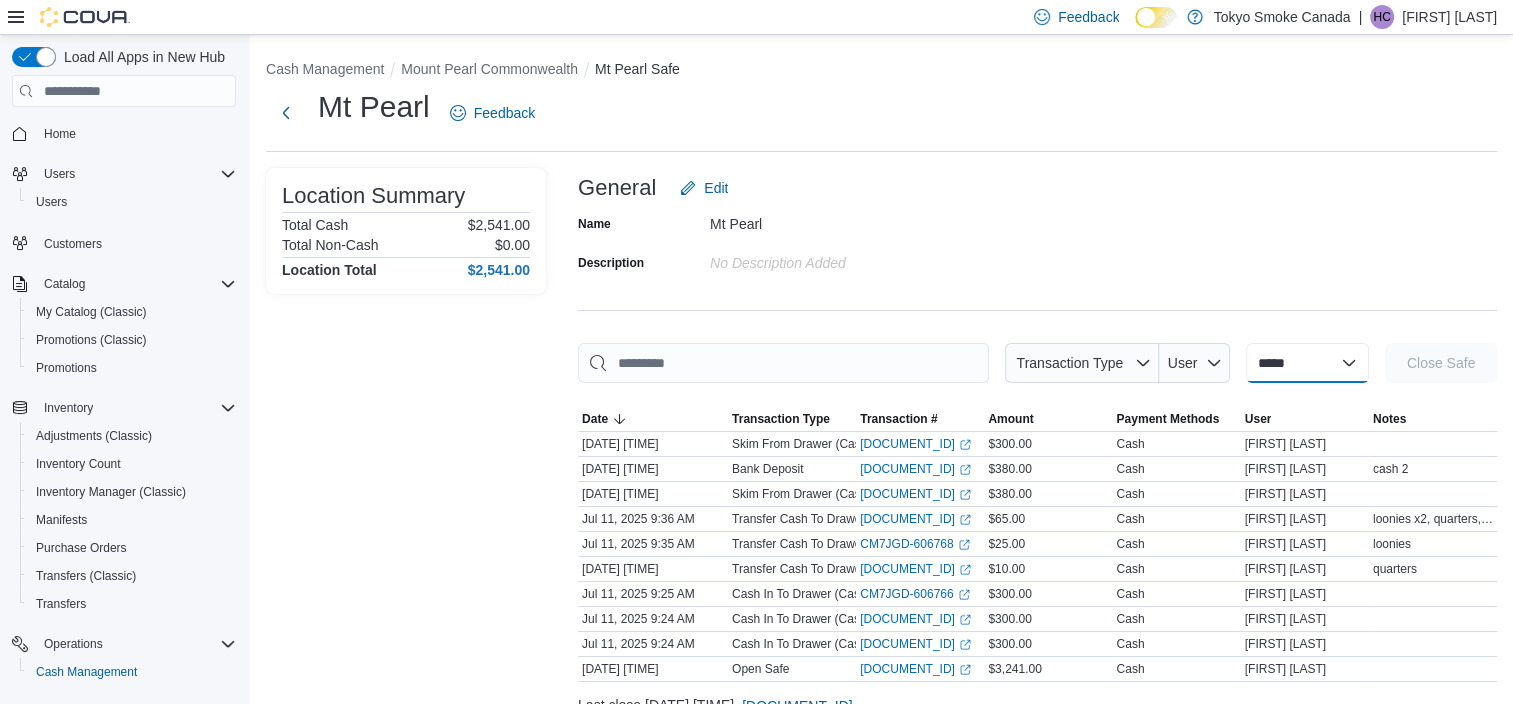 drag, startPoint x: 1372, startPoint y: 360, endPoint x: 1356, endPoint y: 374, distance: 21.260292 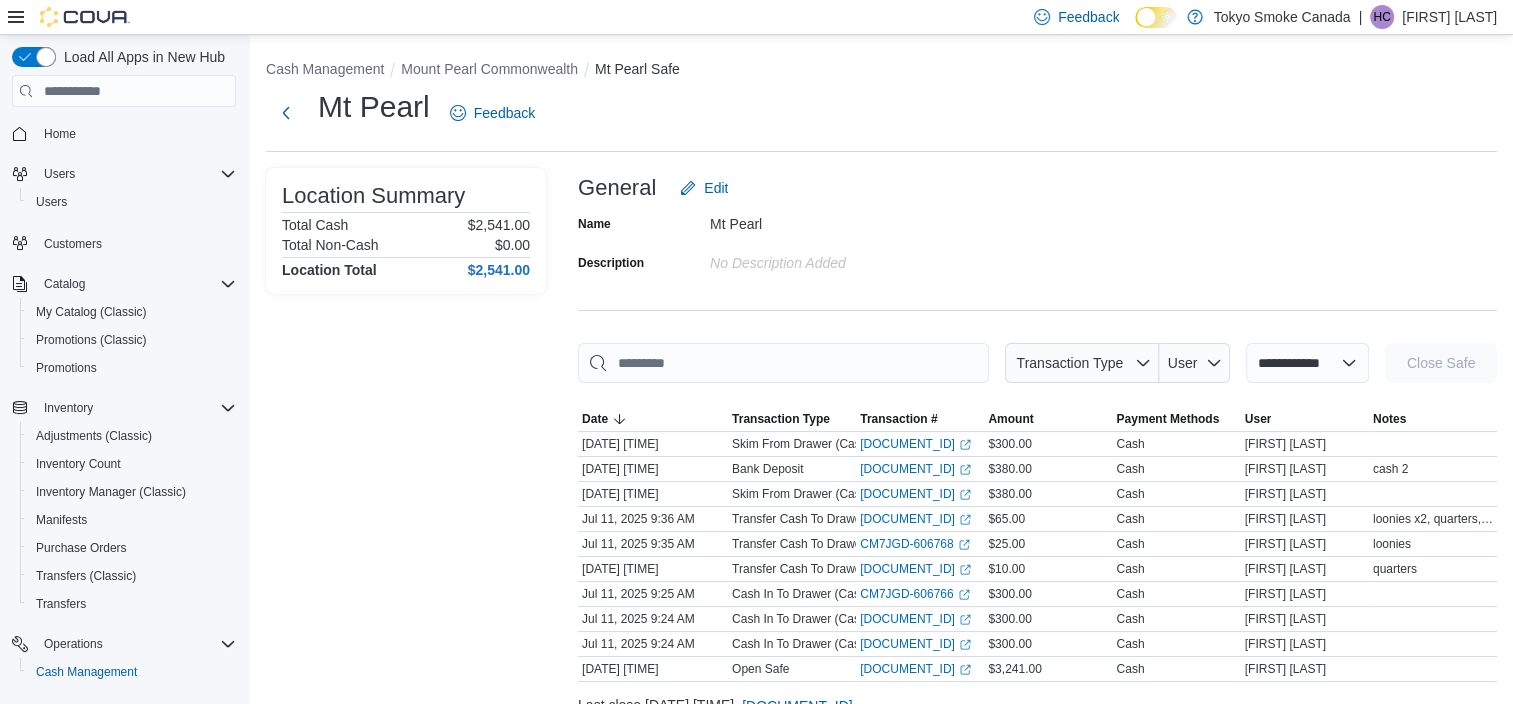 click on "**********" at bounding box center (1307, 363) 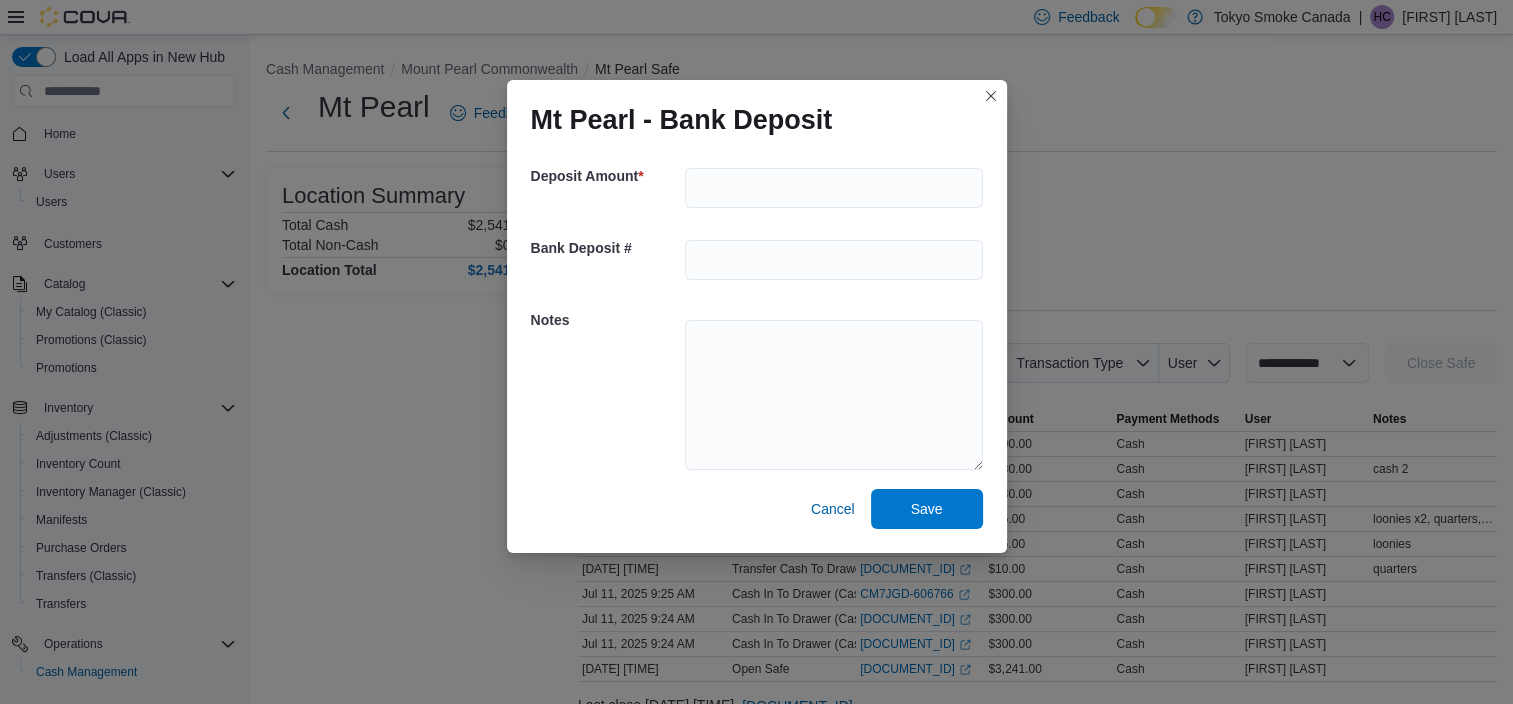 click at bounding box center [834, 188] 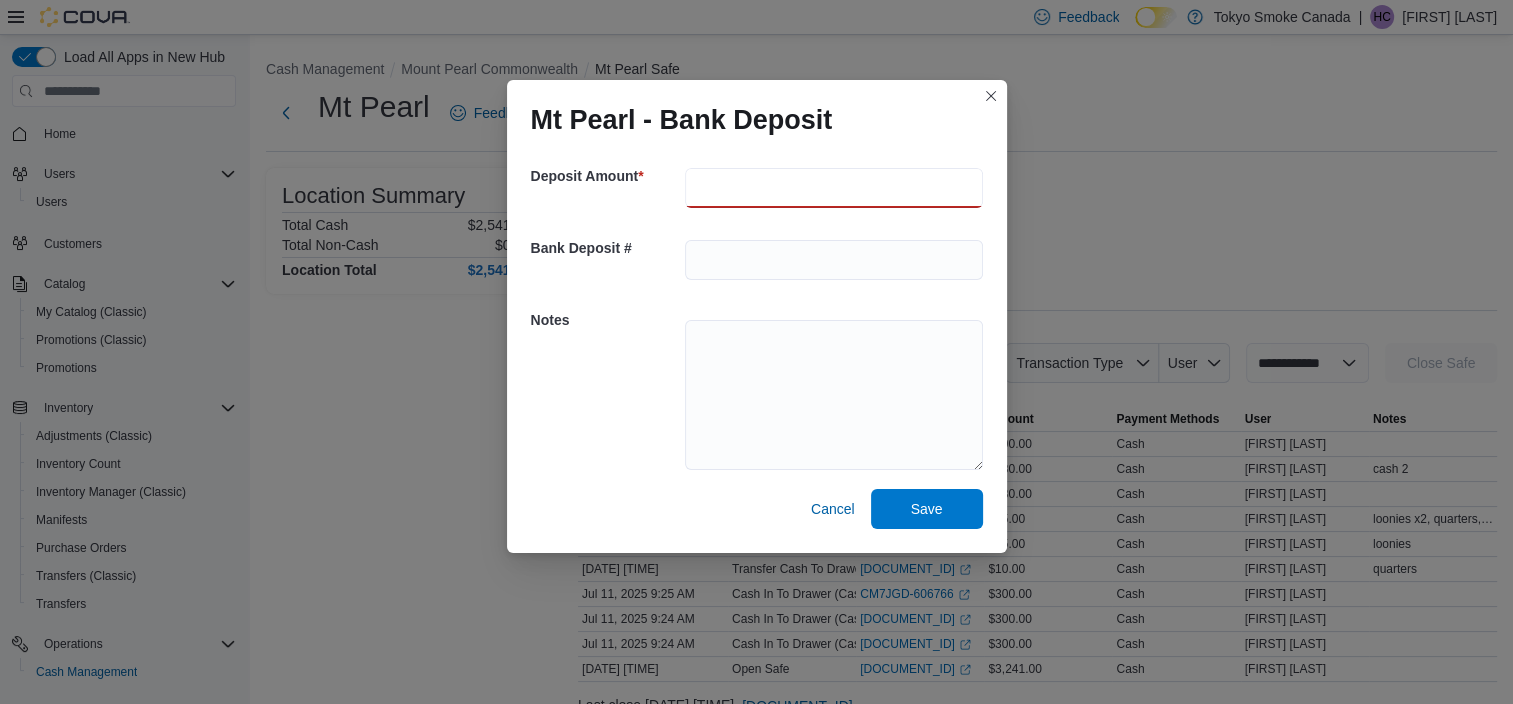 click at bounding box center (834, 188) 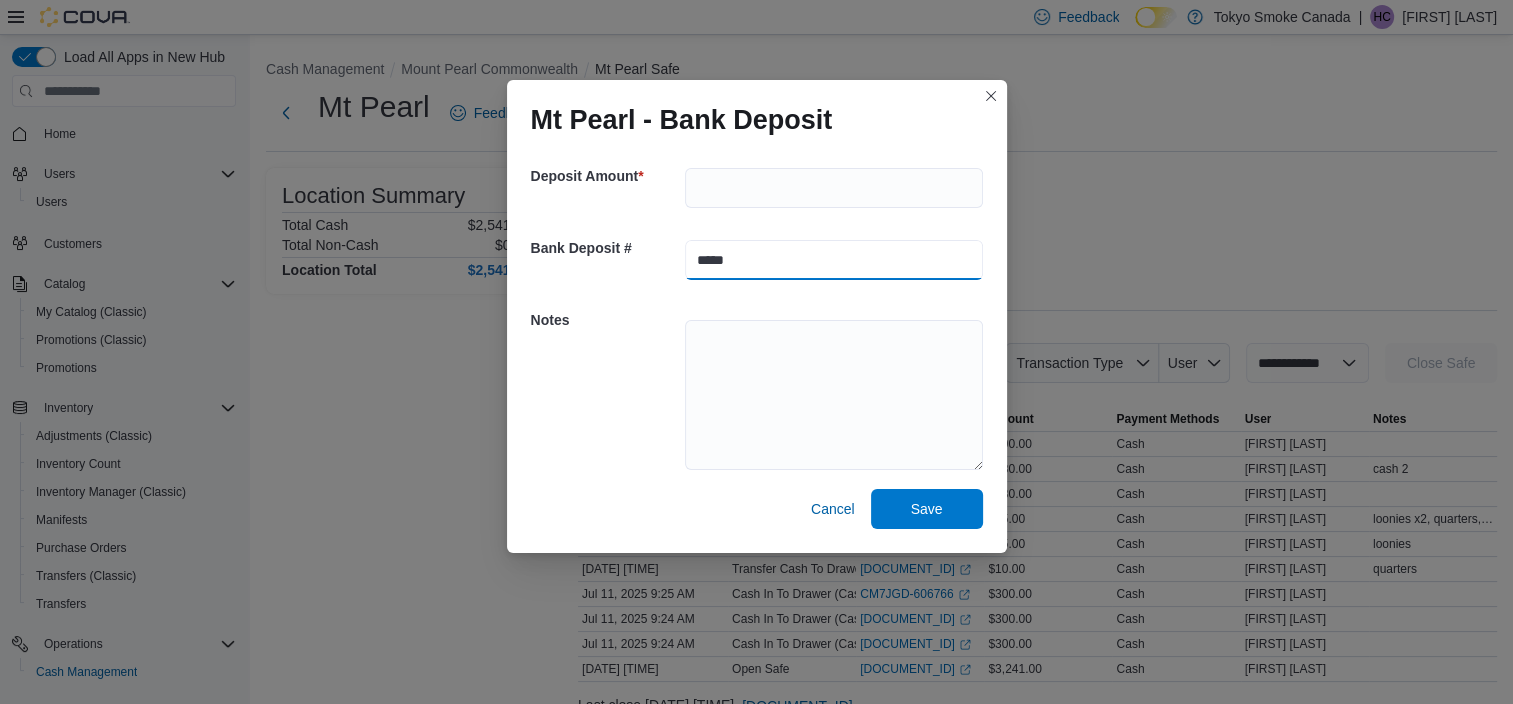 type on "******" 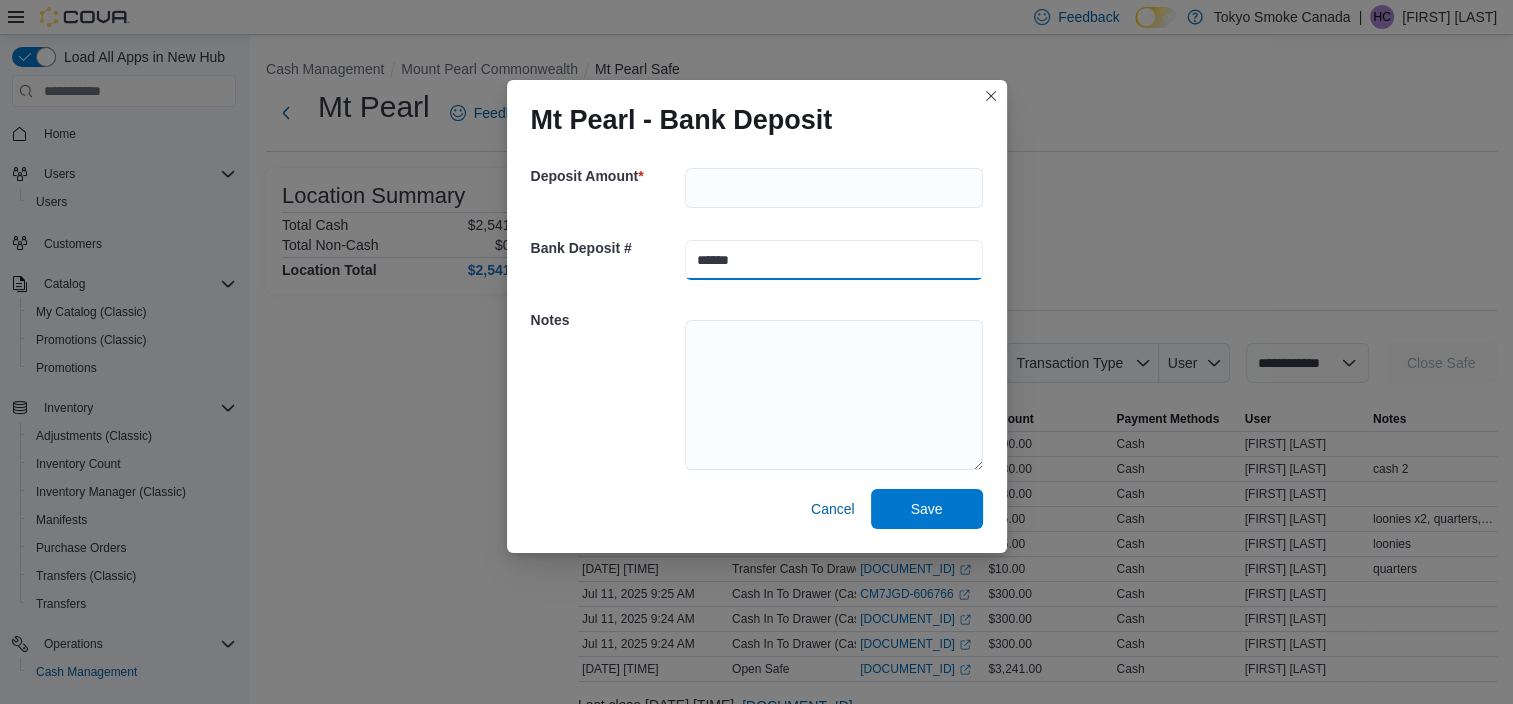 click on "******" at bounding box center (834, 260) 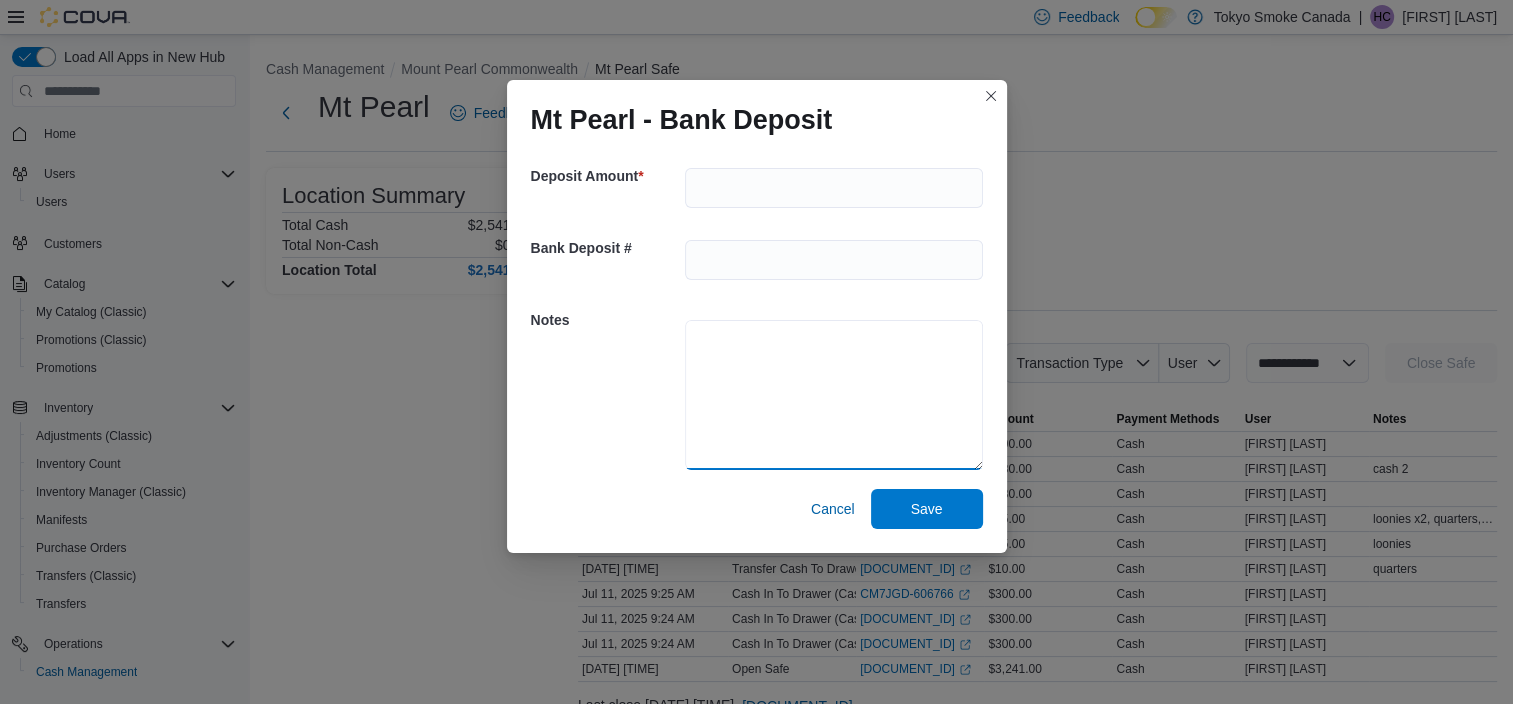 click at bounding box center [834, 395] 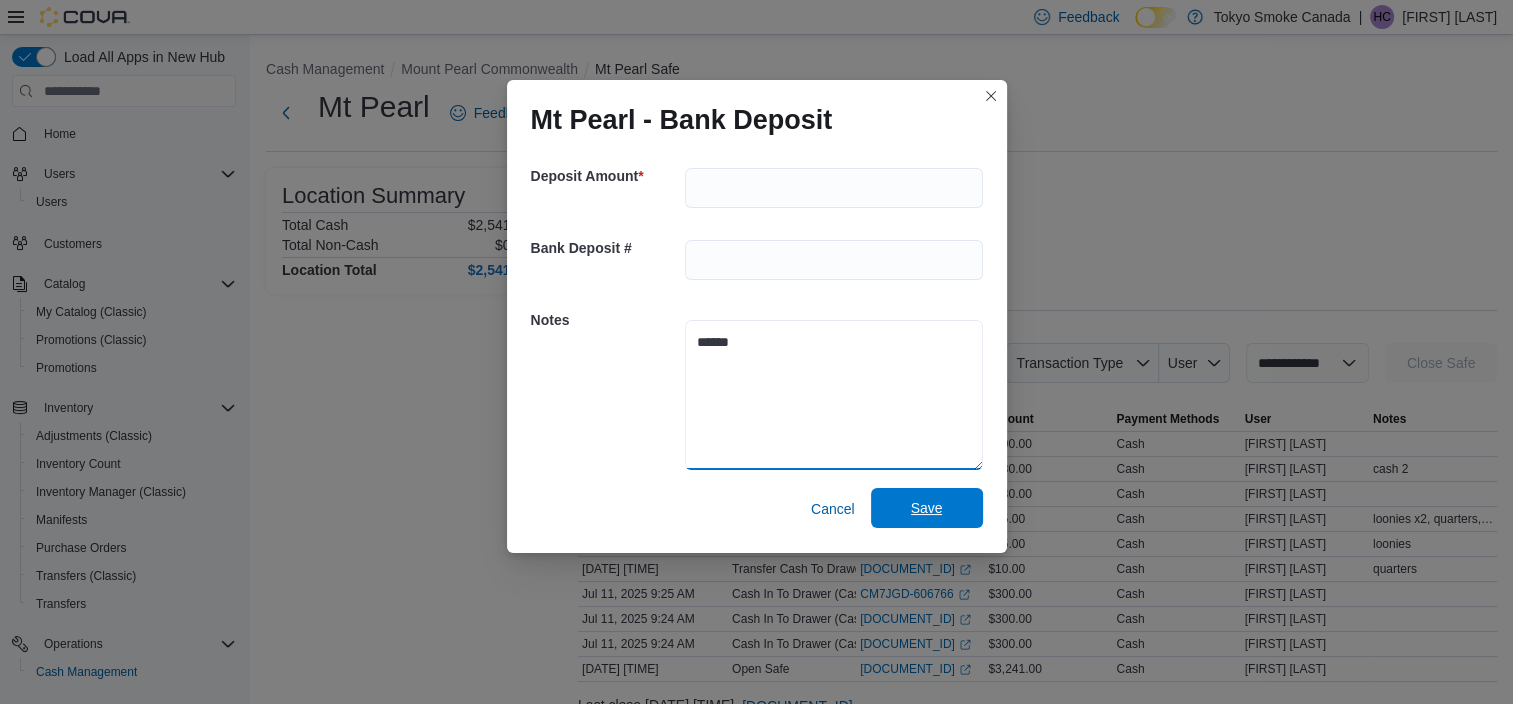 type on "******" 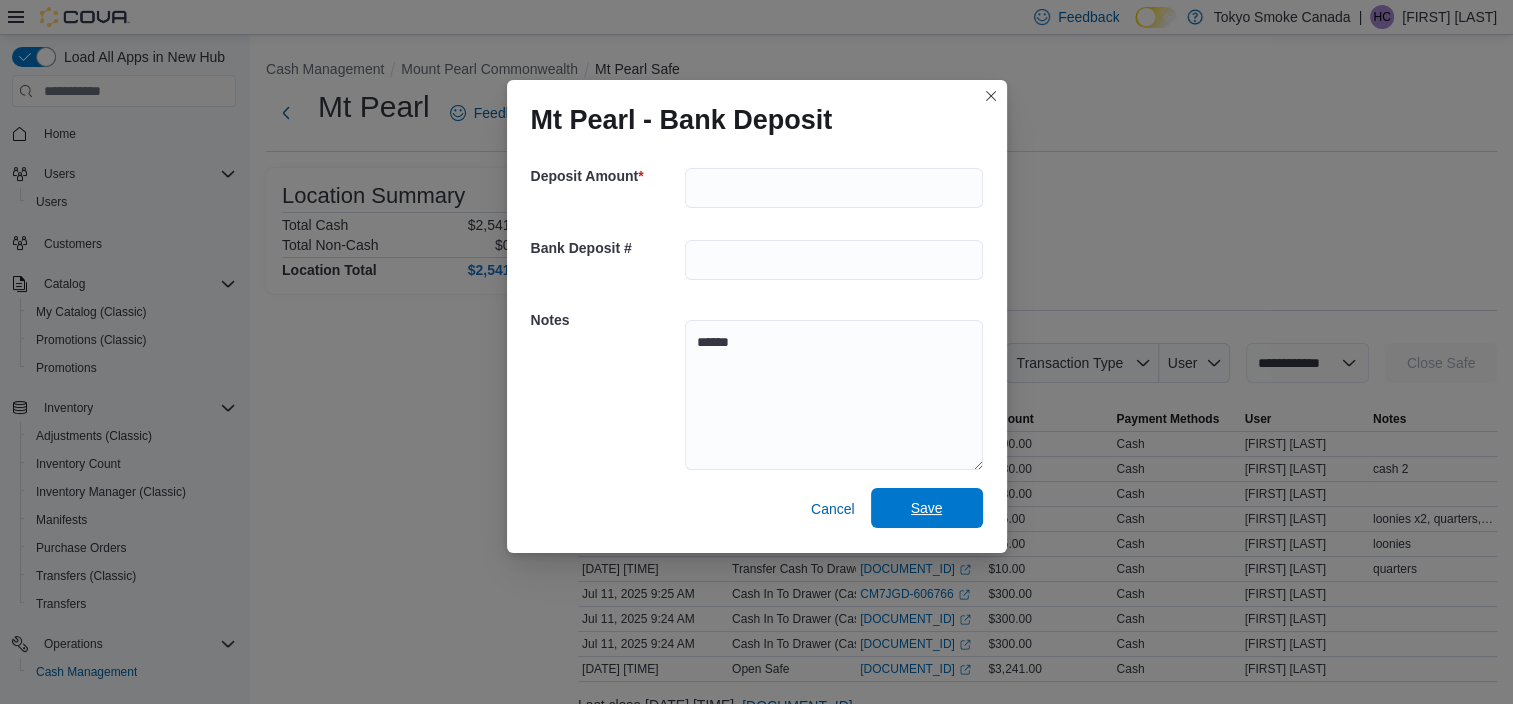 click on "Save" at bounding box center (927, 508) 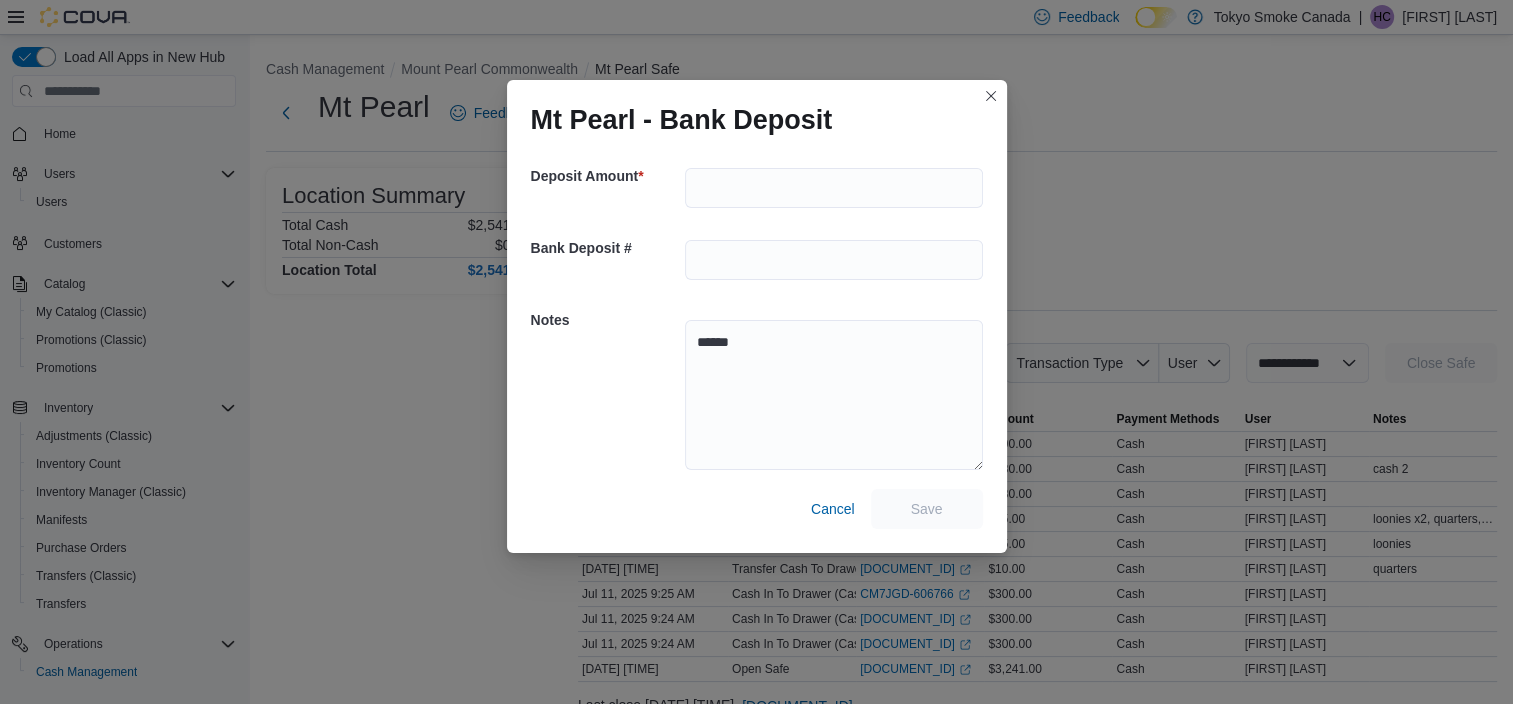 scroll, scrollTop: 0, scrollLeft: 0, axis: both 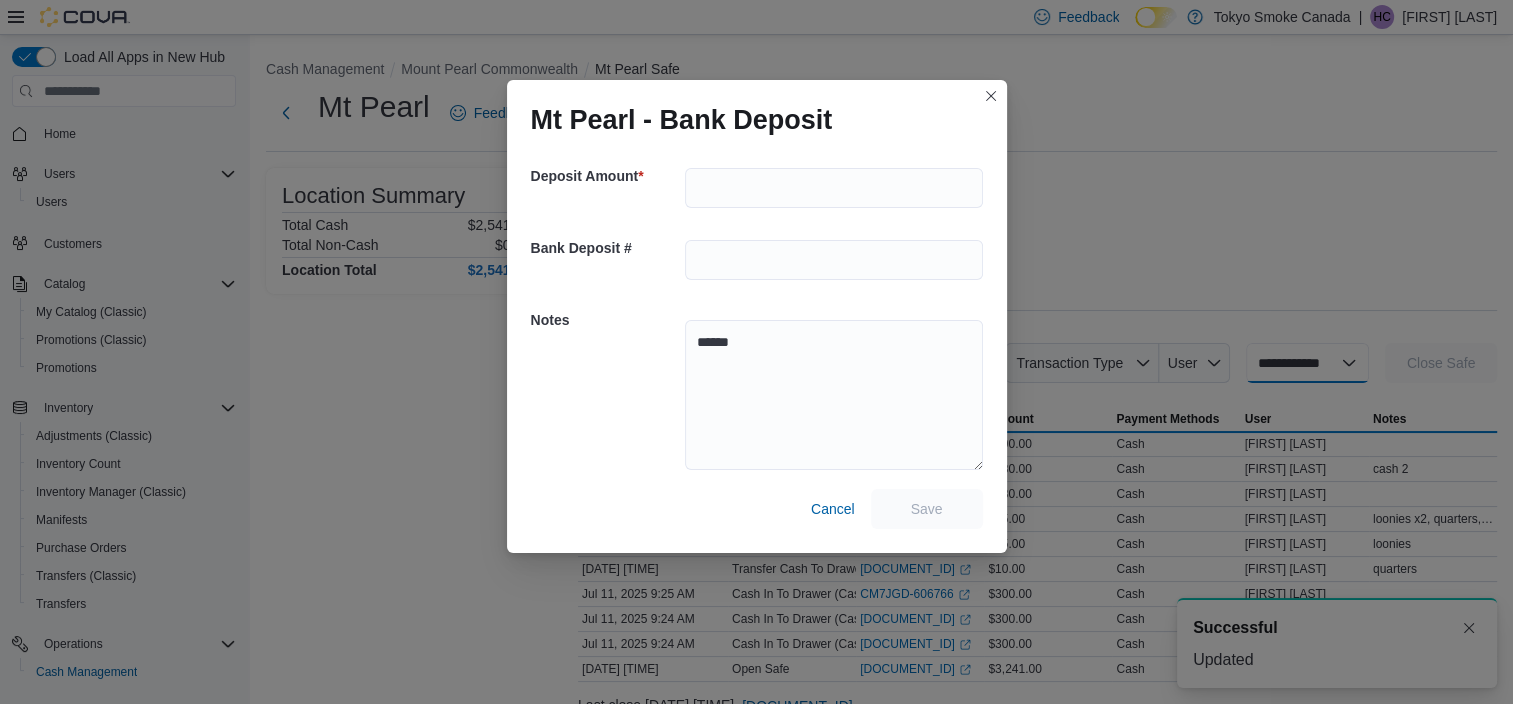 select 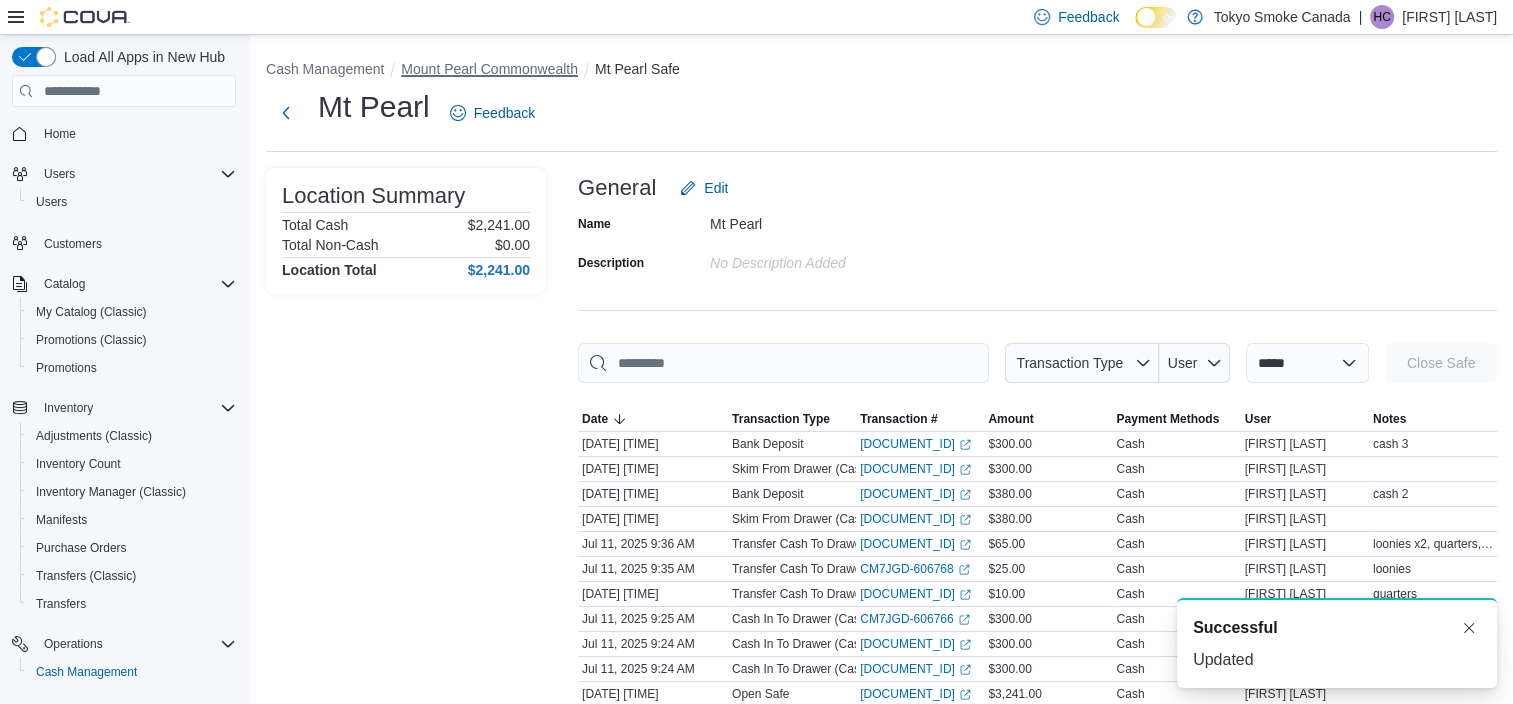 click on "Mount Pearl Commonwealth" at bounding box center [489, 69] 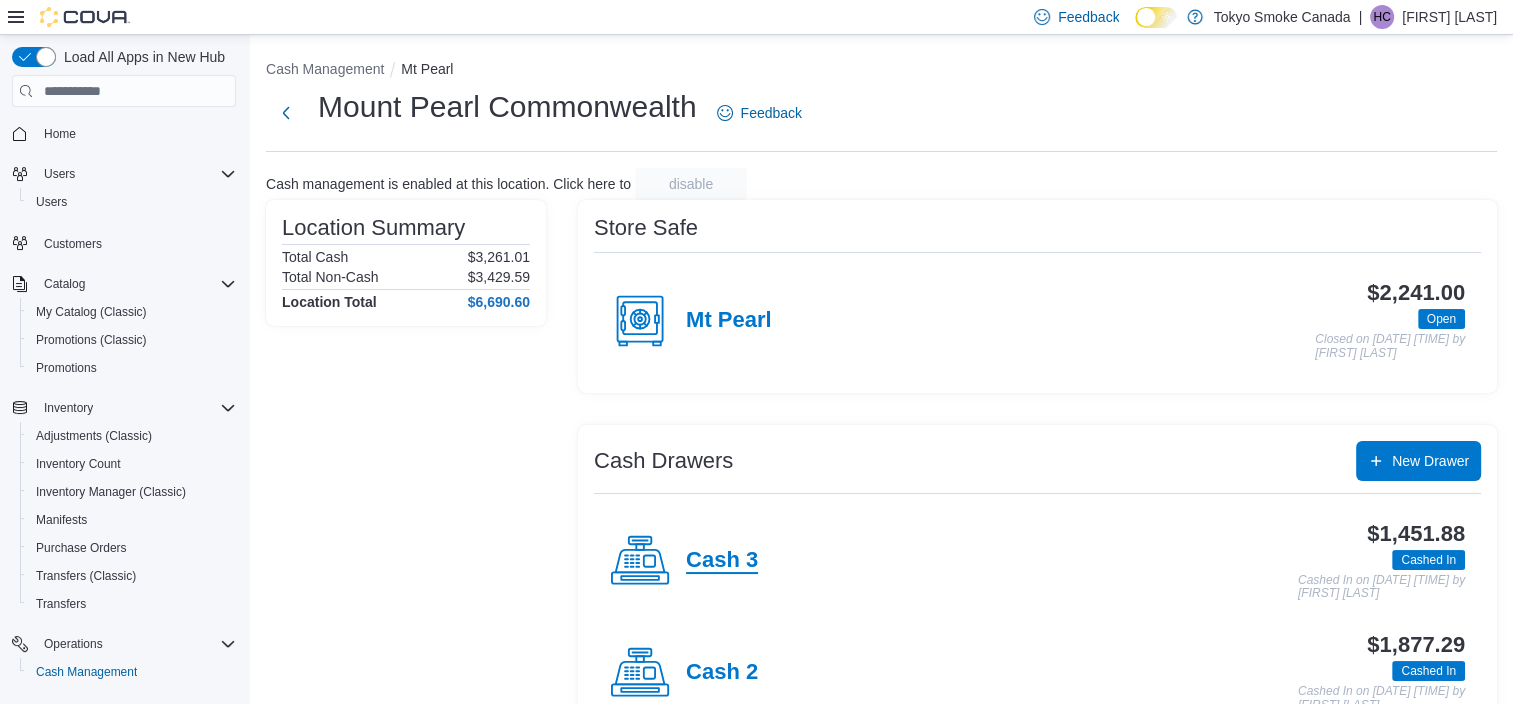 click on "Cash 3" at bounding box center [722, 561] 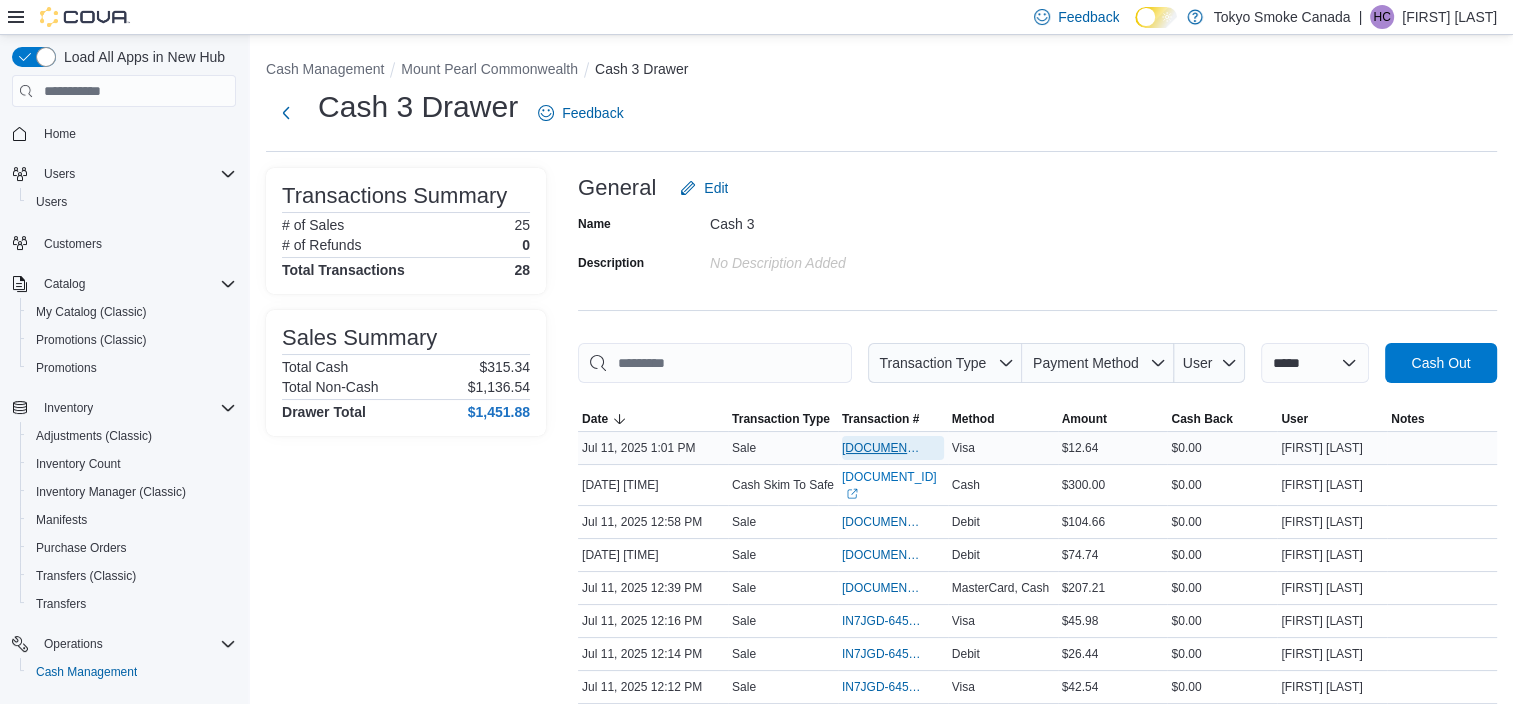 click on "[DOCUMENT_ID]" at bounding box center (883, 448) 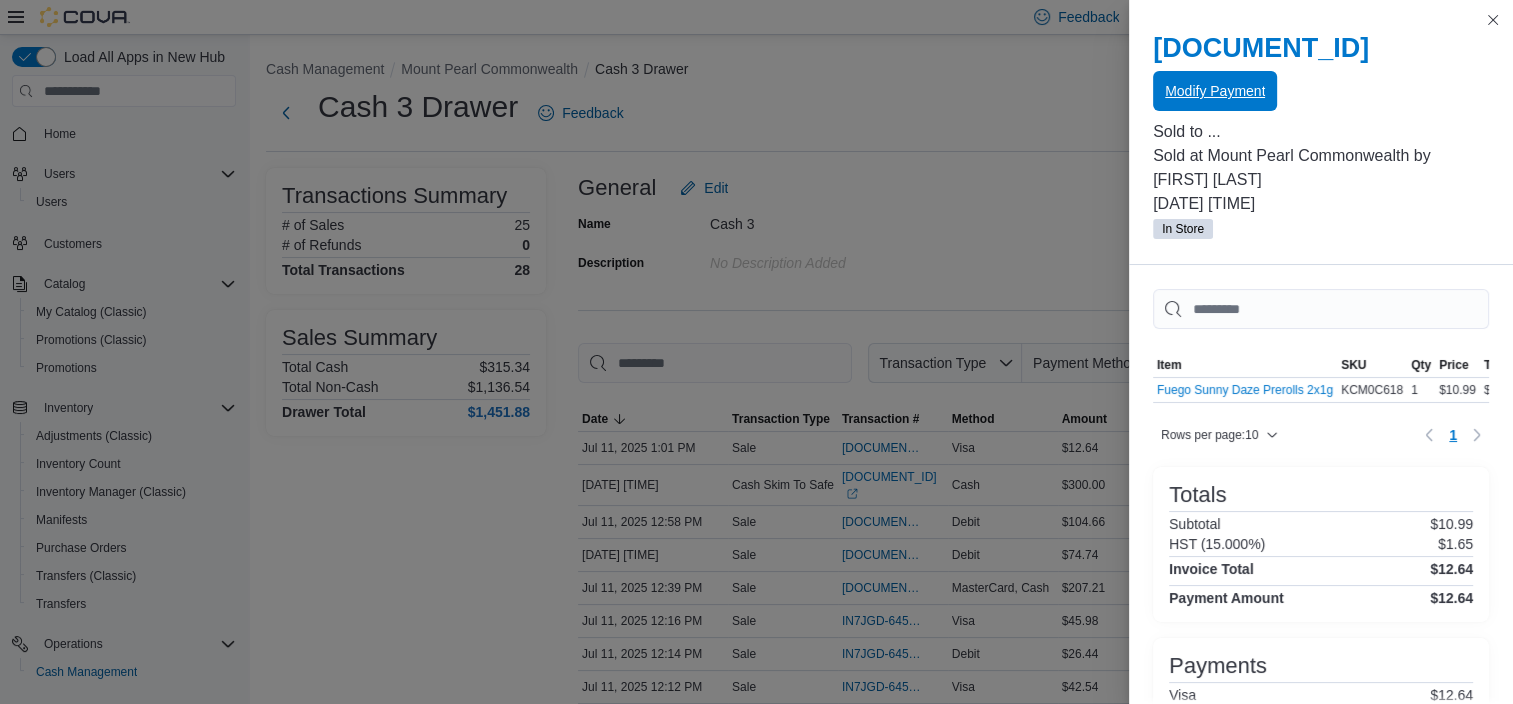 click on "Modify Payment" at bounding box center [1215, 91] 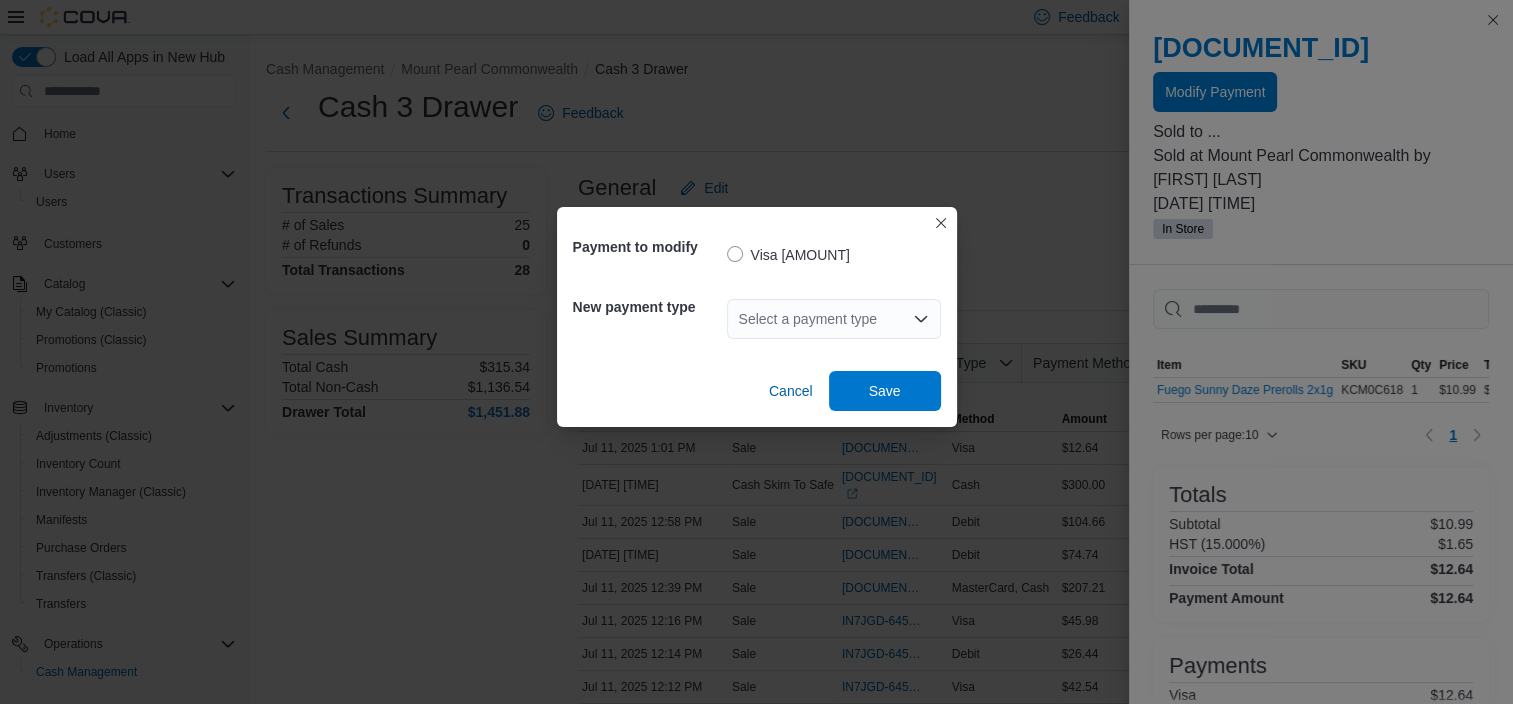click on "Select a payment type" at bounding box center [834, 319] 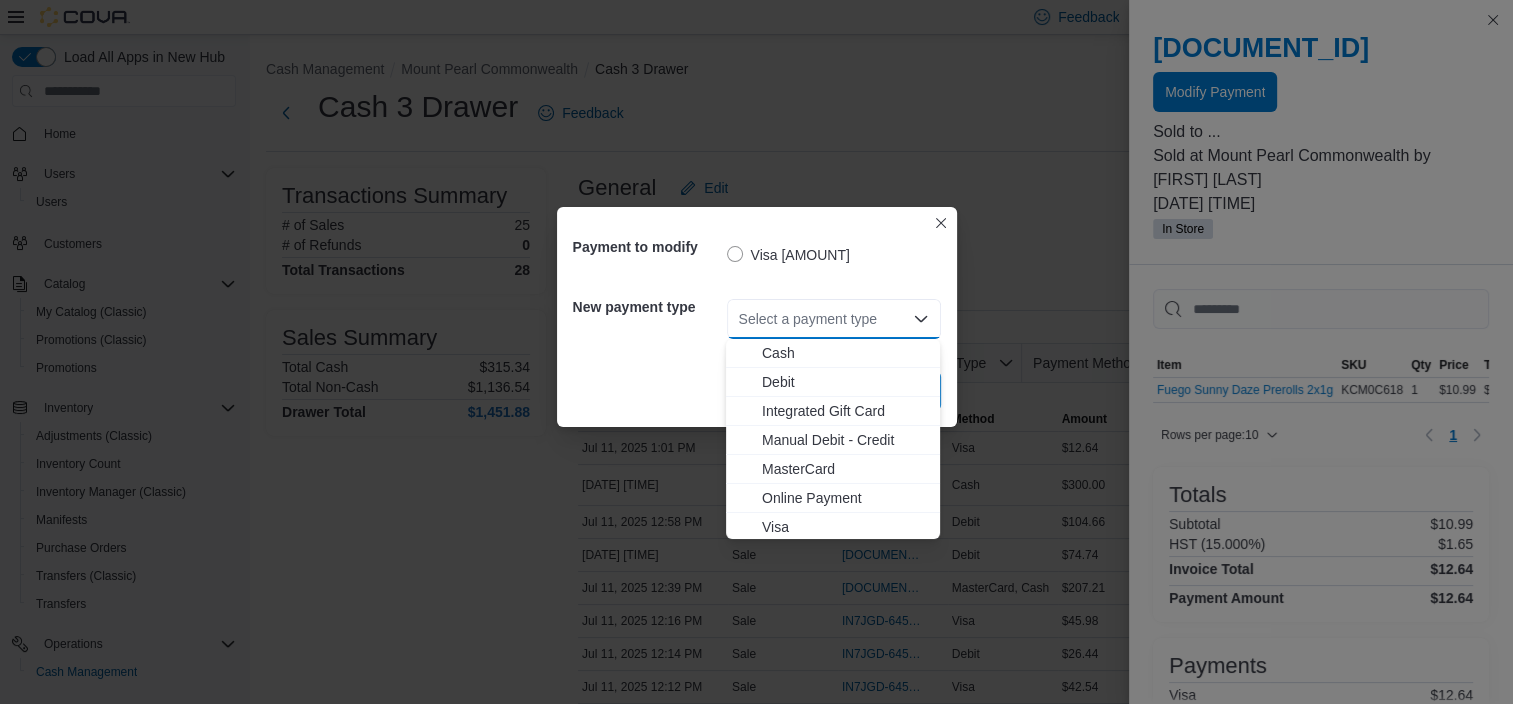 click on "Select a payment type" at bounding box center (834, 319) 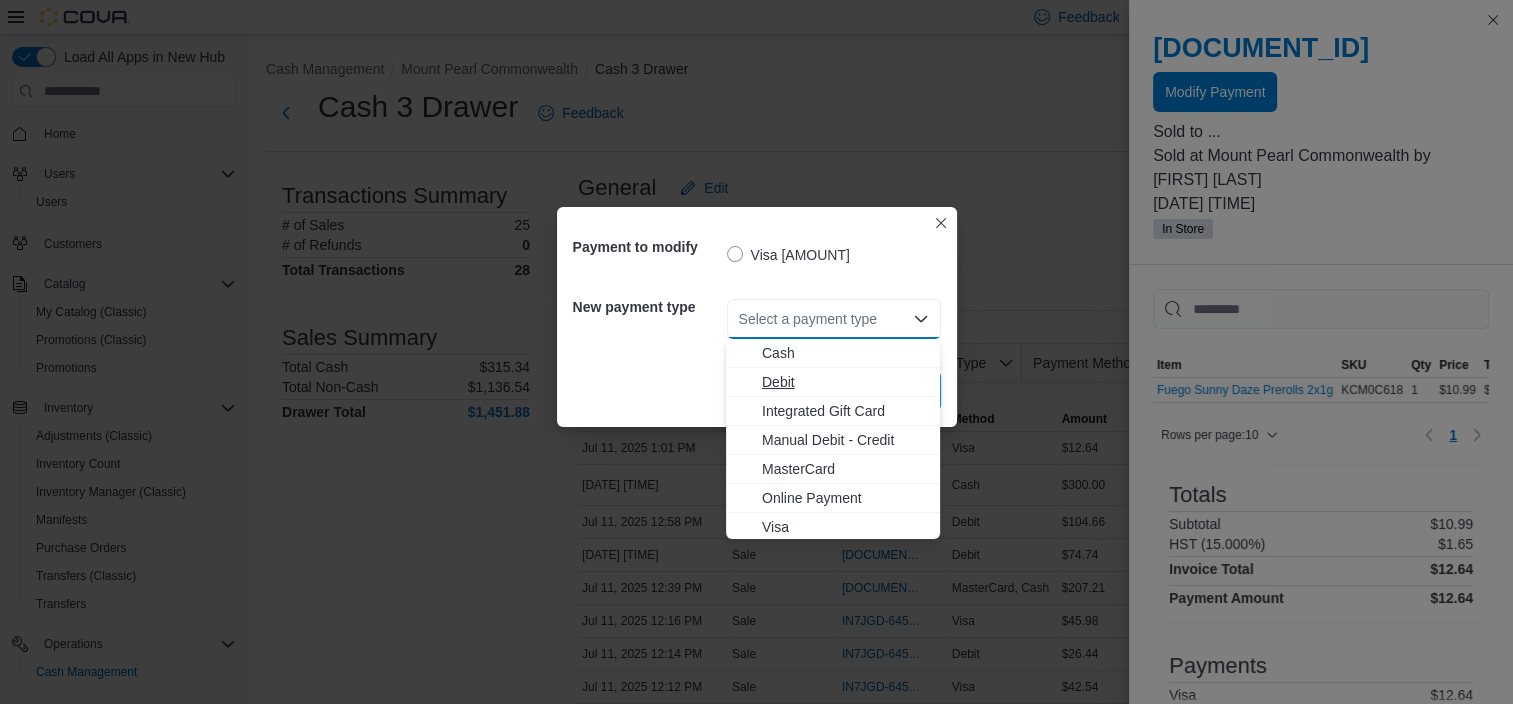 click on "Debit" at bounding box center [845, 382] 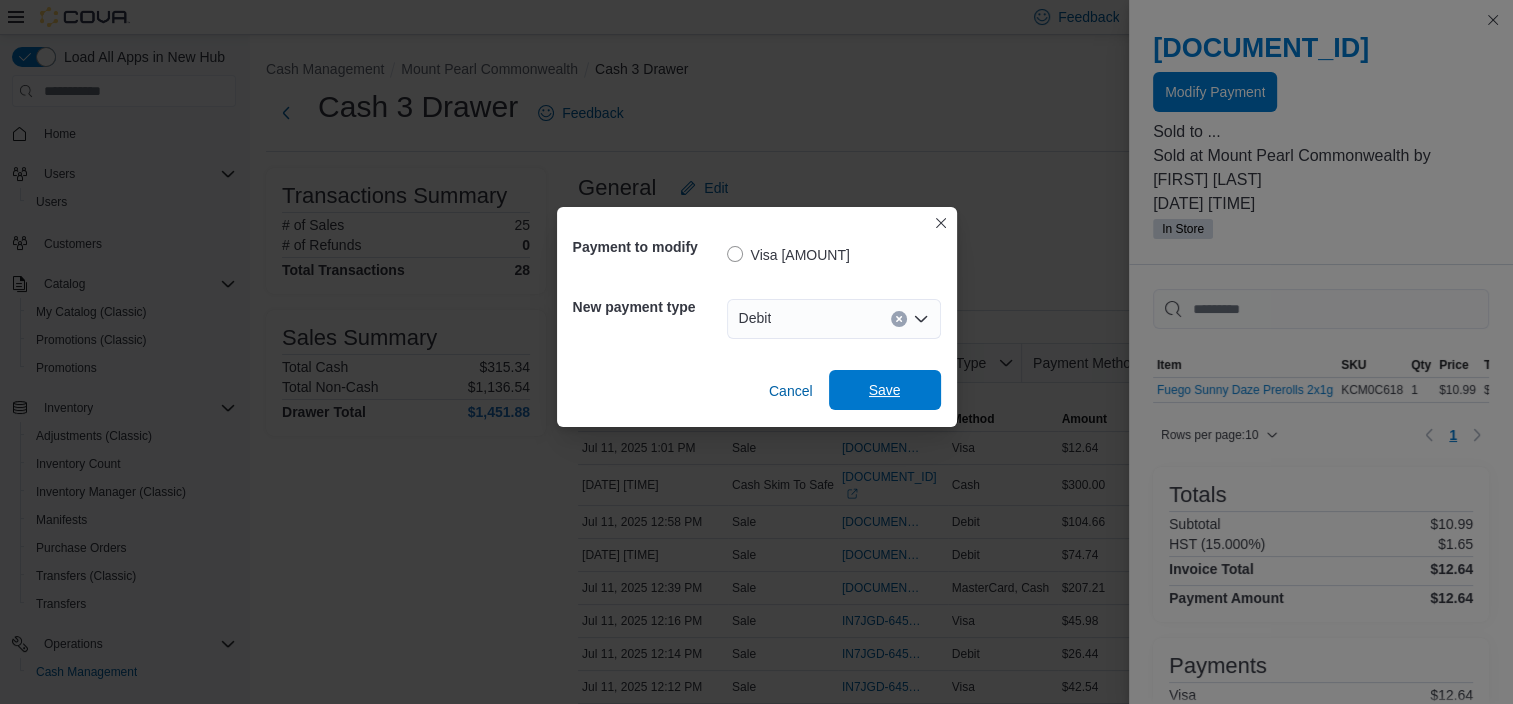 click on "Save" at bounding box center [885, 390] 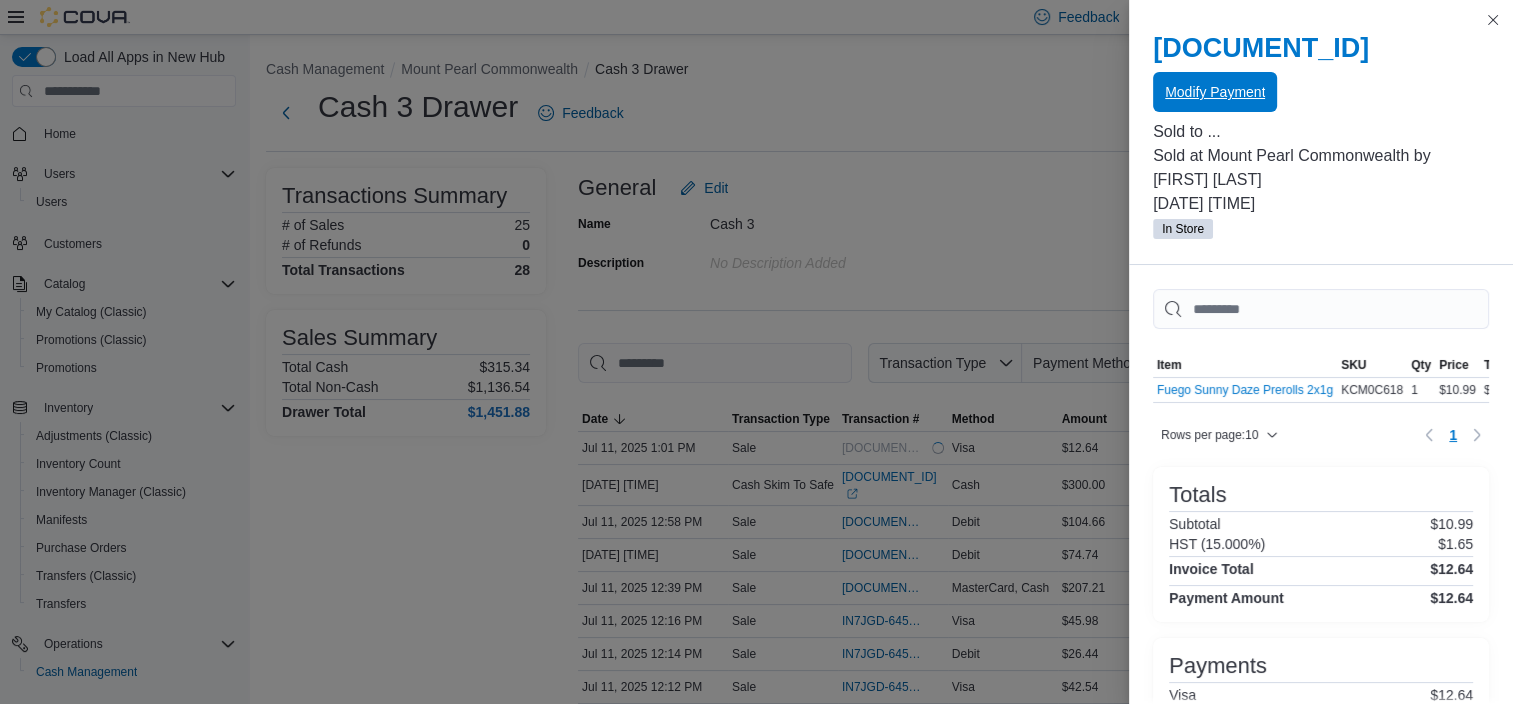 scroll, scrollTop: 0, scrollLeft: 0, axis: both 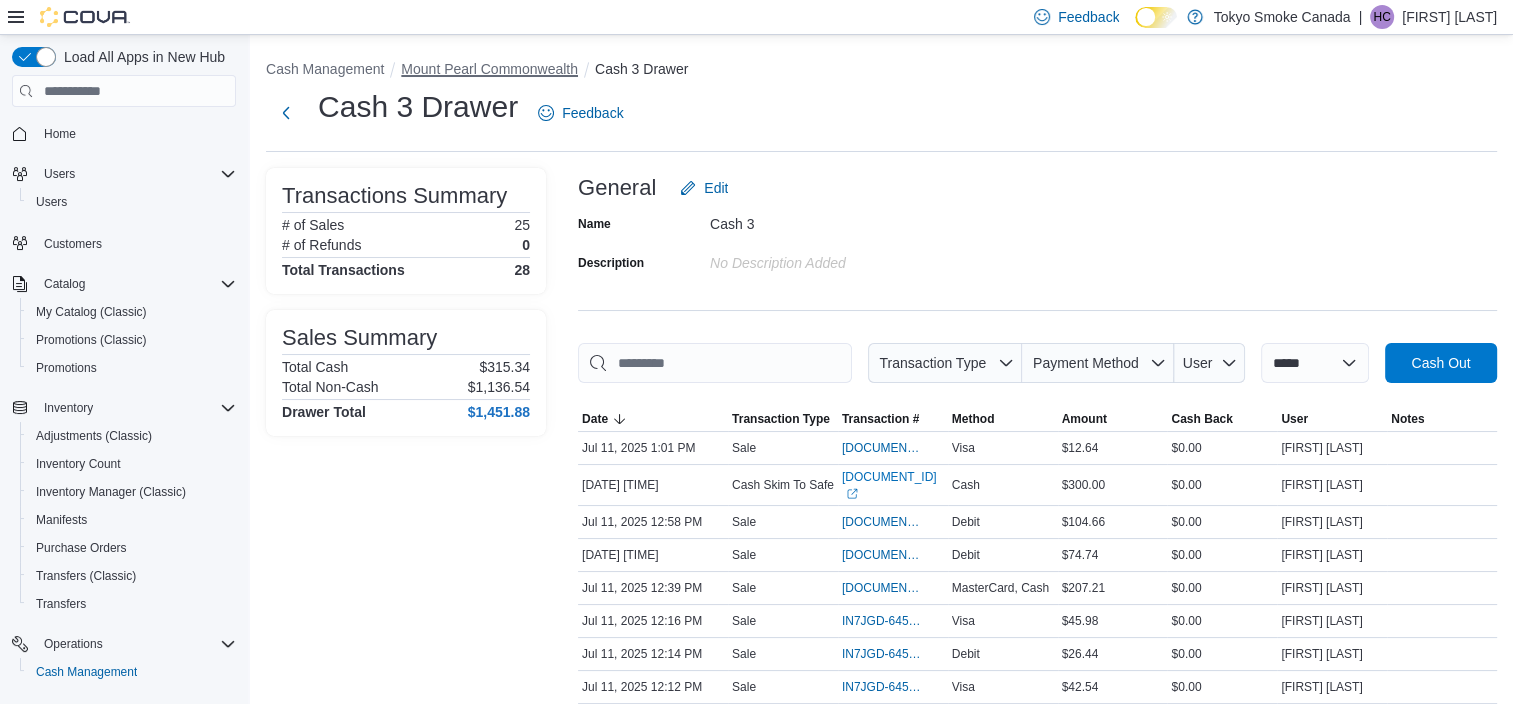 click on "Mount Pearl Commonwealth" at bounding box center (489, 69) 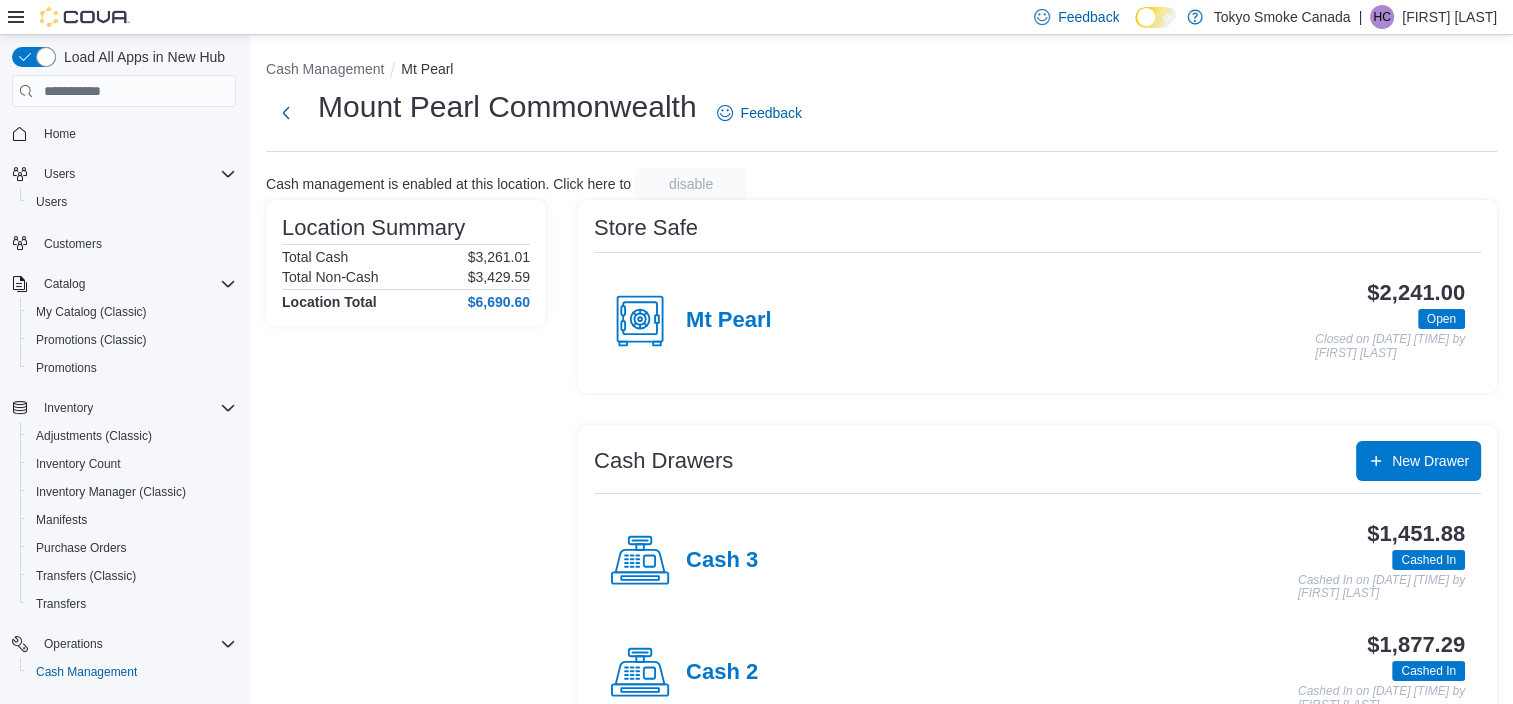 click on "Cash 3 [AMOUNT]   Cashed In Cashed In on [DATE] [TIME]  by     [FIRST] [LAST]" at bounding box center (1037, 561) 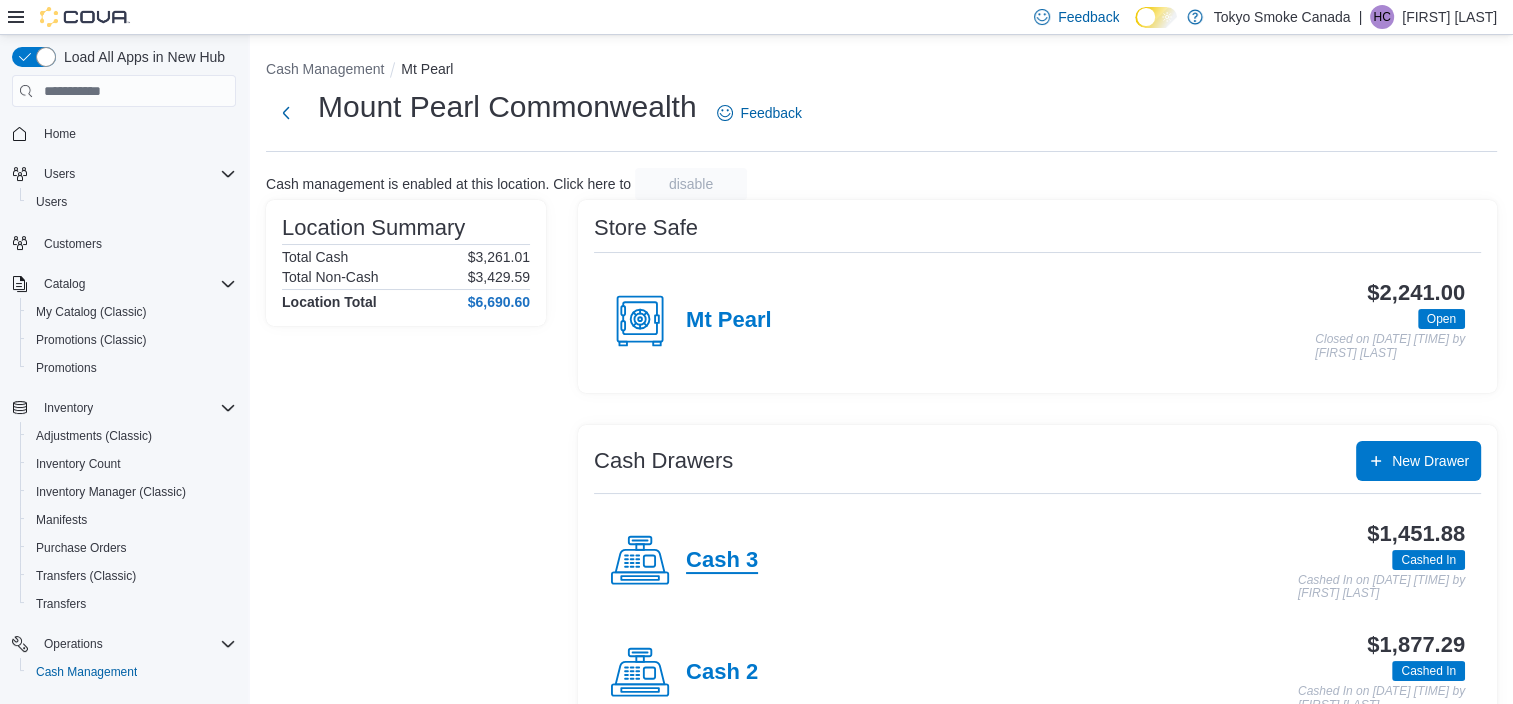 click on "Cash 3" at bounding box center [722, 561] 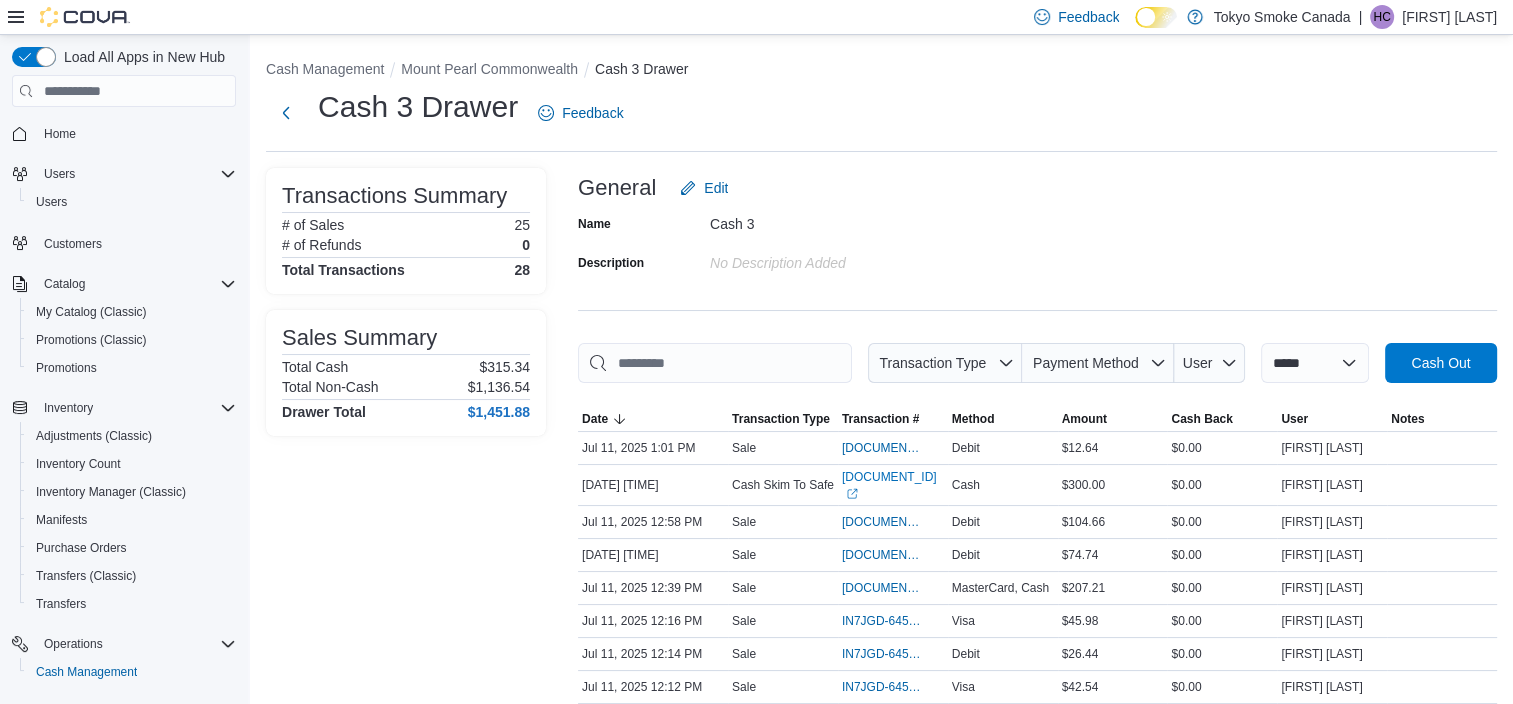 click on "**********" at bounding box center (881, 759) 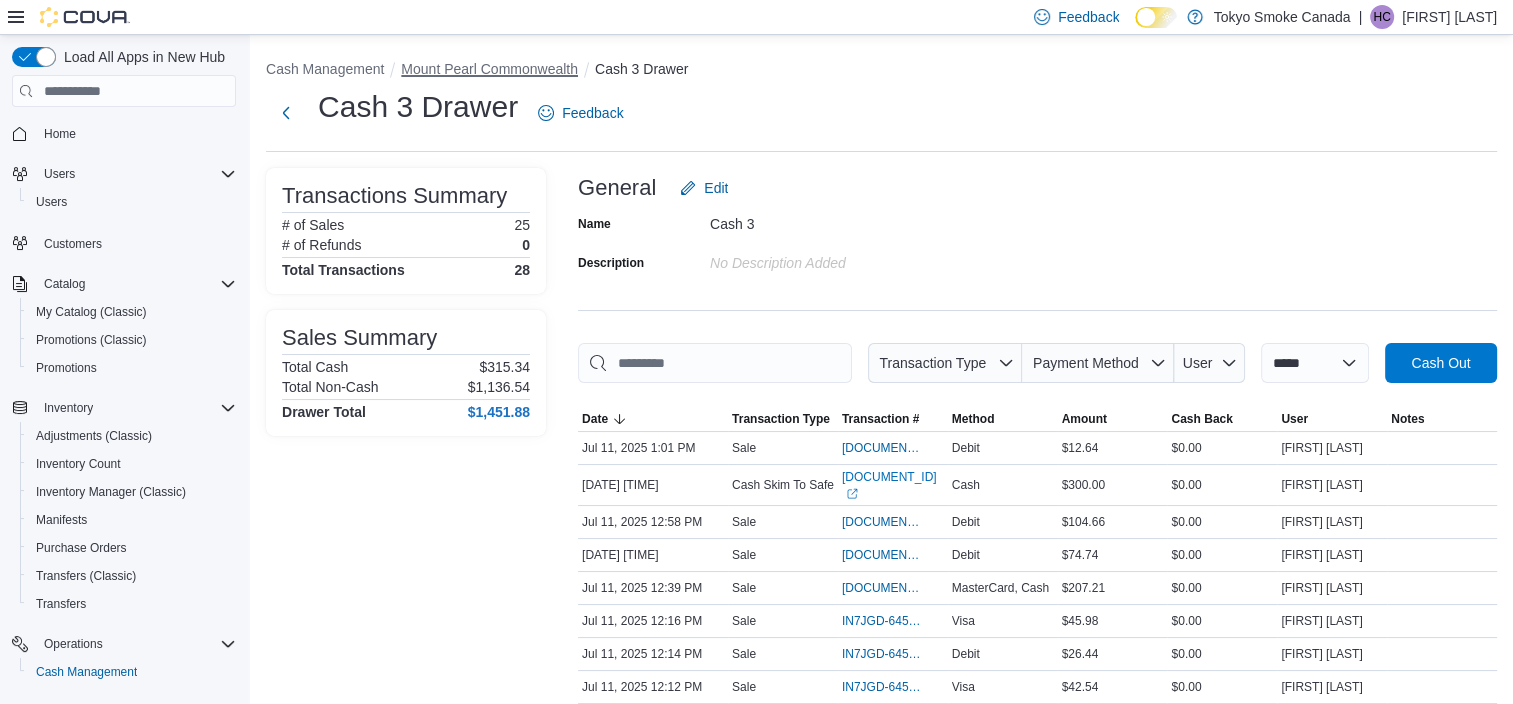 click on "Mount Pearl Commonwealth" at bounding box center [489, 69] 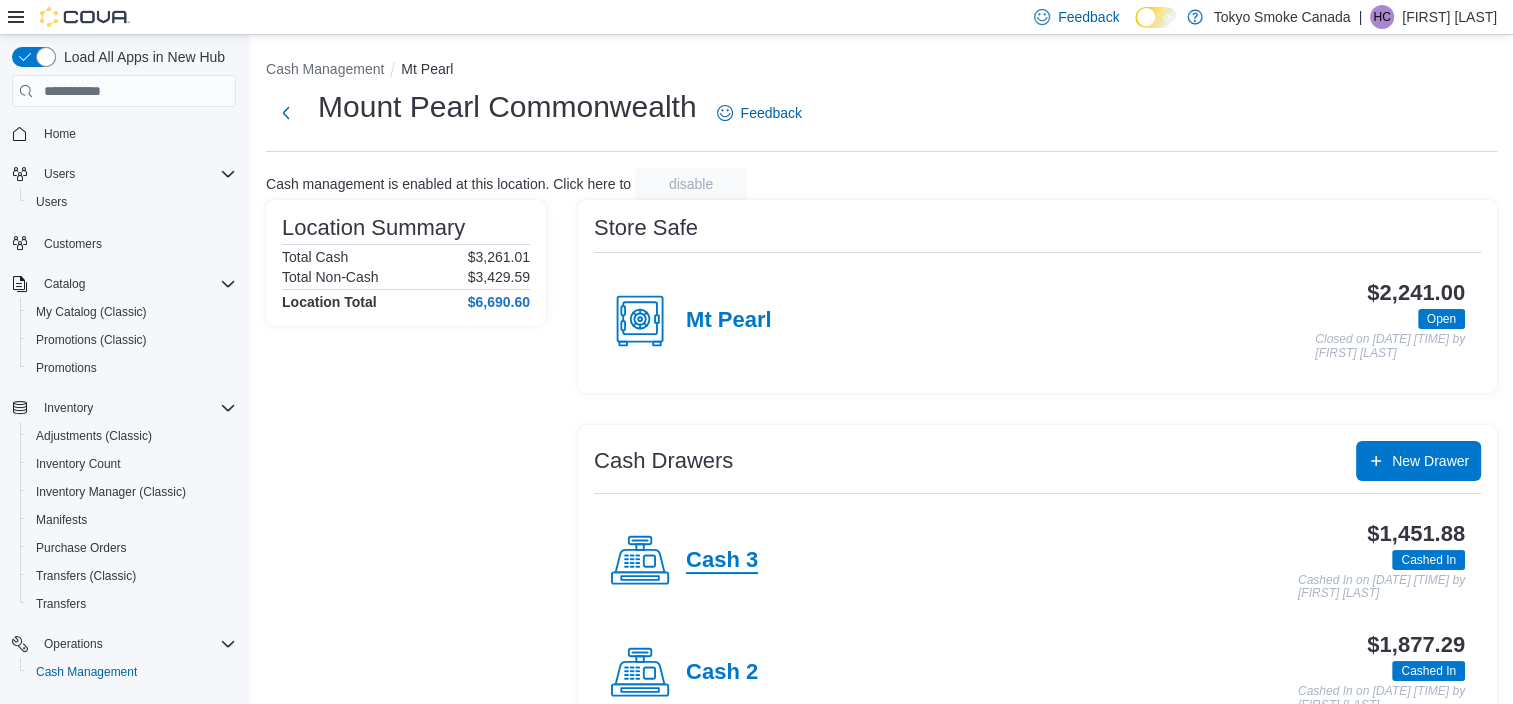click on "Cash 3" at bounding box center (722, 561) 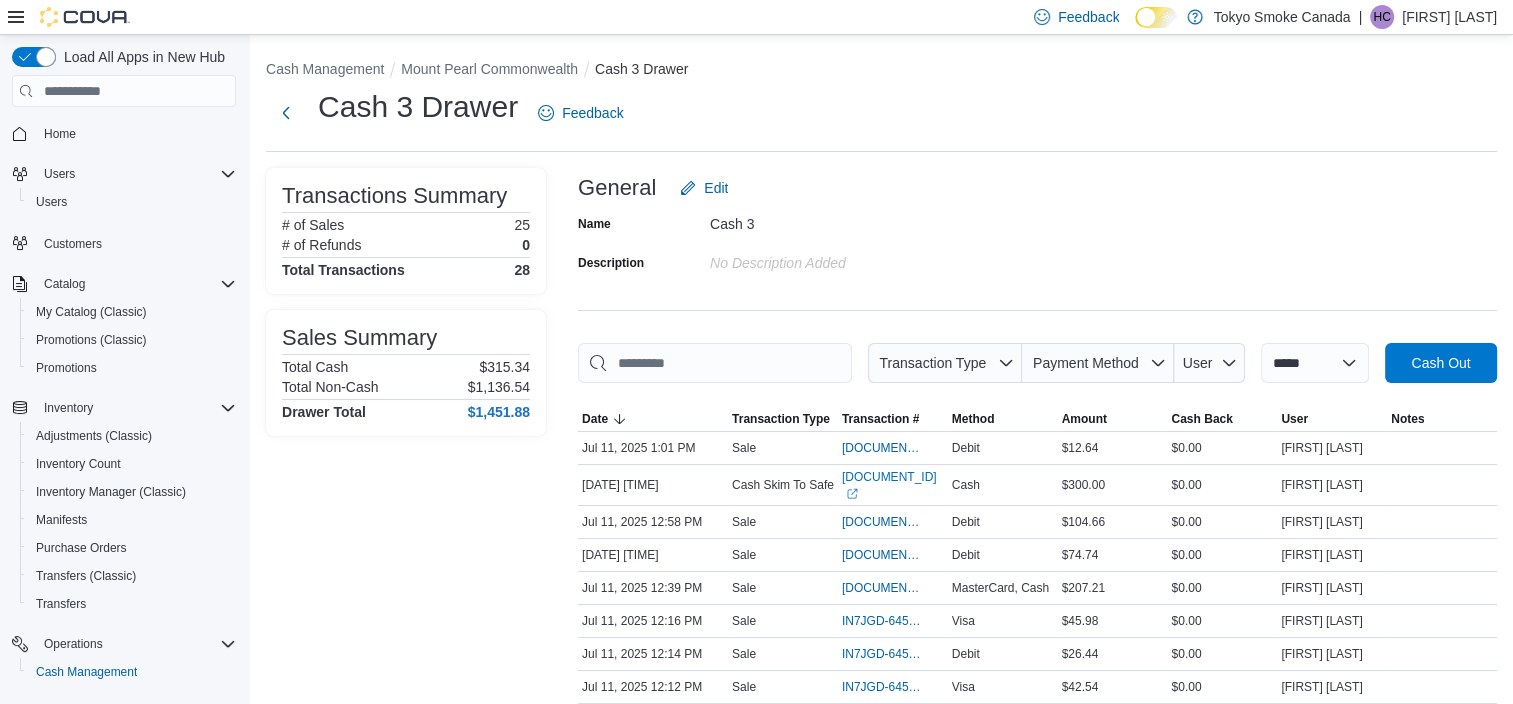 click on "**********" at bounding box center (881, 759) 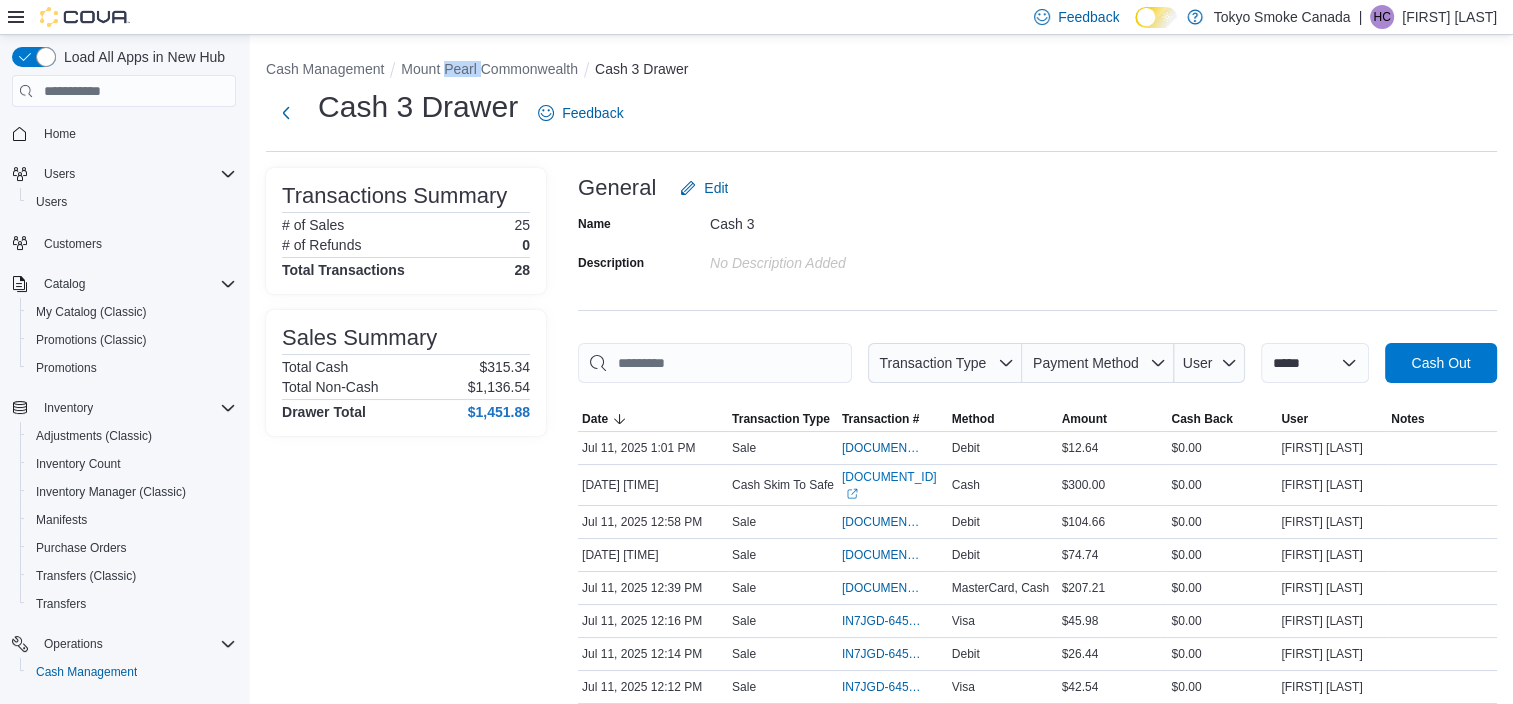 click on "**********" at bounding box center [881, 759] 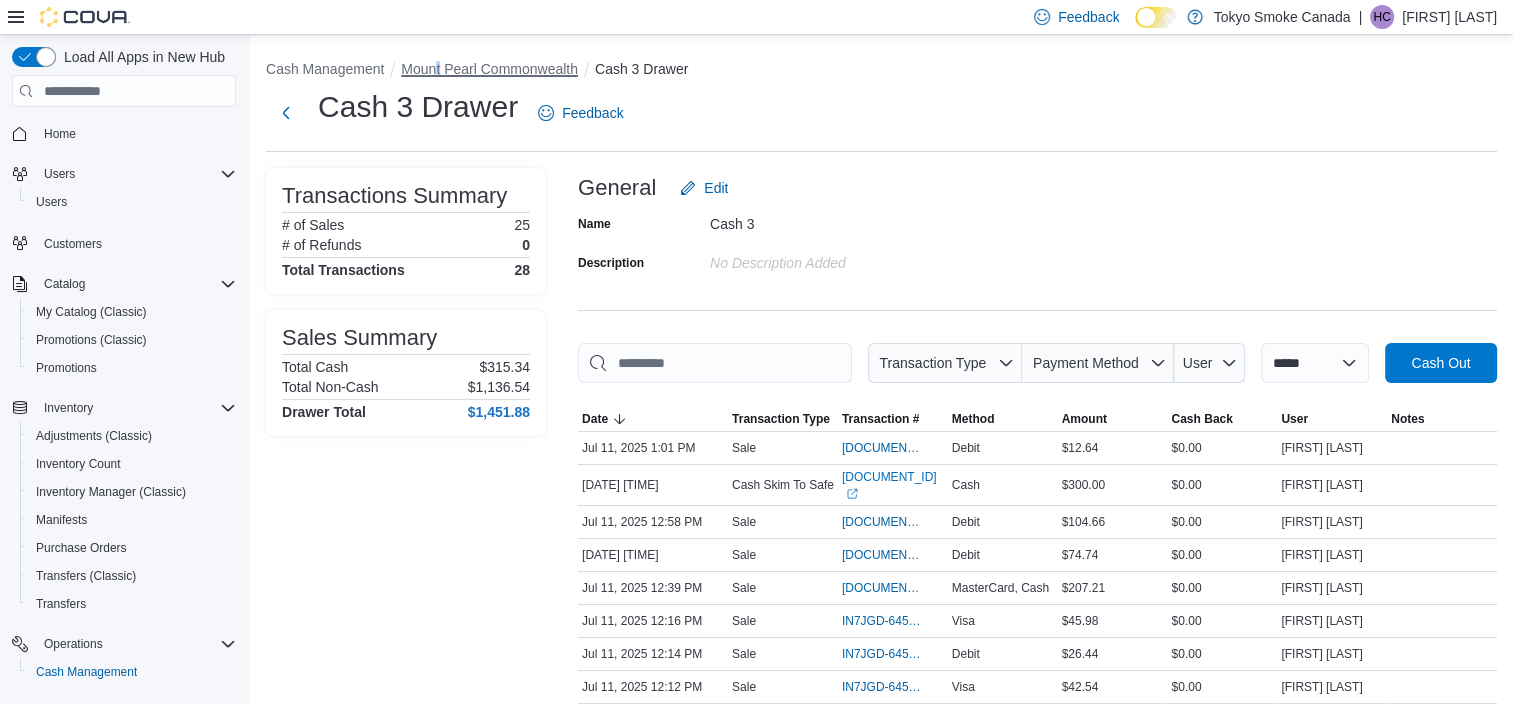 drag, startPoint x: 448, startPoint y: 55, endPoint x: 439, endPoint y: 68, distance: 15.811388 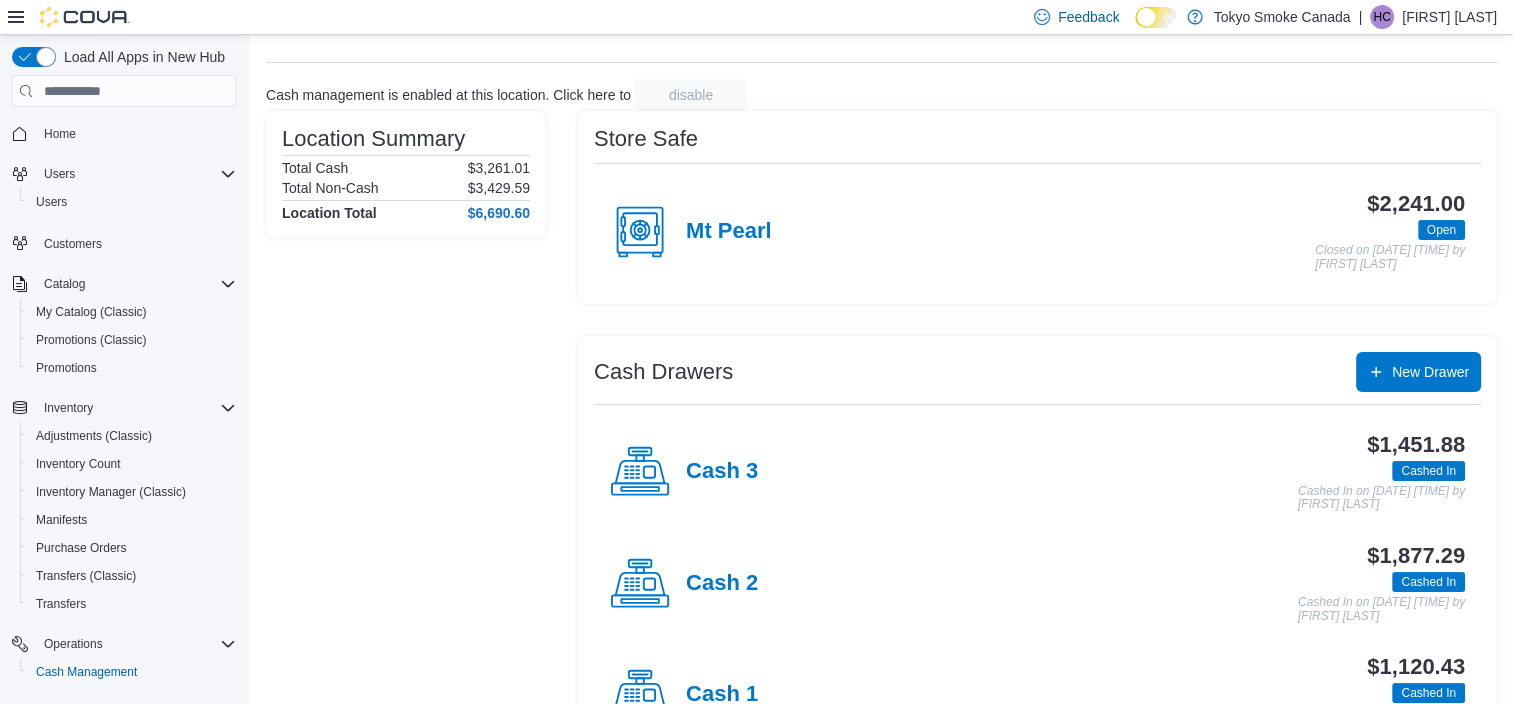 scroll, scrollTop: 166, scrollLeft: 0, axis: vertical 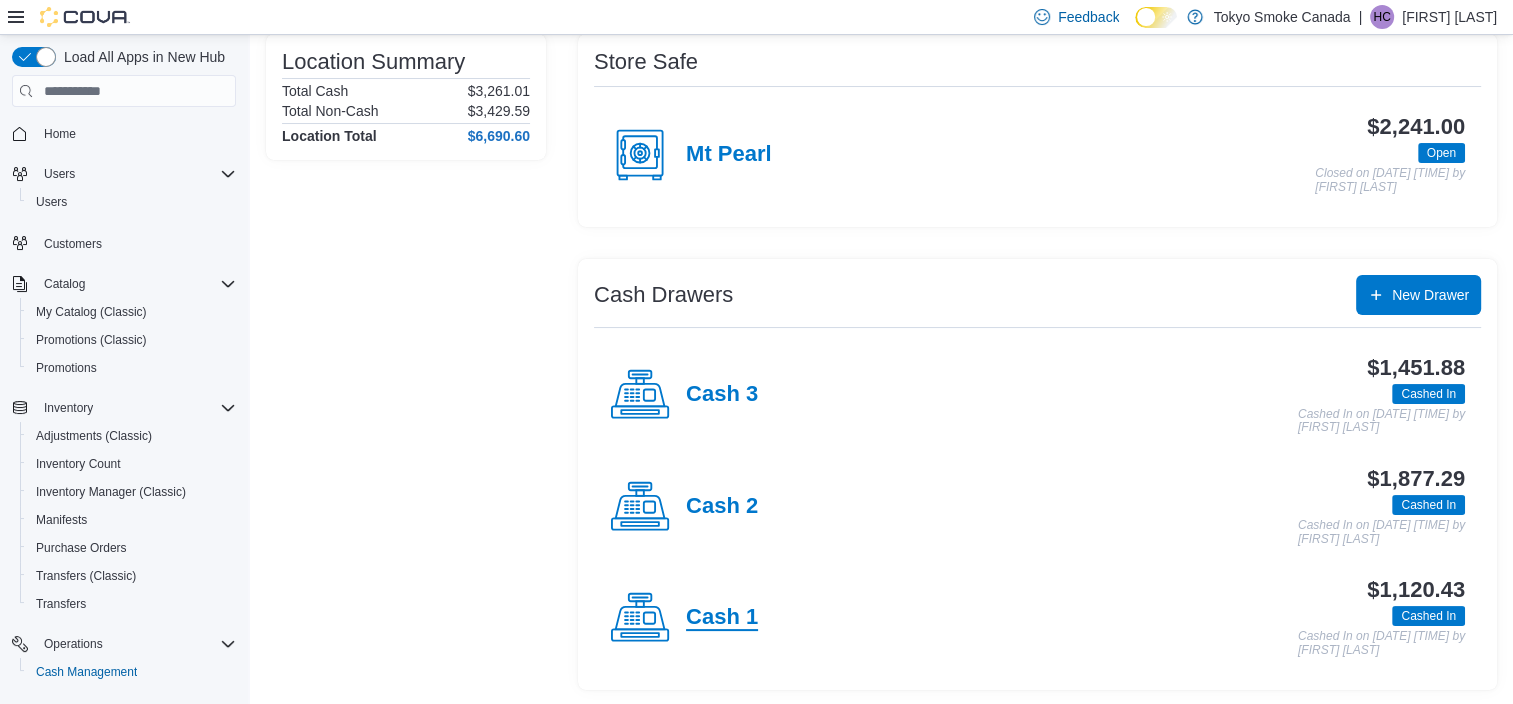 click on "Cash 1" at bounding box center (722, 618) 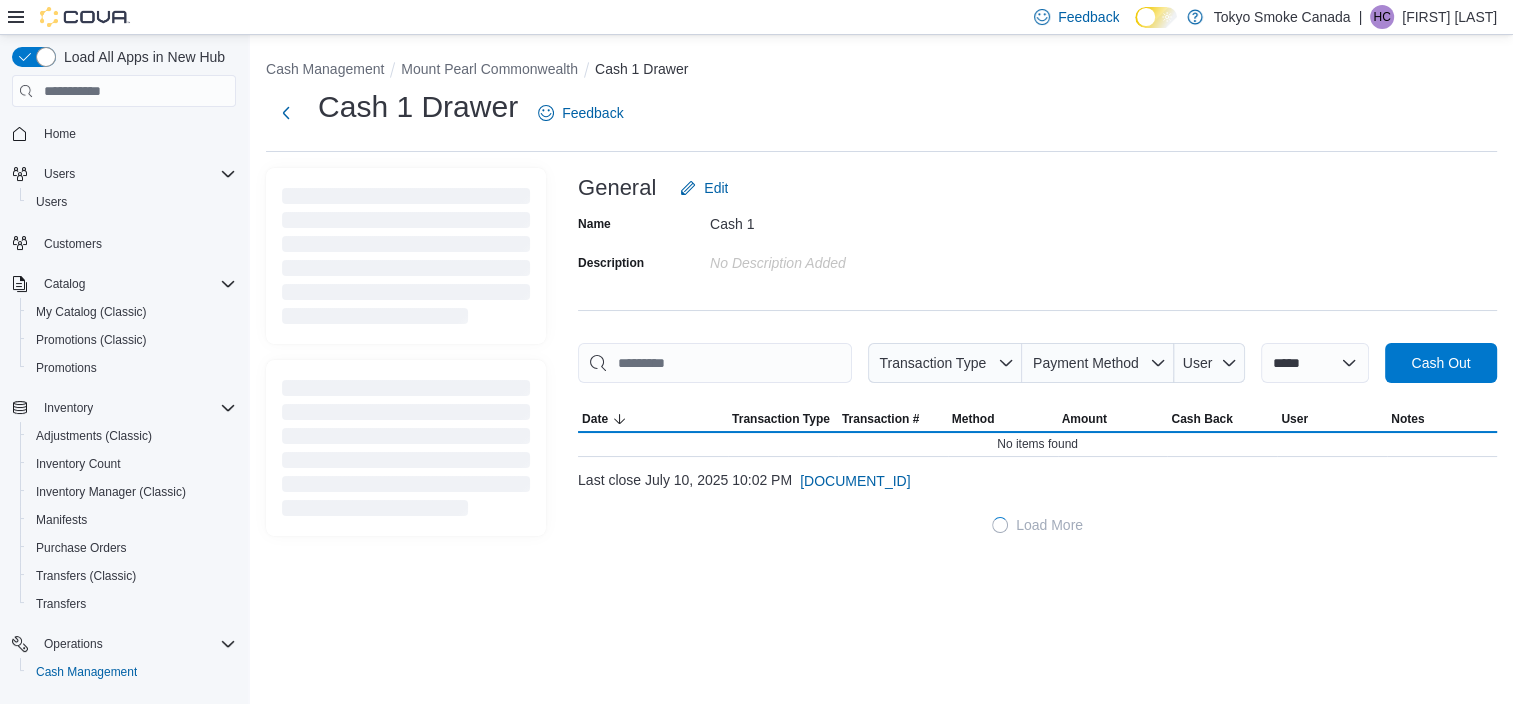 scroll, scrollTop: 0, scrollLeft: 0, axis: both 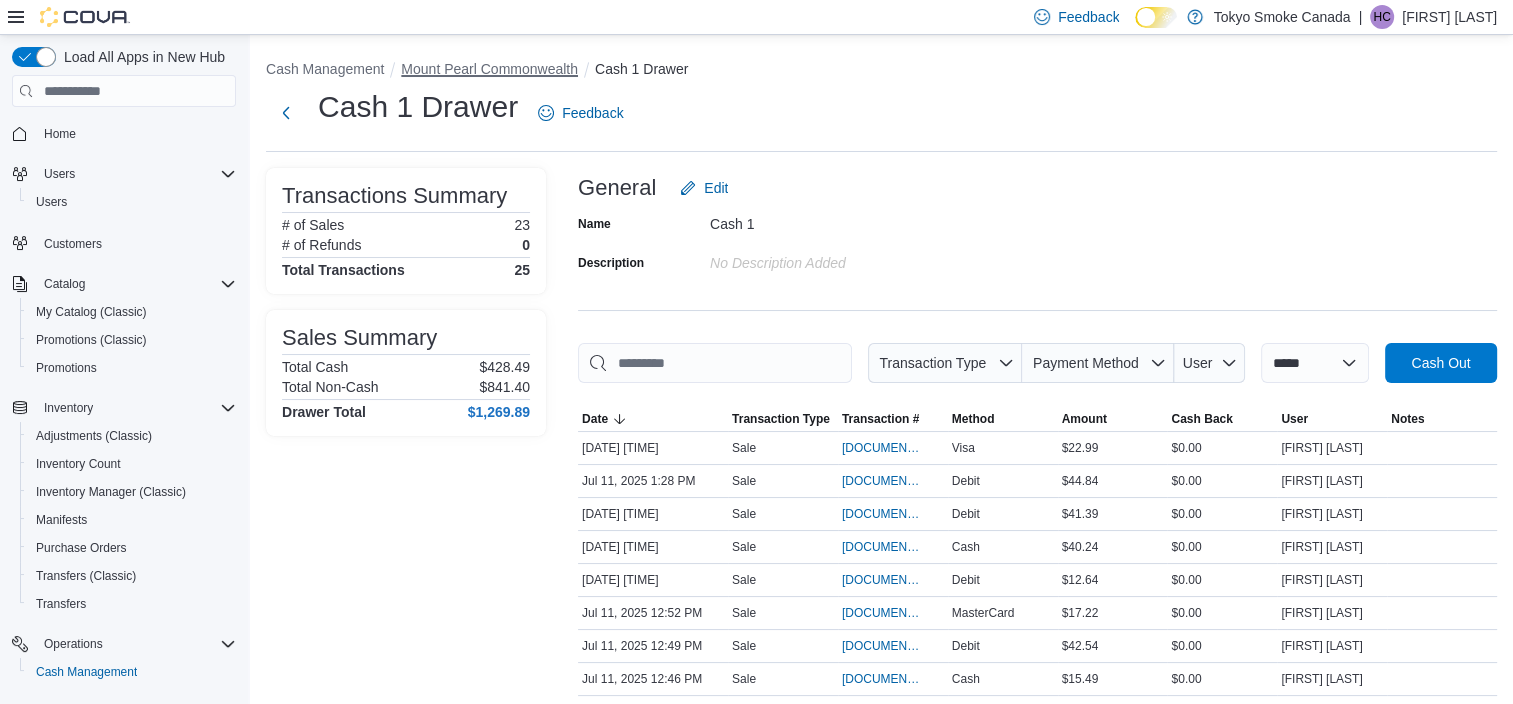 click on "Mount Pearl Commonwealth" at bounding box center [489, 69] 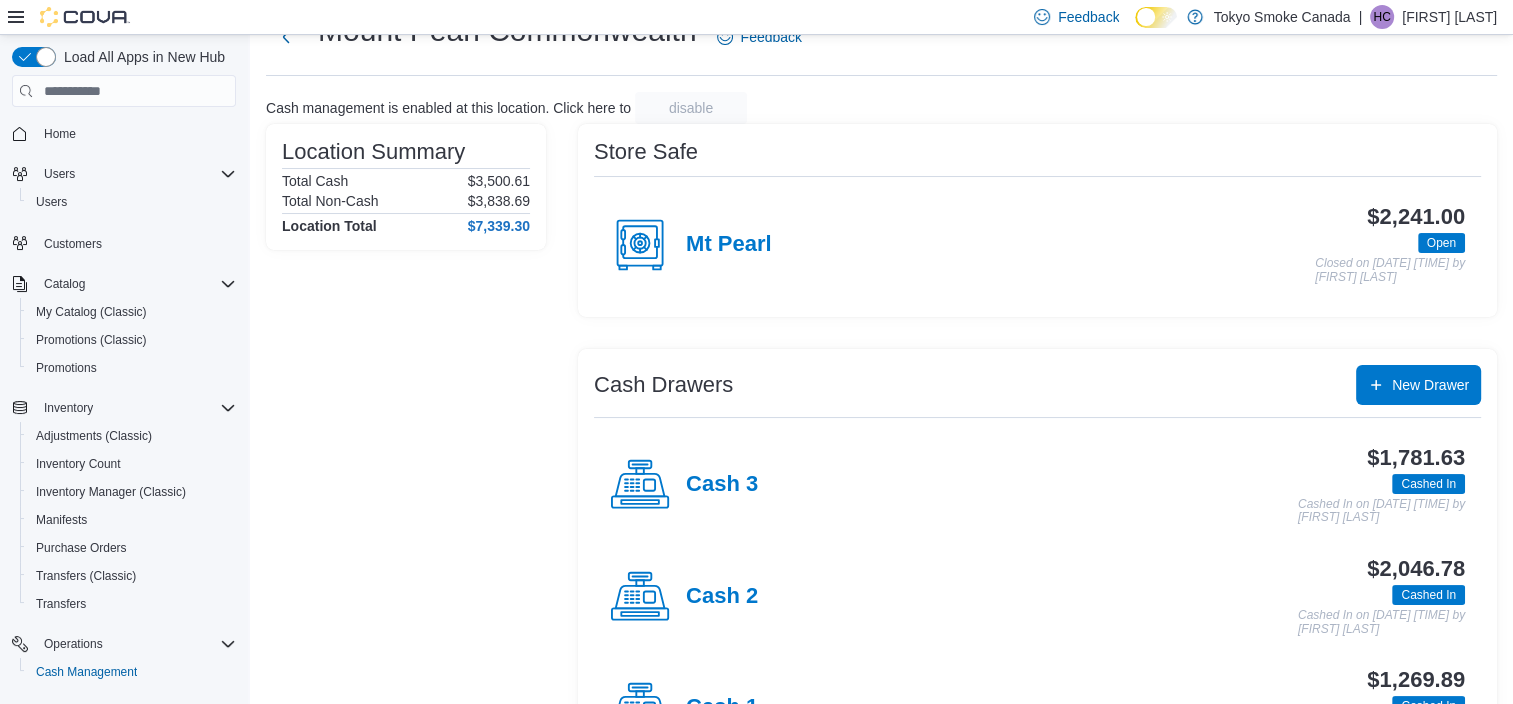scroll, scrollTop: 166, scrollLeft: 0, axis: vertical 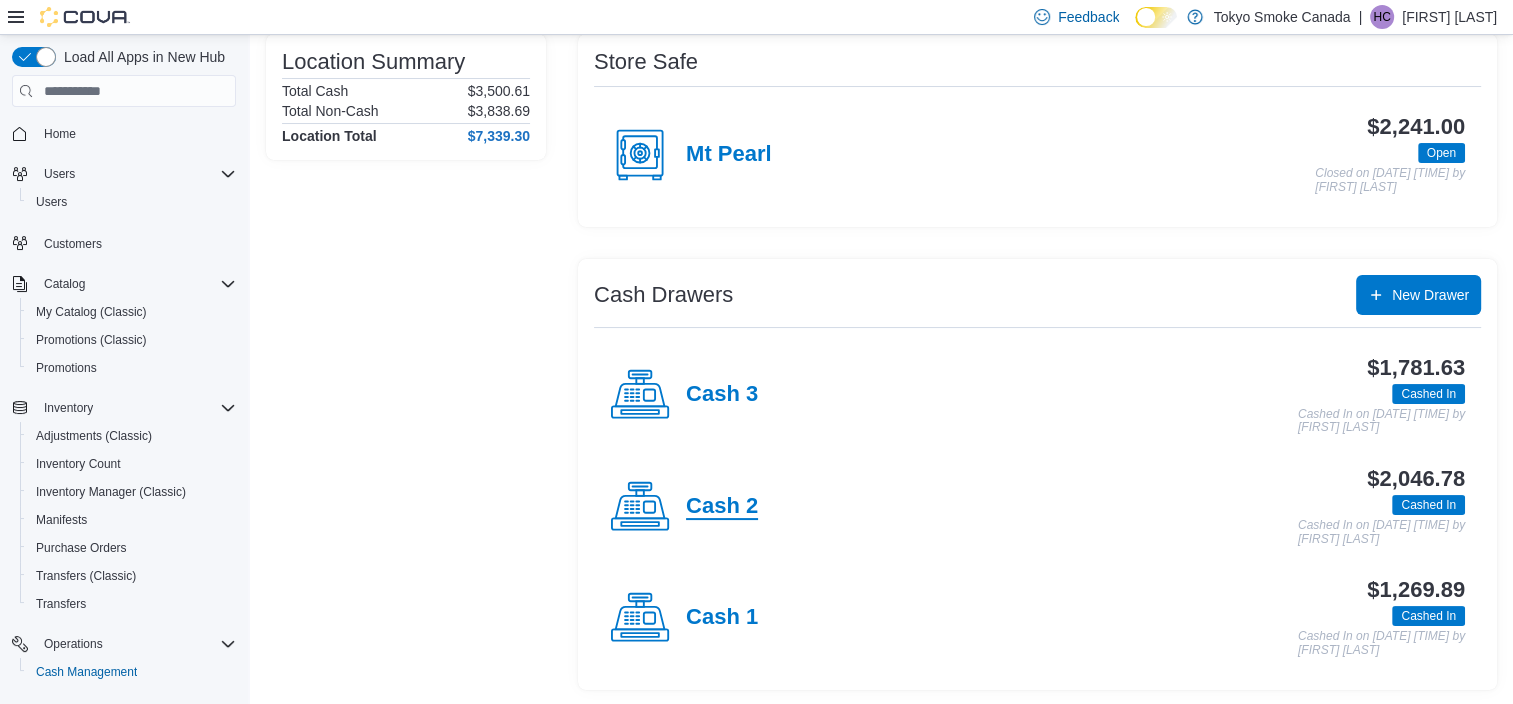 click on "Cash 2" at bounding box center [722, 507] 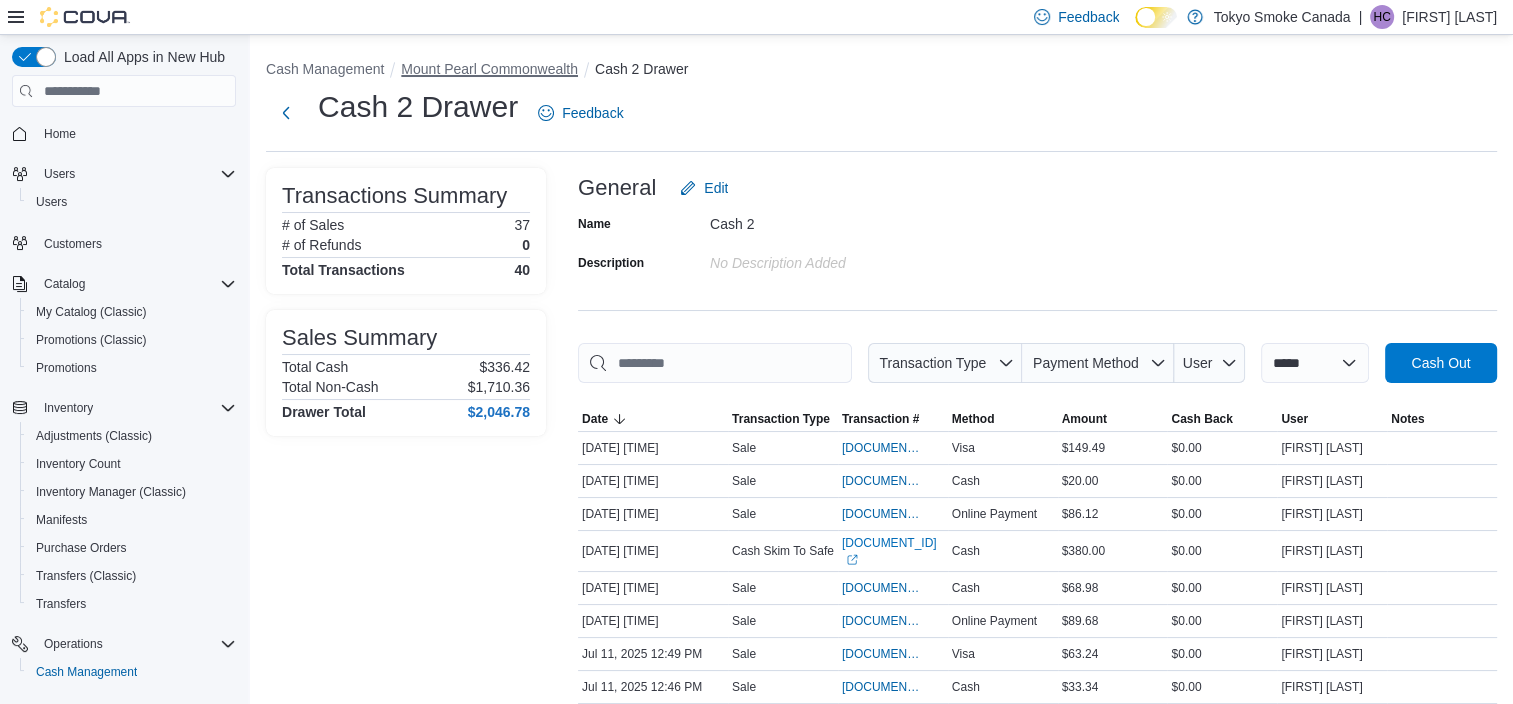 click on "Mount Pearl Commonwealth" at bounding box center [489, 69] 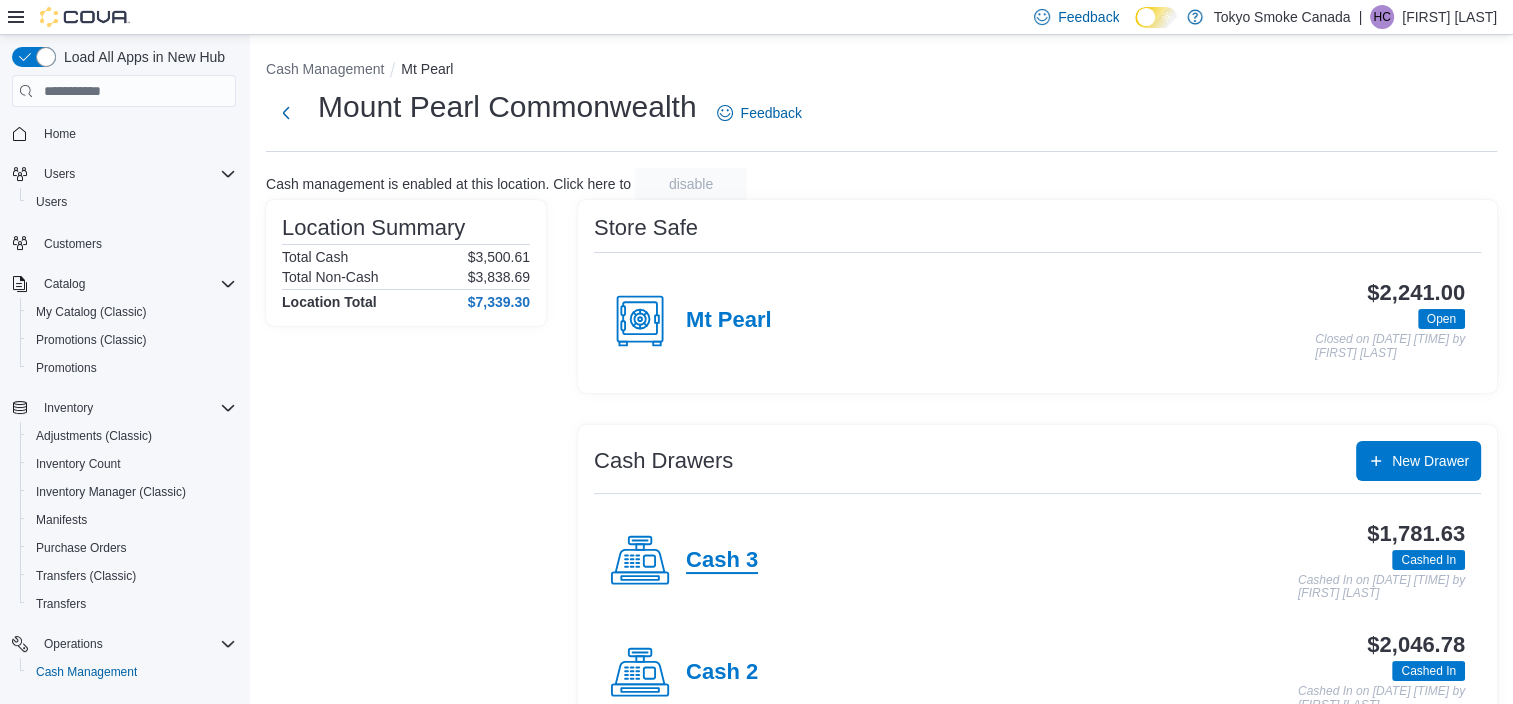 click on "Cash 3" at bounding box center [722, 561] 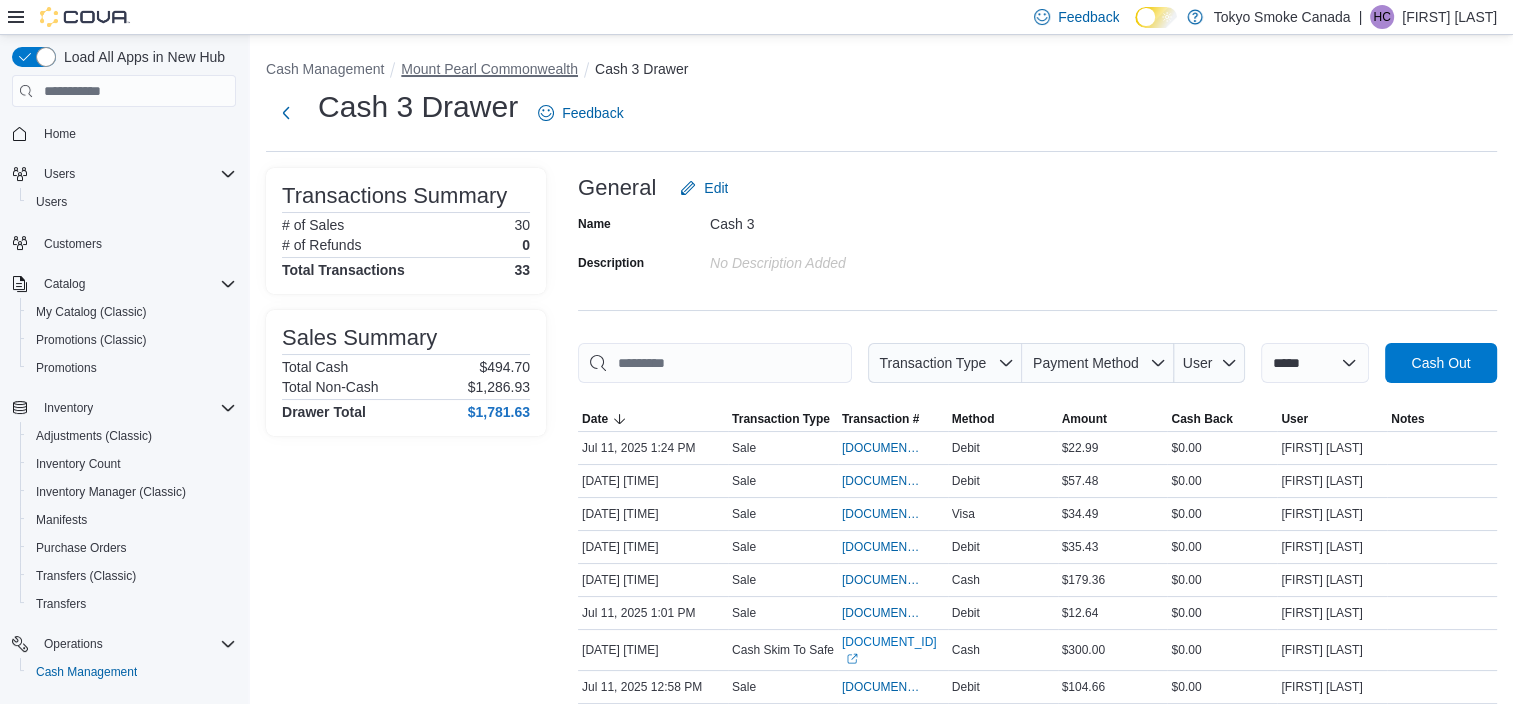 click on "Mount Pearl Commonwealth" at bounding box center (489, 69) 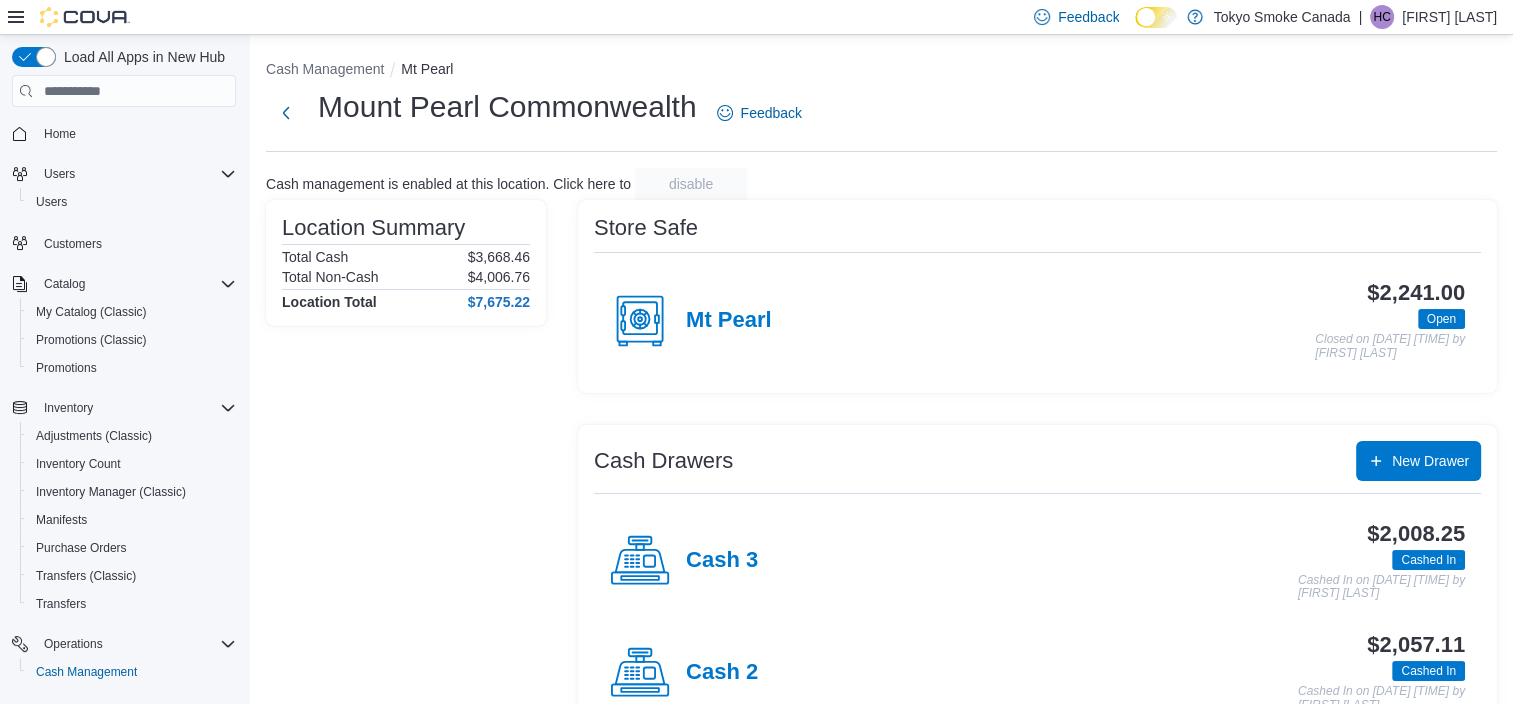 click on "Cash 3" at bounding box center (722, 561) 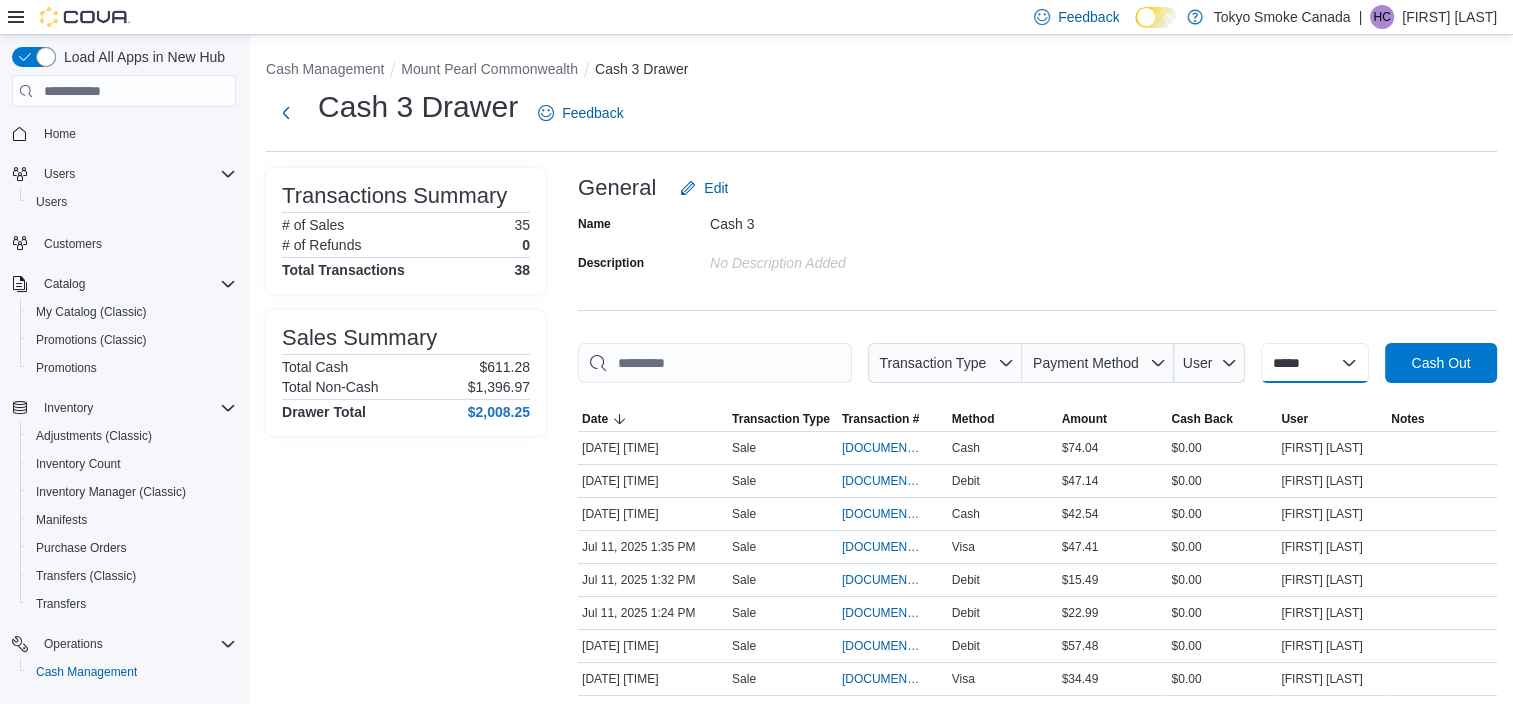 click on "**********" at bounding box center (1315, 363) 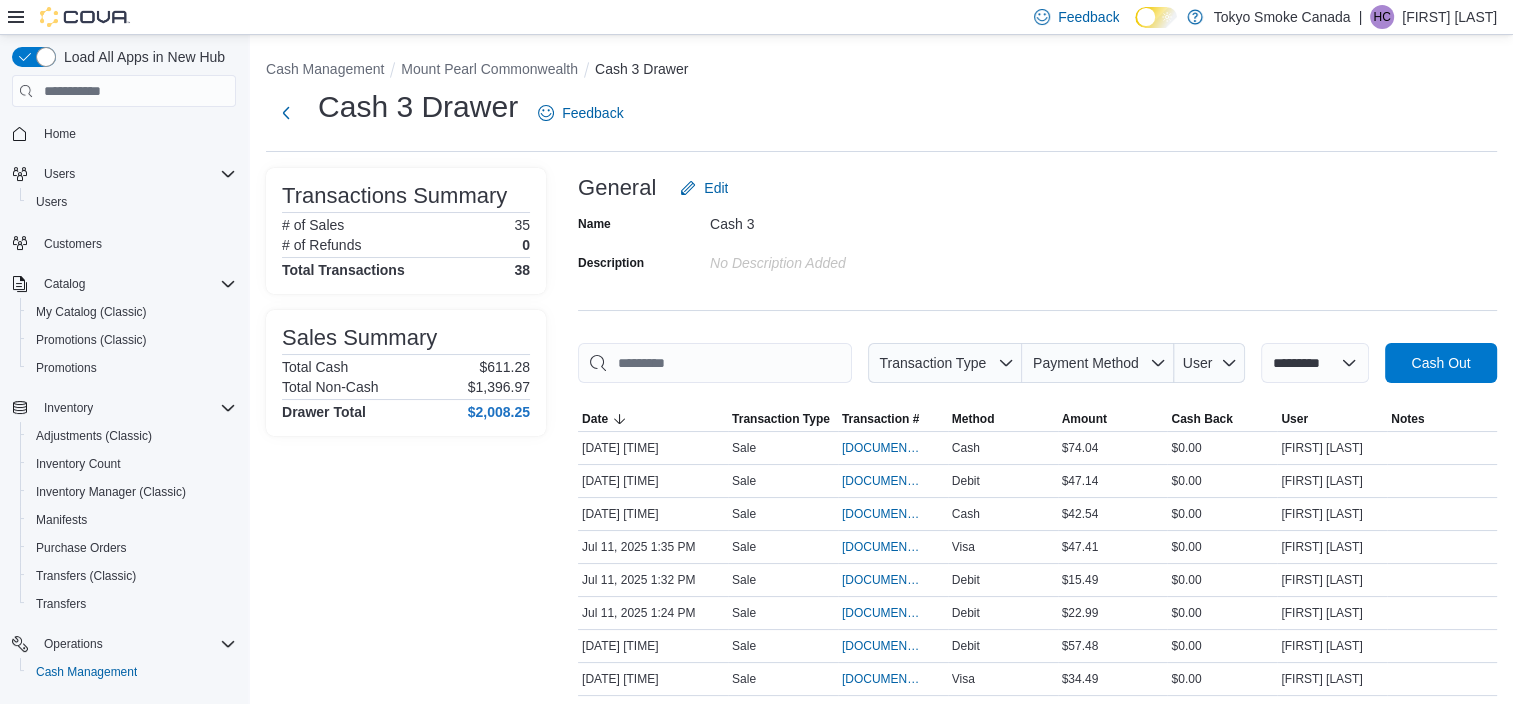 click on "**********" at bounding box center [1315, 363] 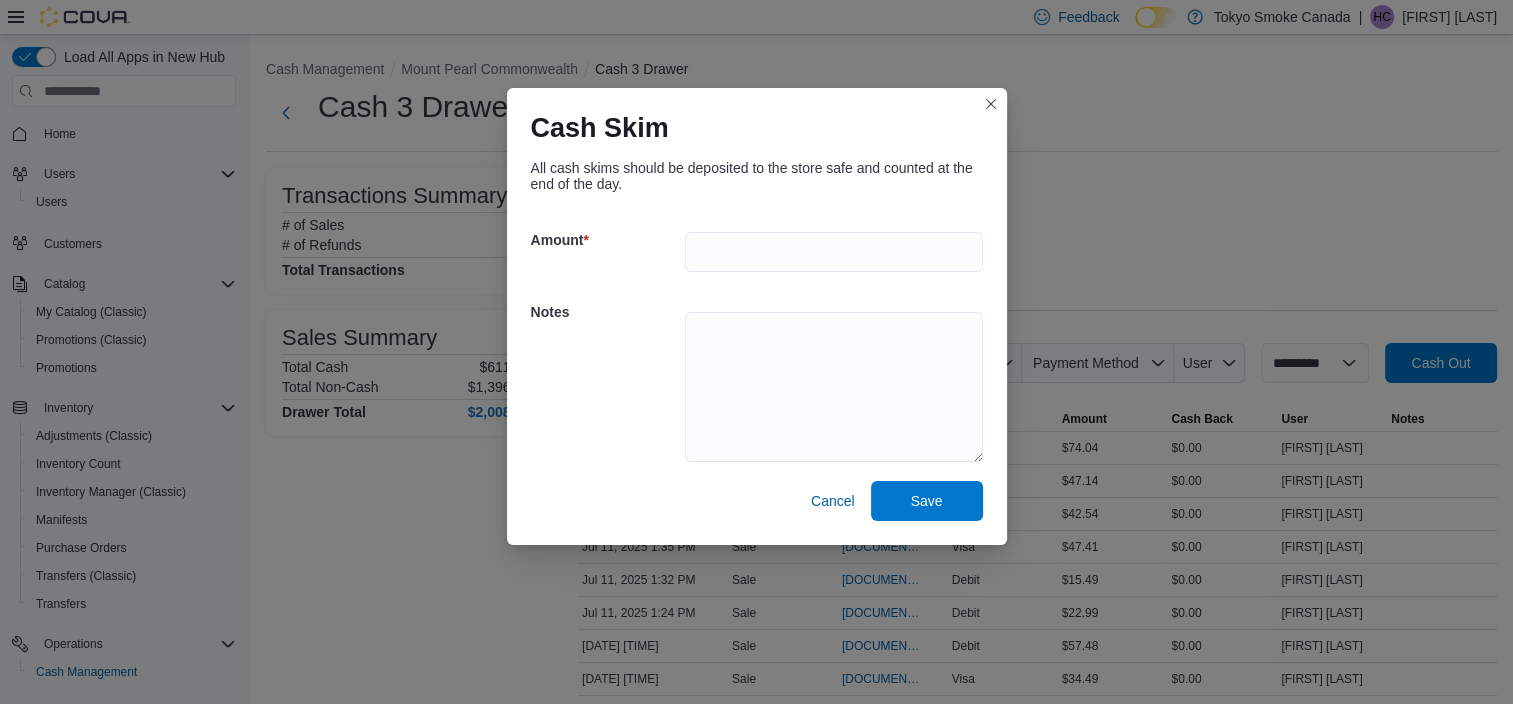 click at bounding box center (834, 252) 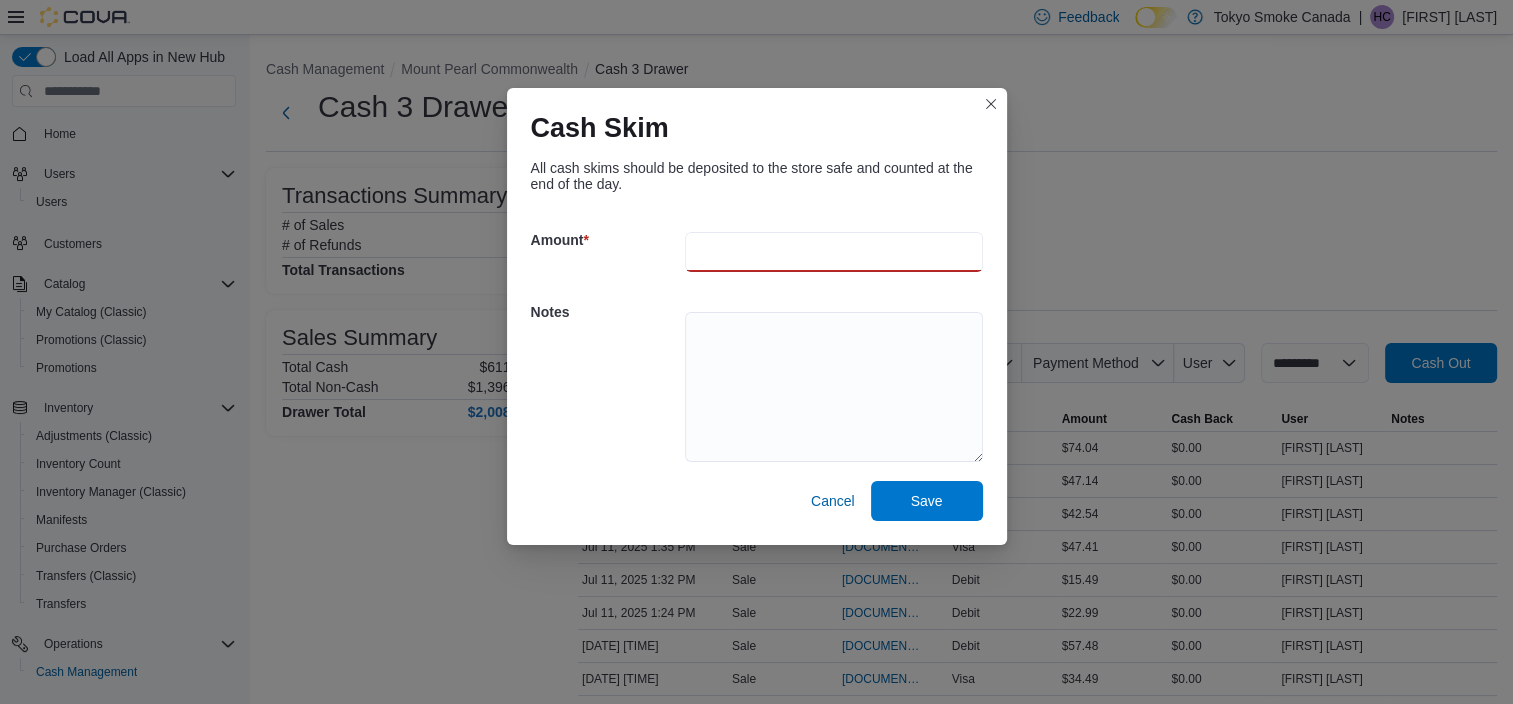 click at bounding box center [834, 252] 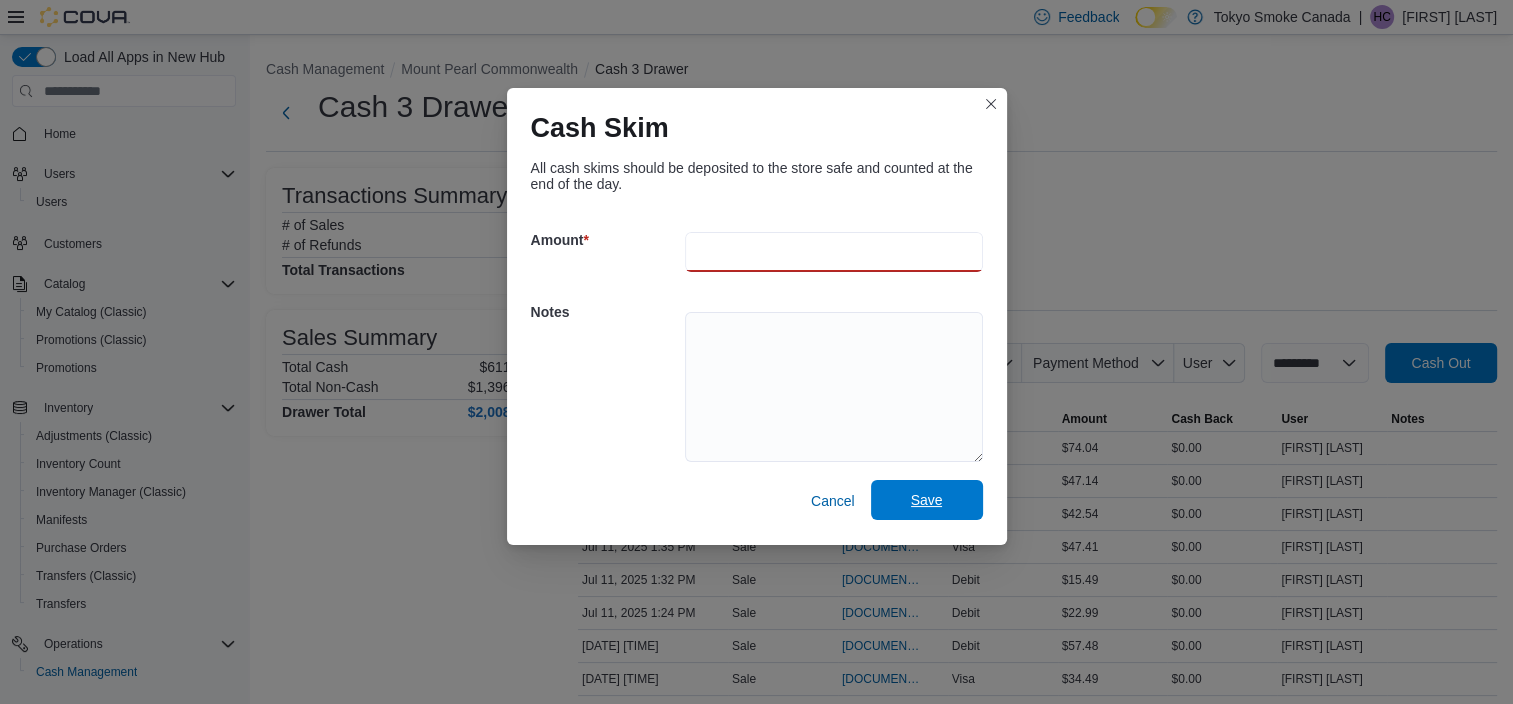 type on "******" 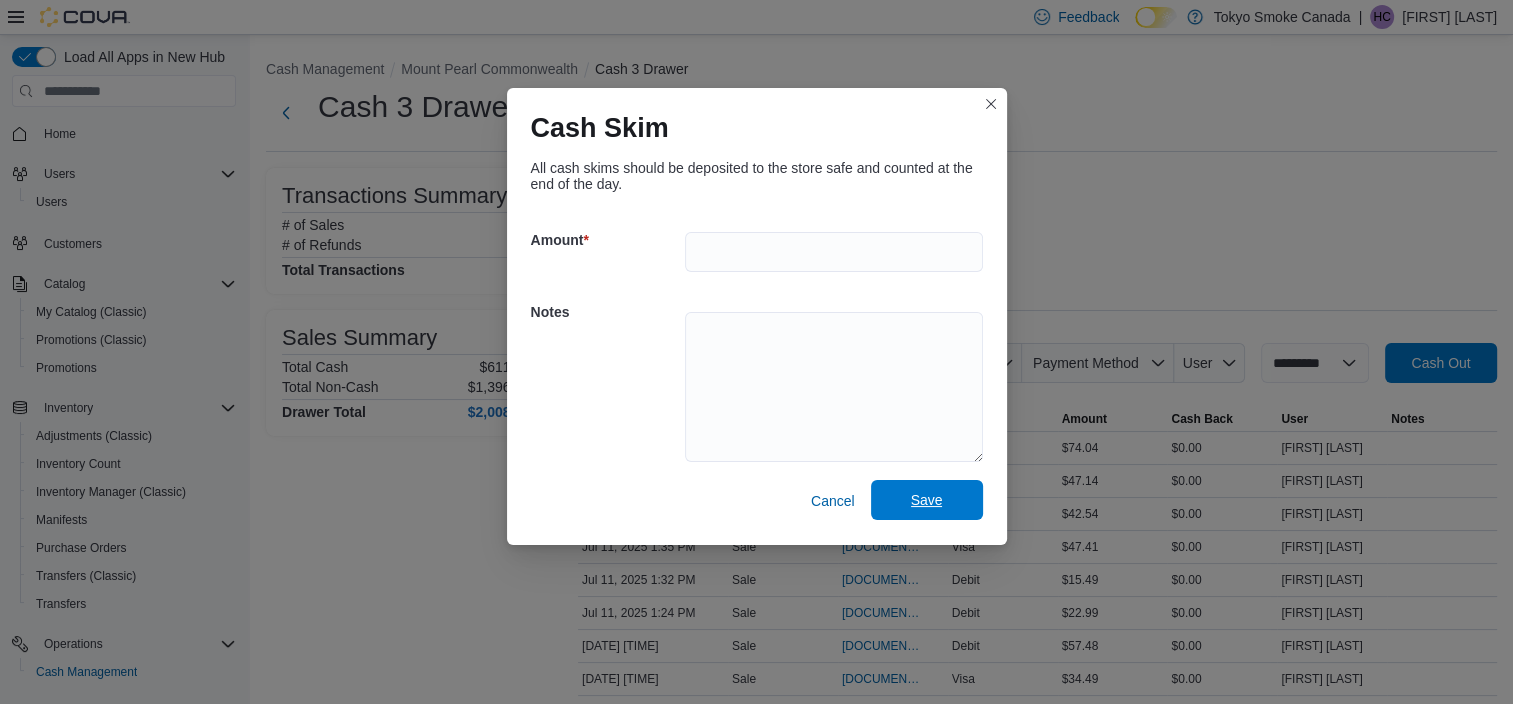 click on "Save" at bounding box center [927, 500] 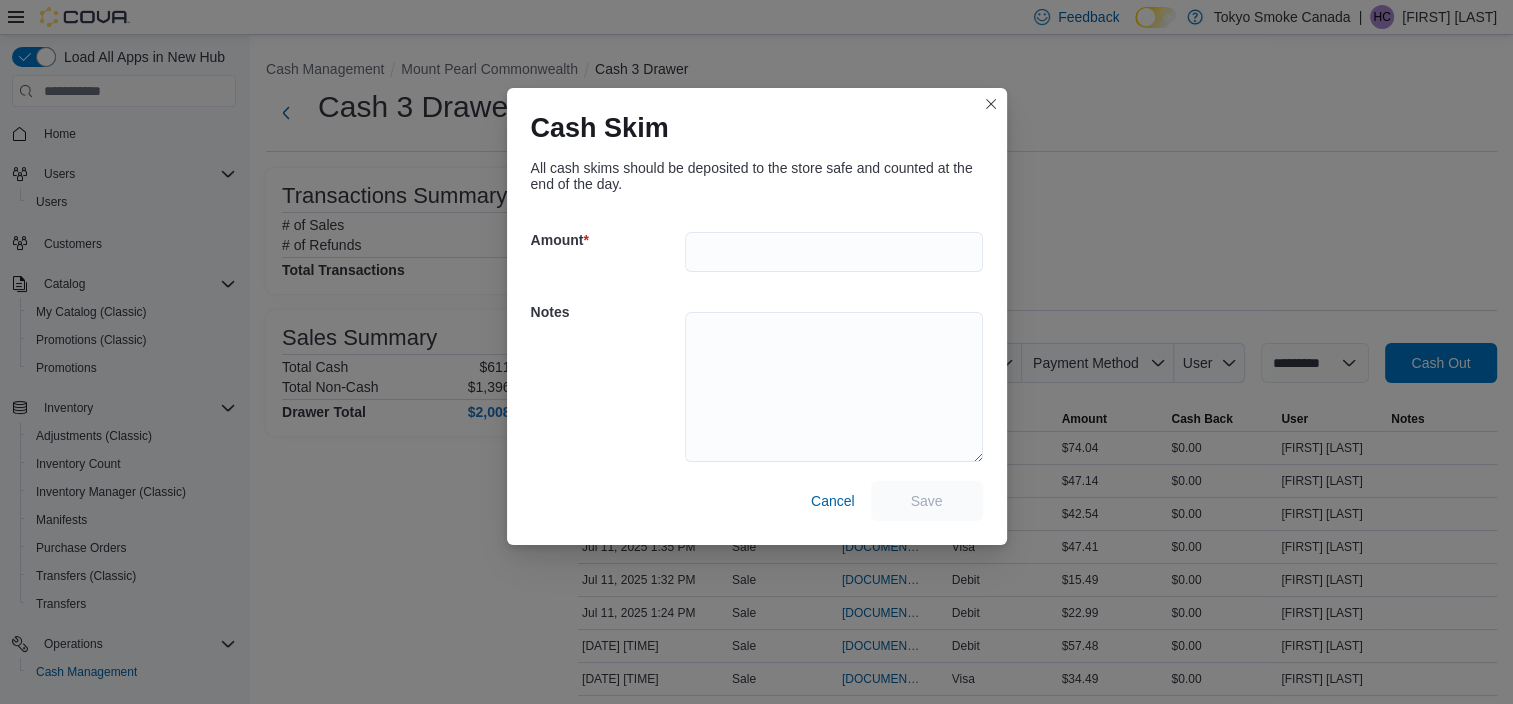 scroll, scrollTop: 0, scrollLeft: 0, axis: both 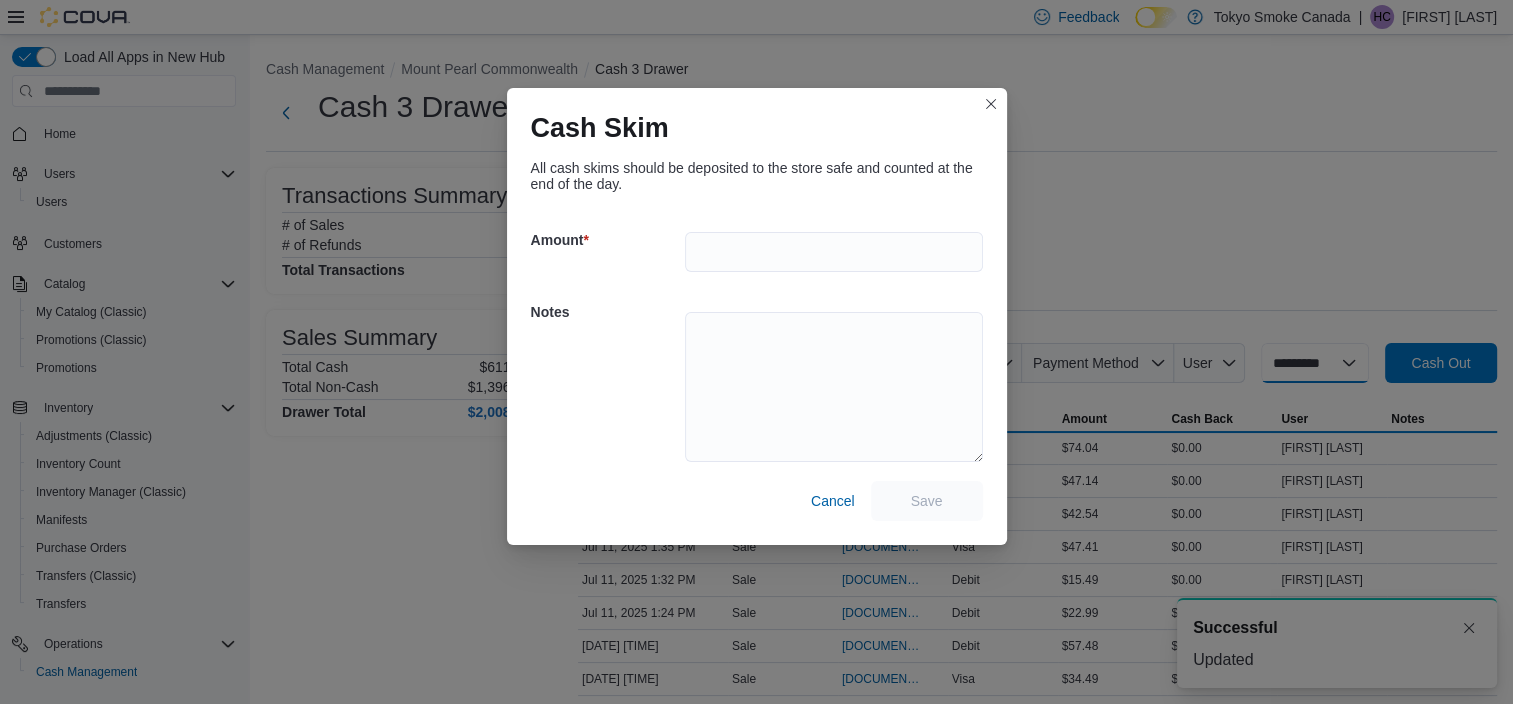 select 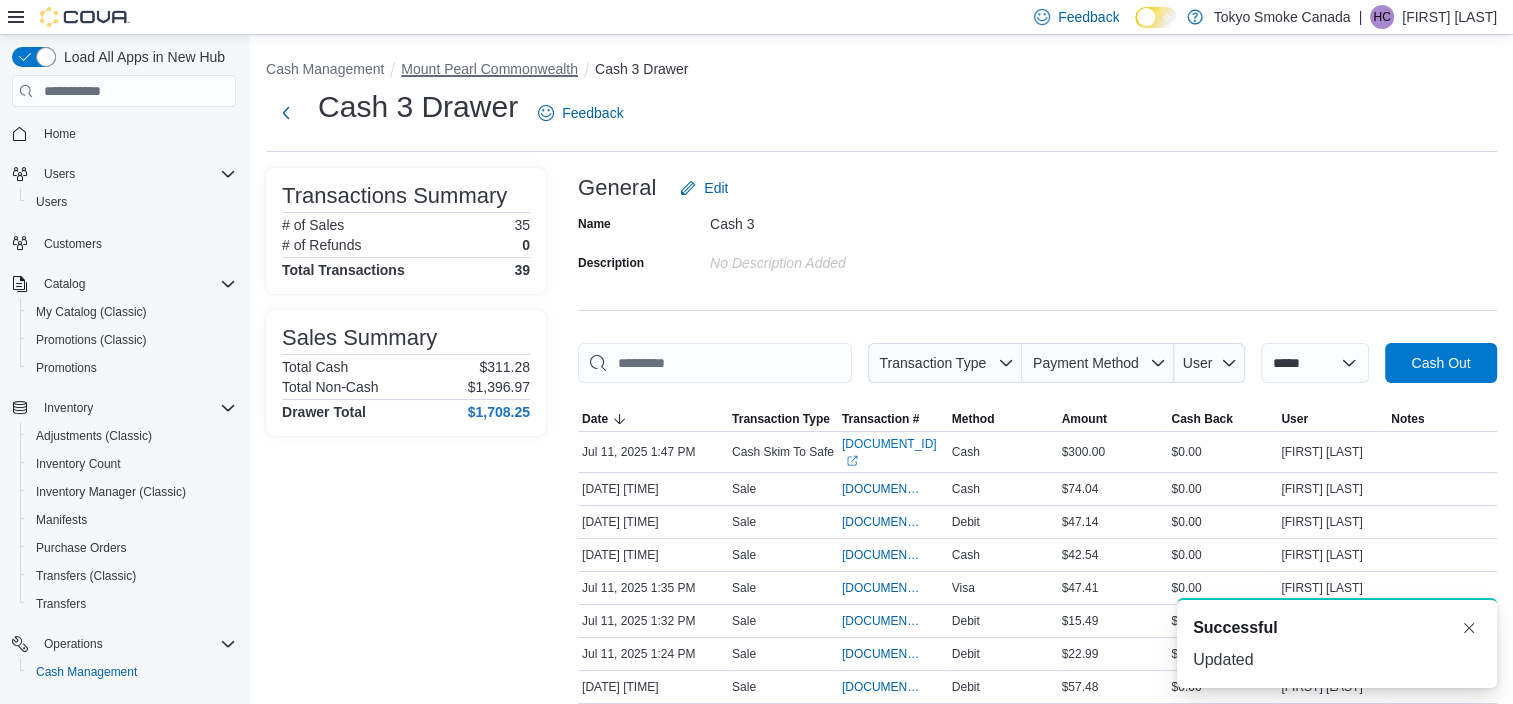 click on "Mount Pearl Commonwealth" at bounding box center [489, 69] 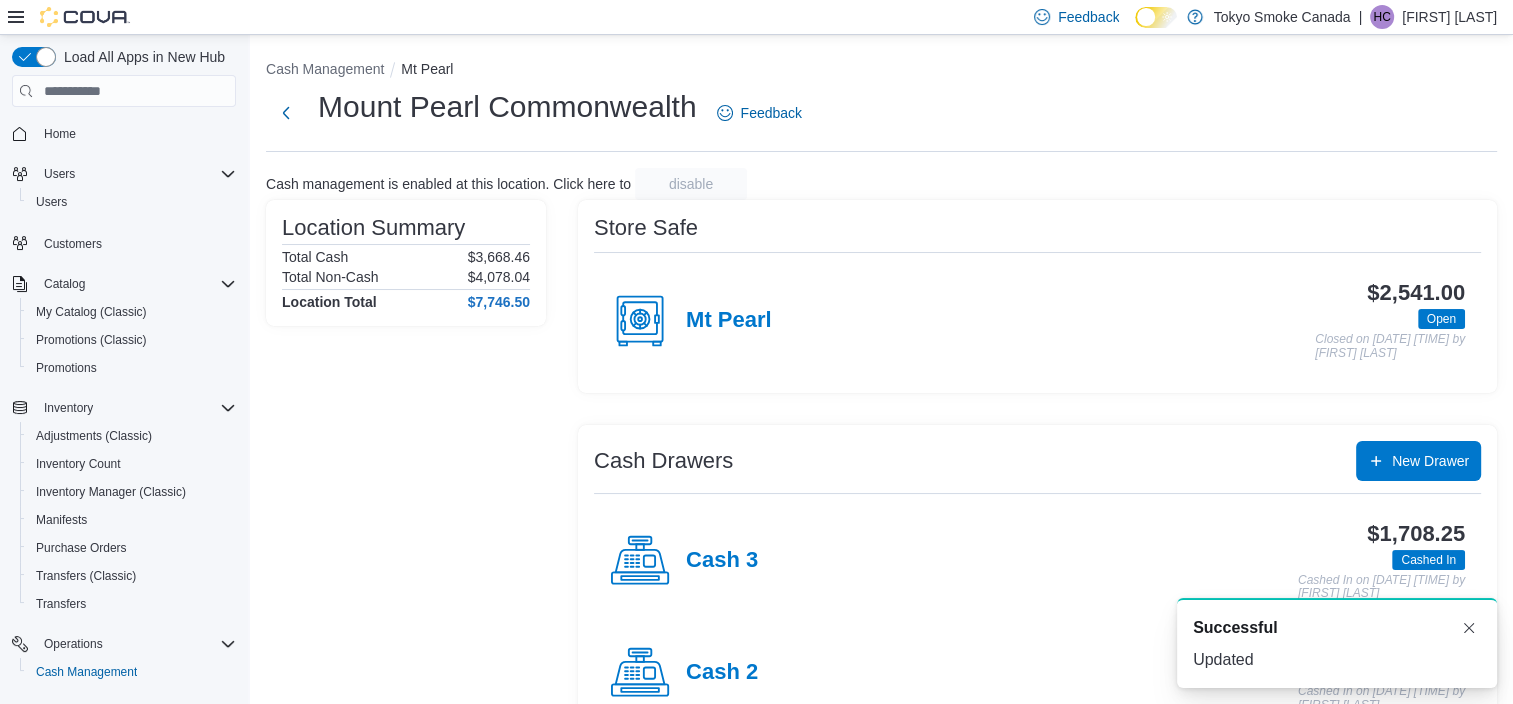 click on "Mt Pearl" at bounding box center [691, 321] 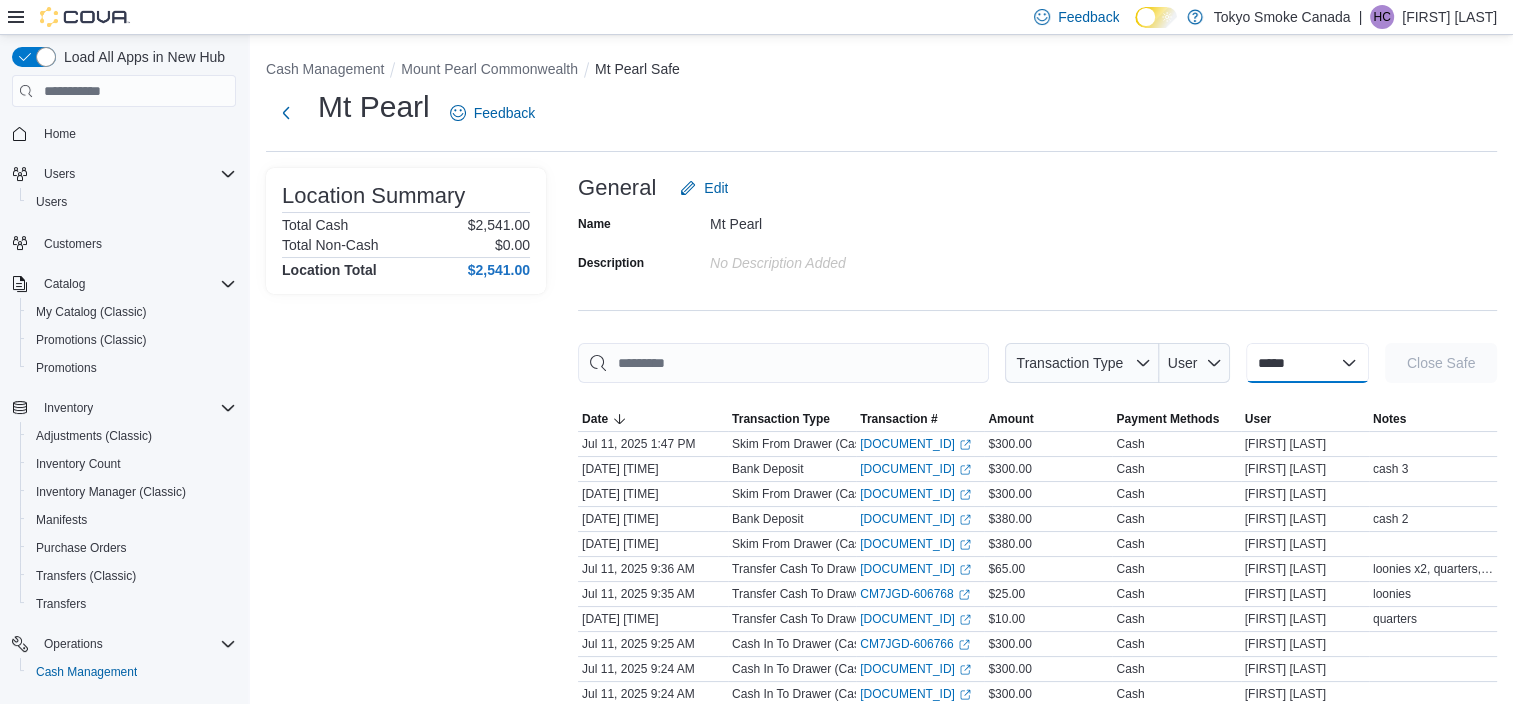 click on "**********" at bounding box center (1307, 363) 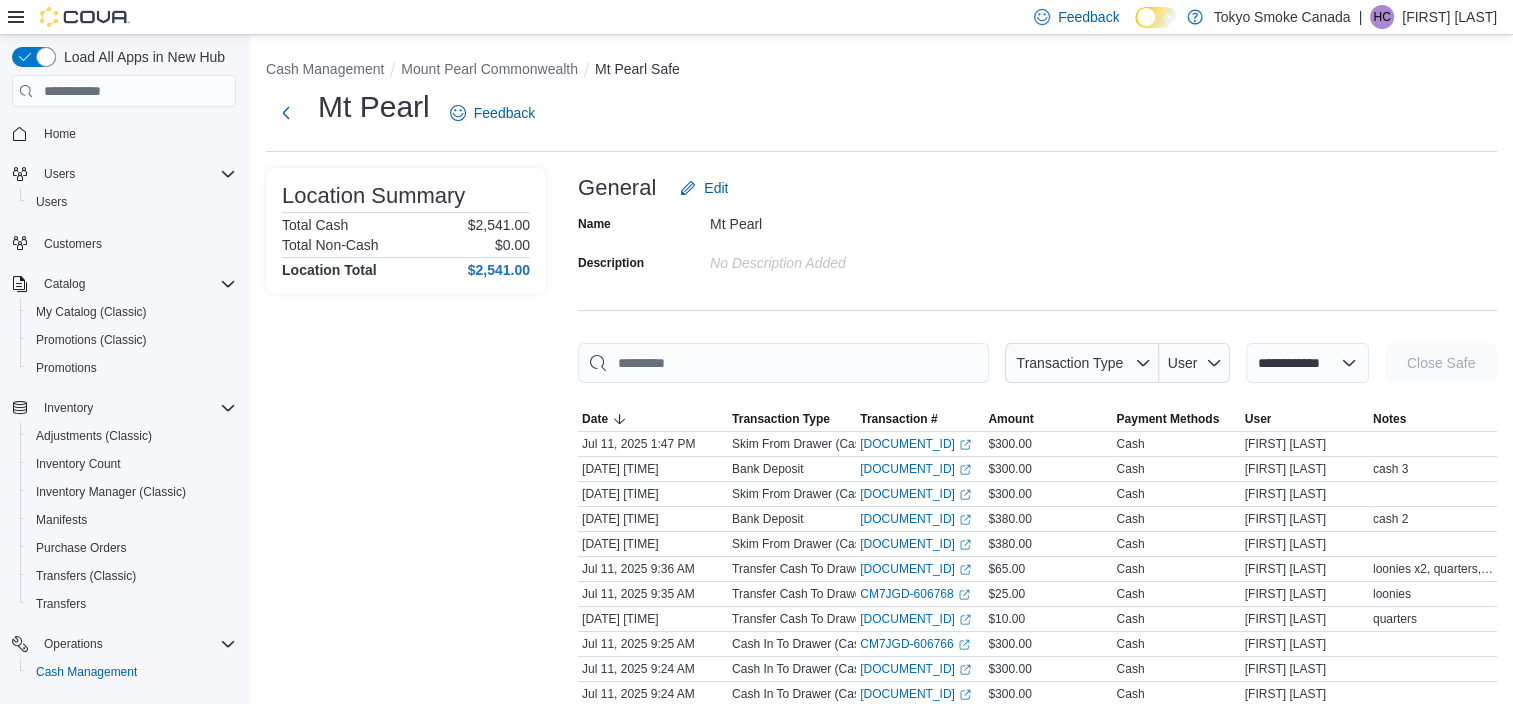 click on "**********" at bounding box center [1307, 363] 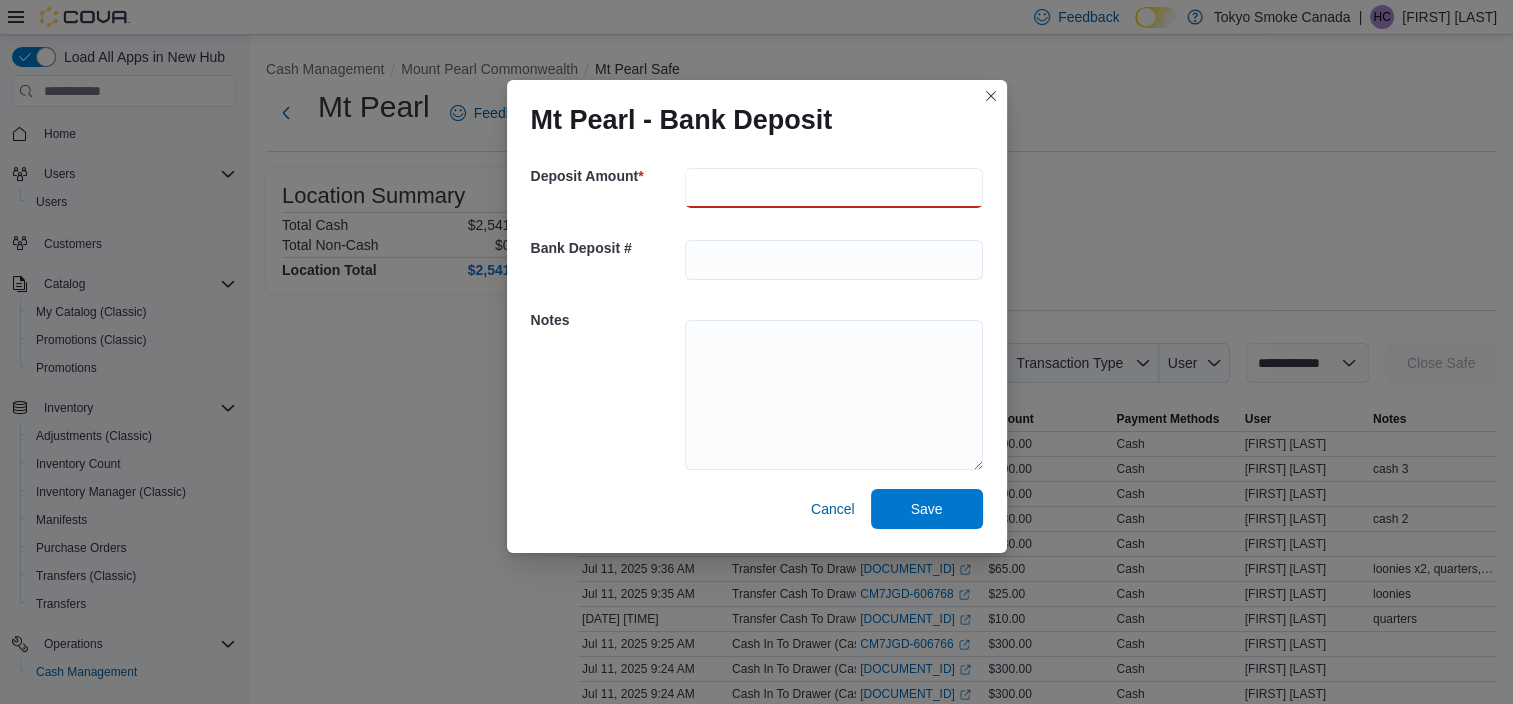 click at bounding box center [834, 188] 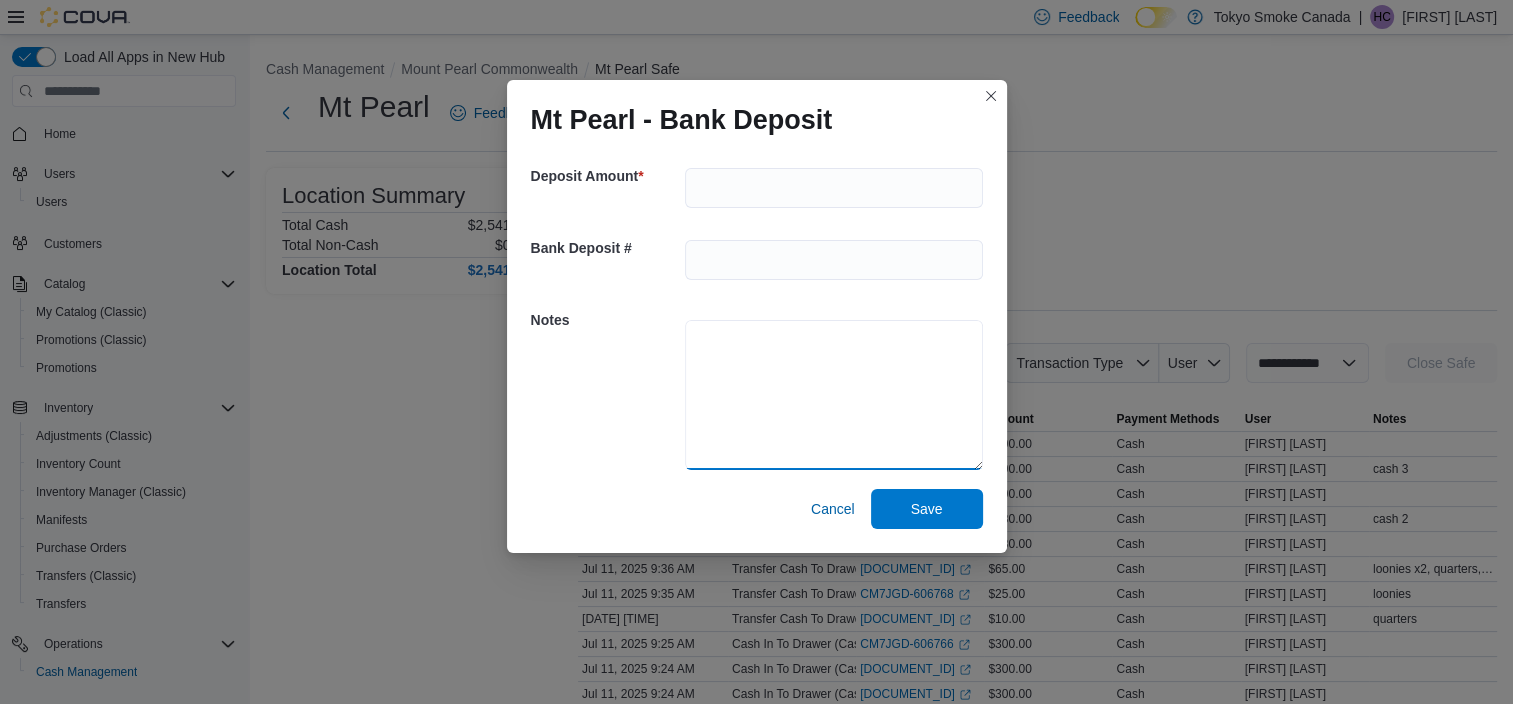click at bounding box center (834, 395) 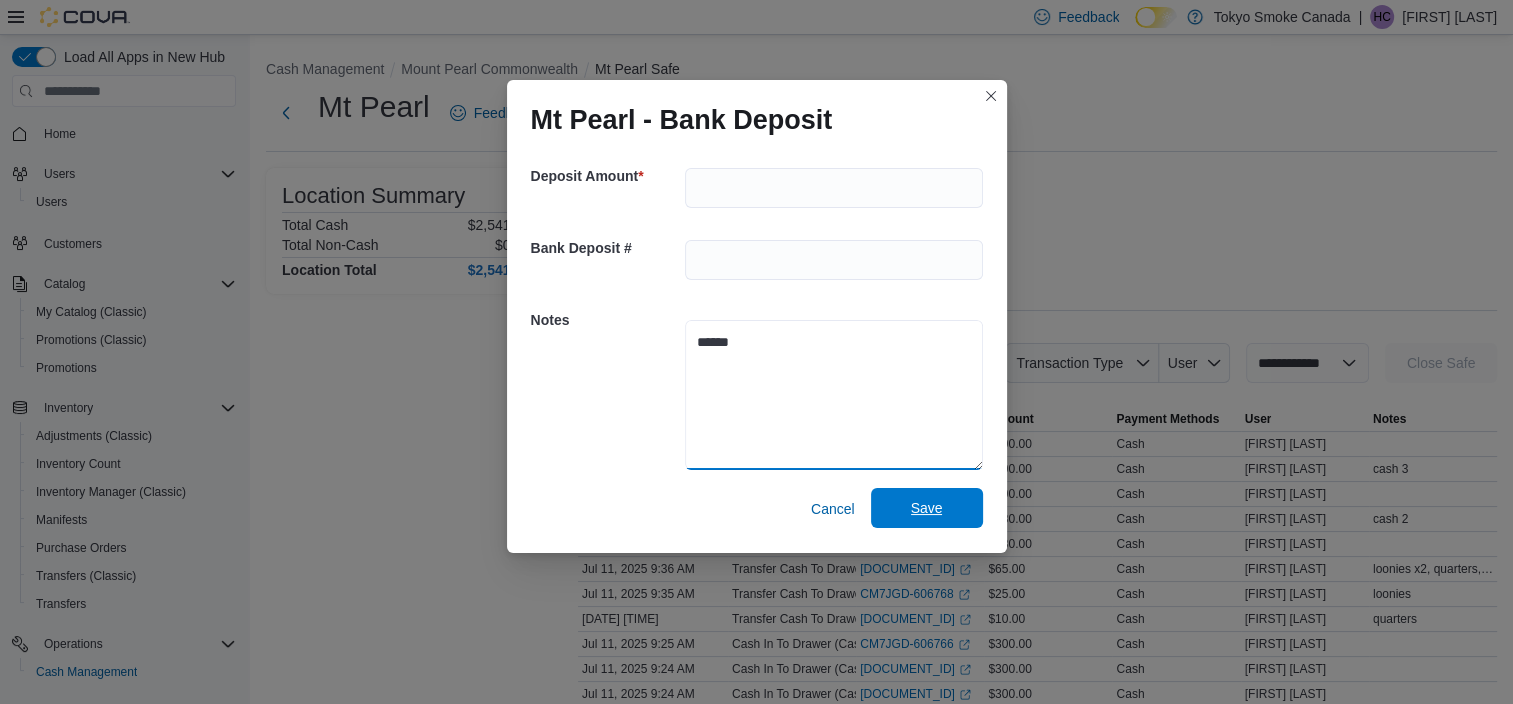 type on "******" 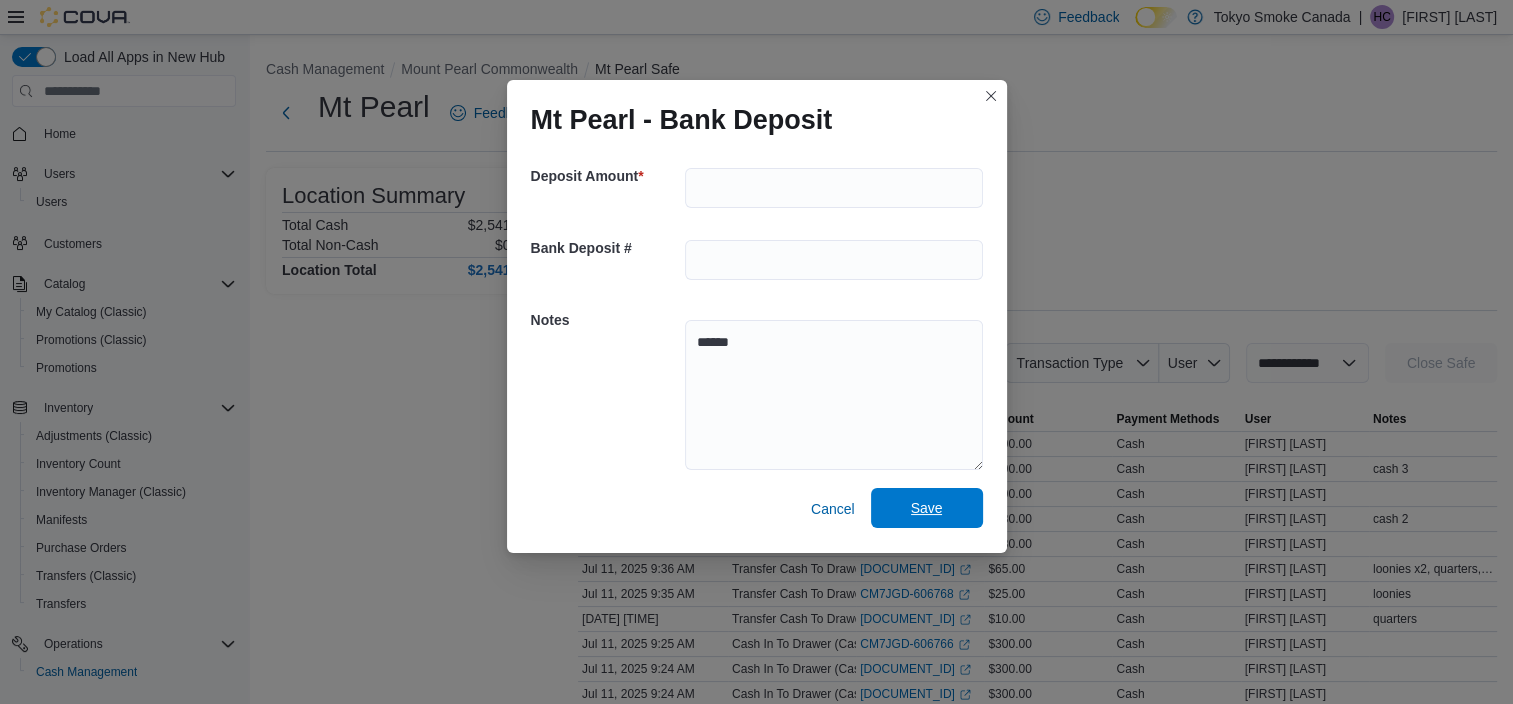 click on "Save" at bounding box center (927, 508) 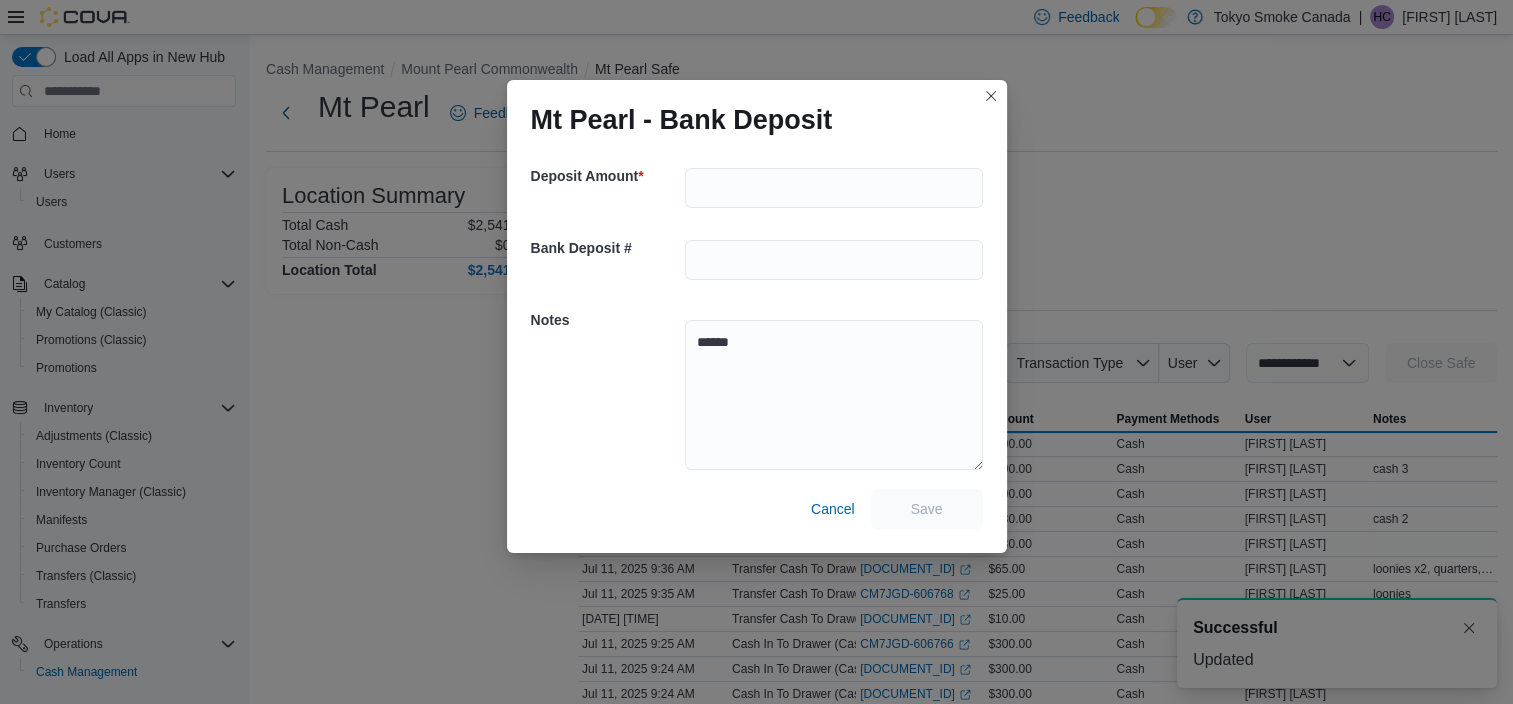scroll, scrollTop: 0, scrollLeft: 0, axis: both 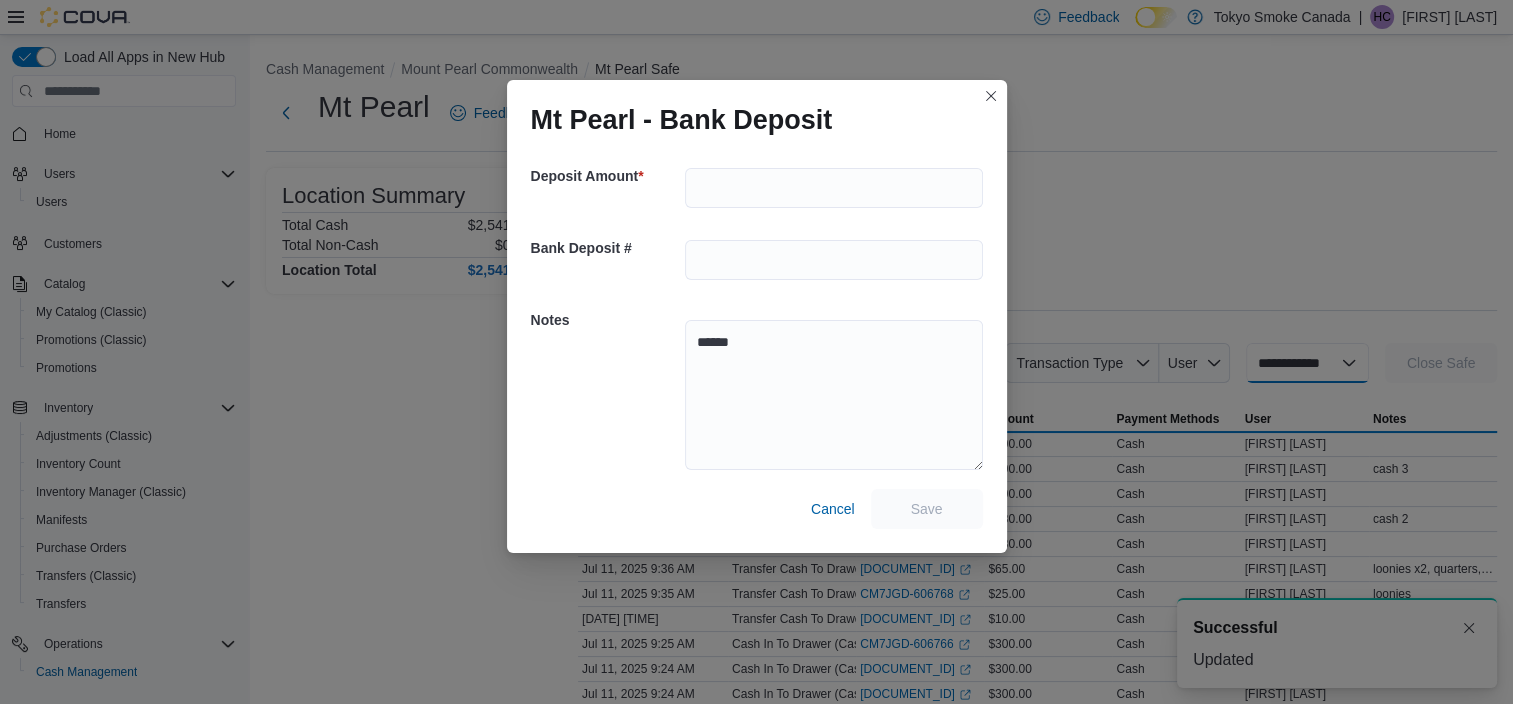 select 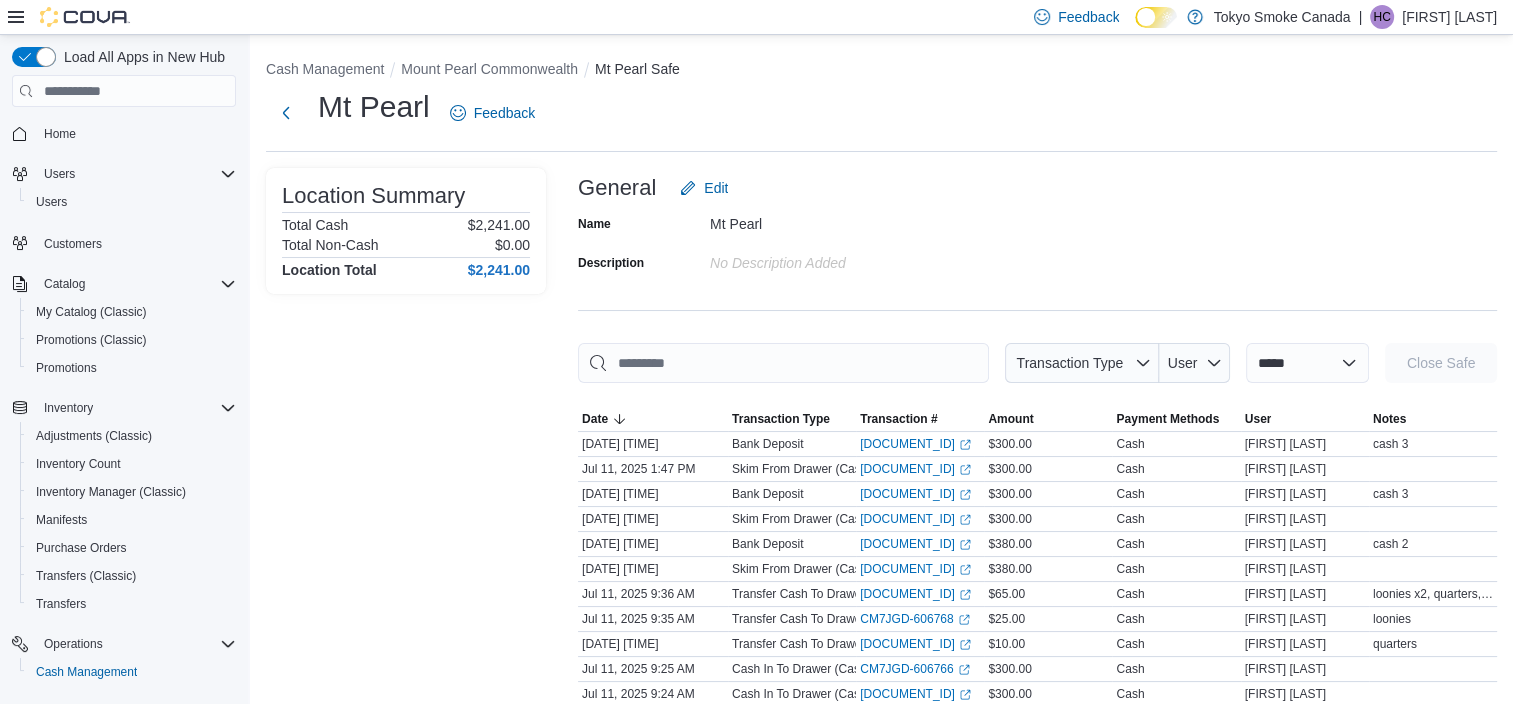 click on "General Edit" at bounding box center [1037, 188] 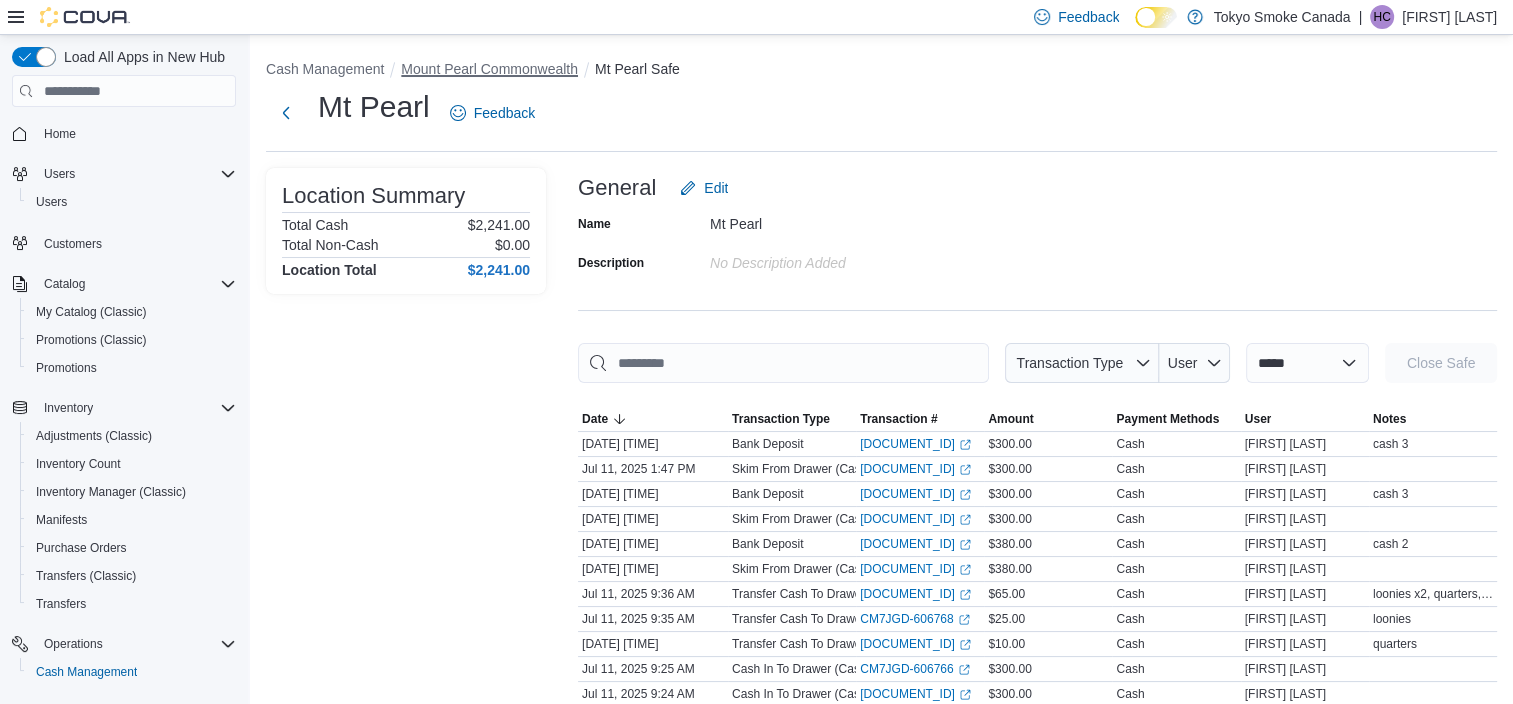 click on "Mount Pearl Commonwealth" at bounding box center (489, 69) 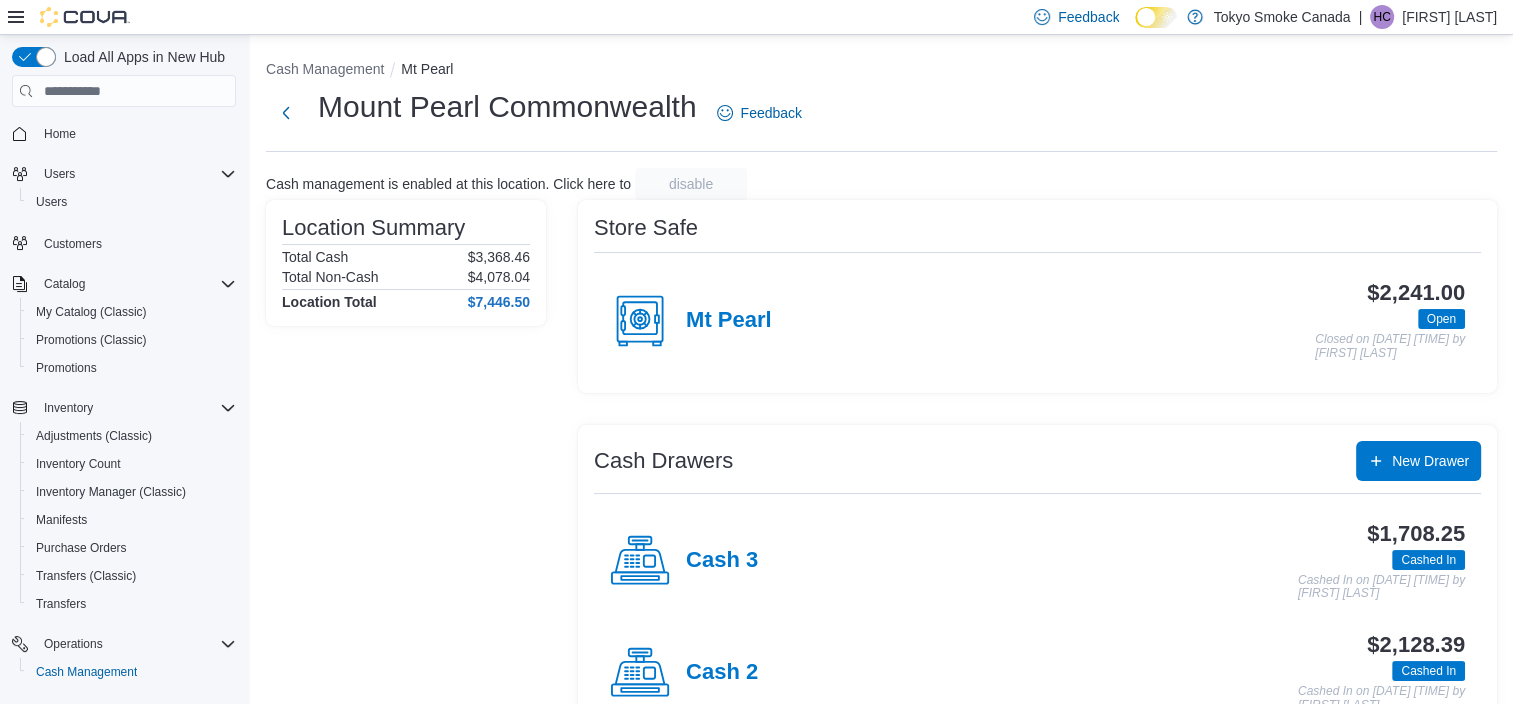 click on "Location Summary   Total Cash $3,368.46 Total Non-Cash $4,078.04 Location Total $7,446.50" at bounding box center [406, 528] 